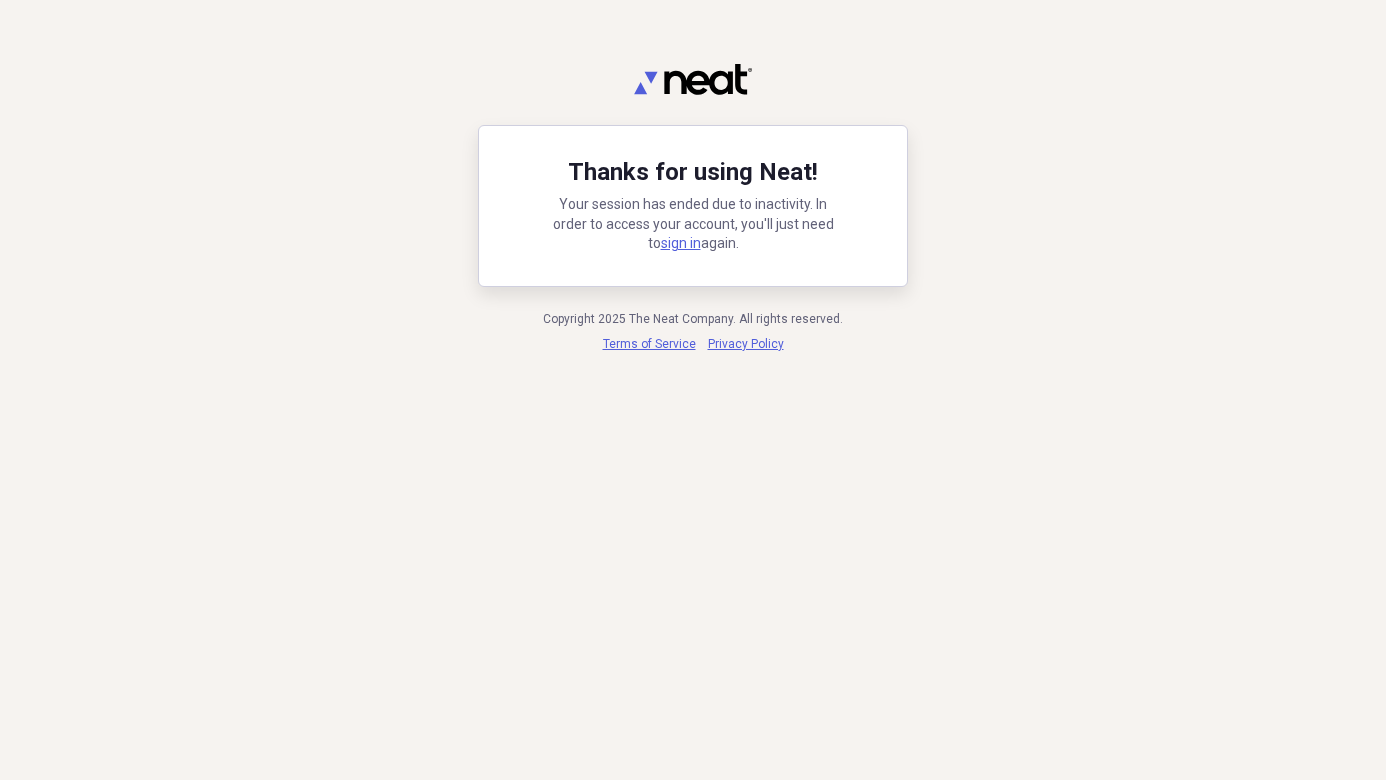 scroll, scrollTop: 0, scrollLeft: 0, axis: both 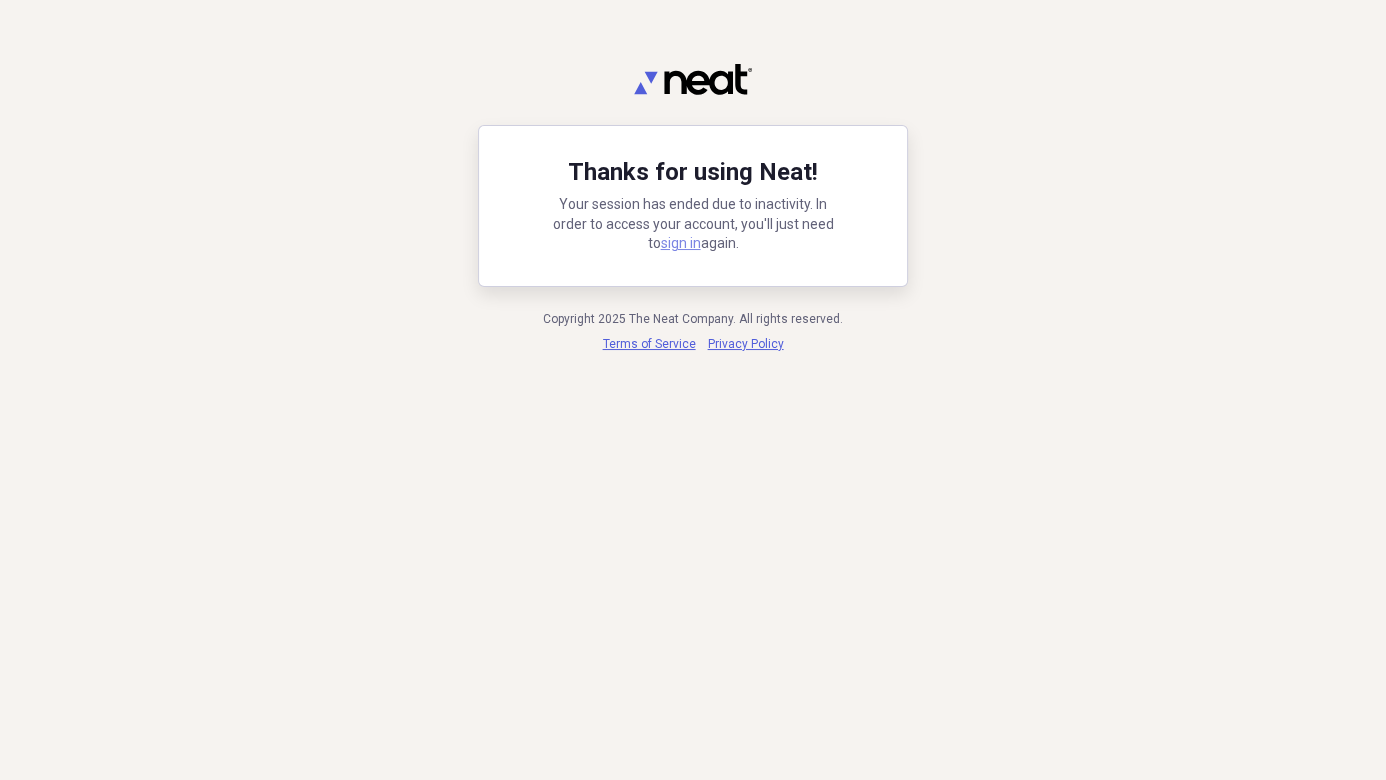 click on "sign in" at bounding box center (681, 243) 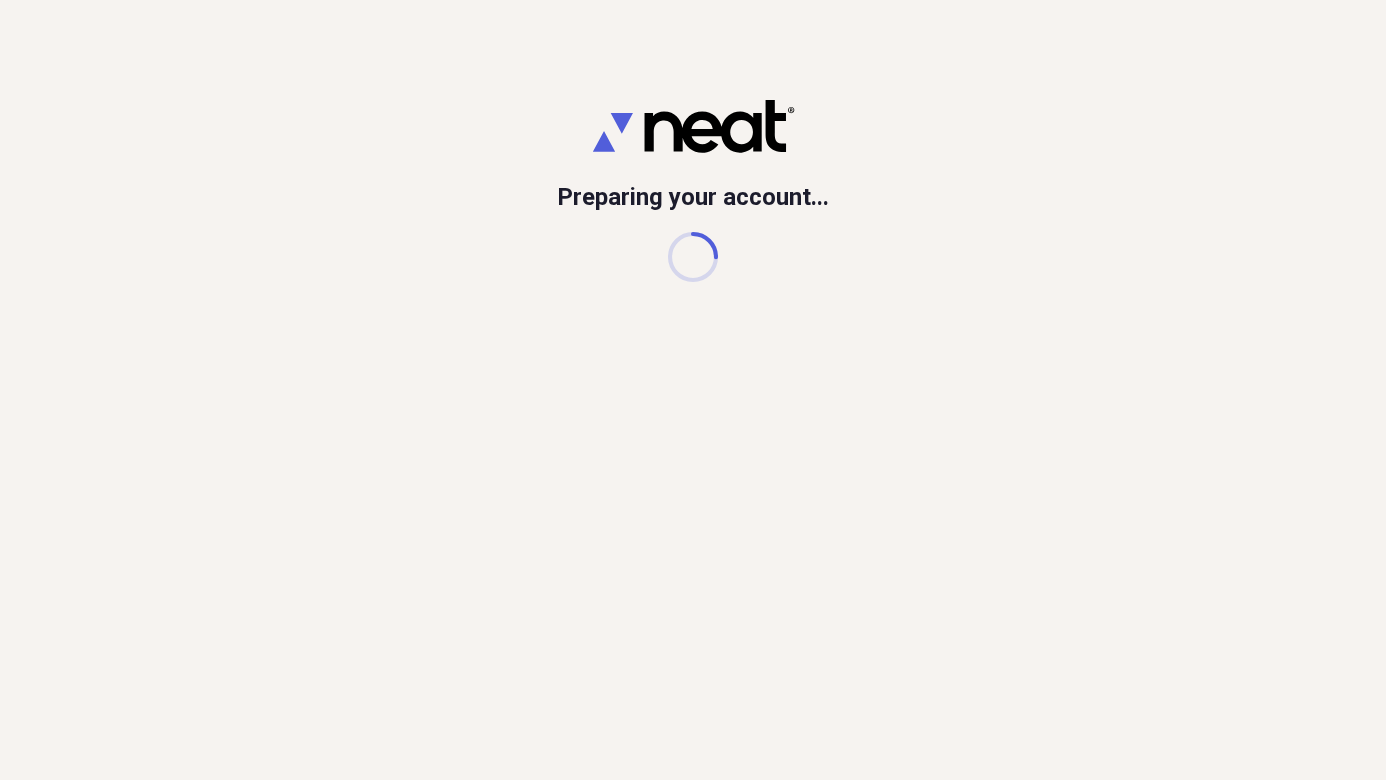 scroll, scrollTop: 0, scrollLeft: 0, axis: both 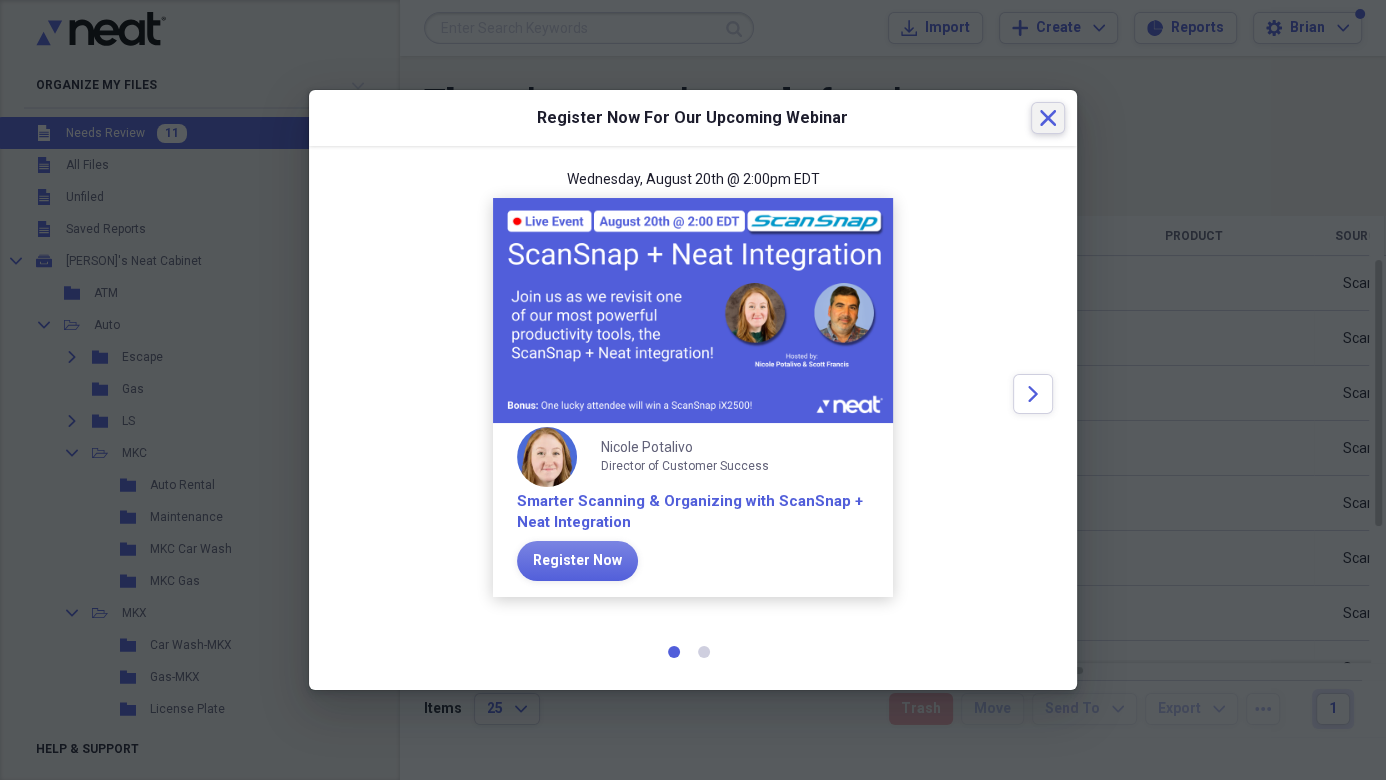 click 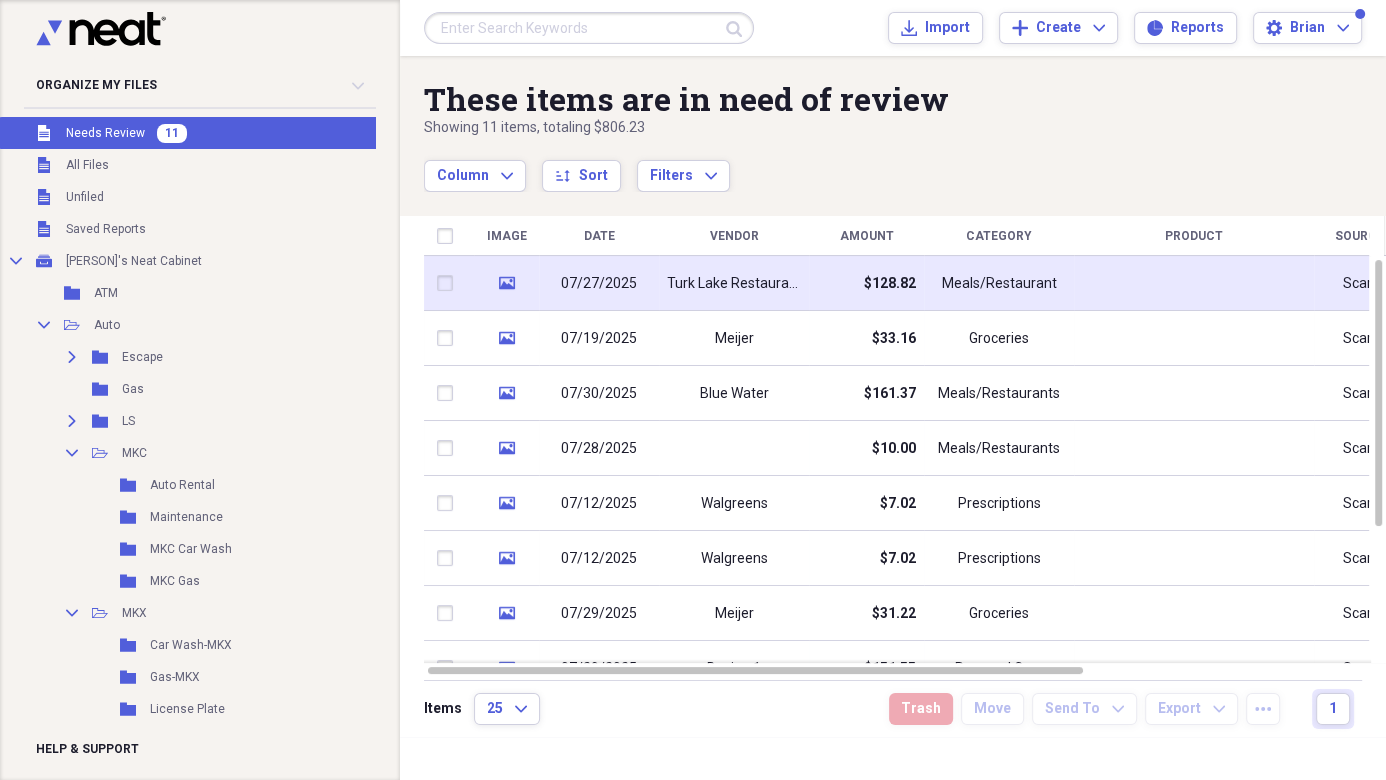 click on "Turk Lake Restaurant" at bounding box center (734, 284) 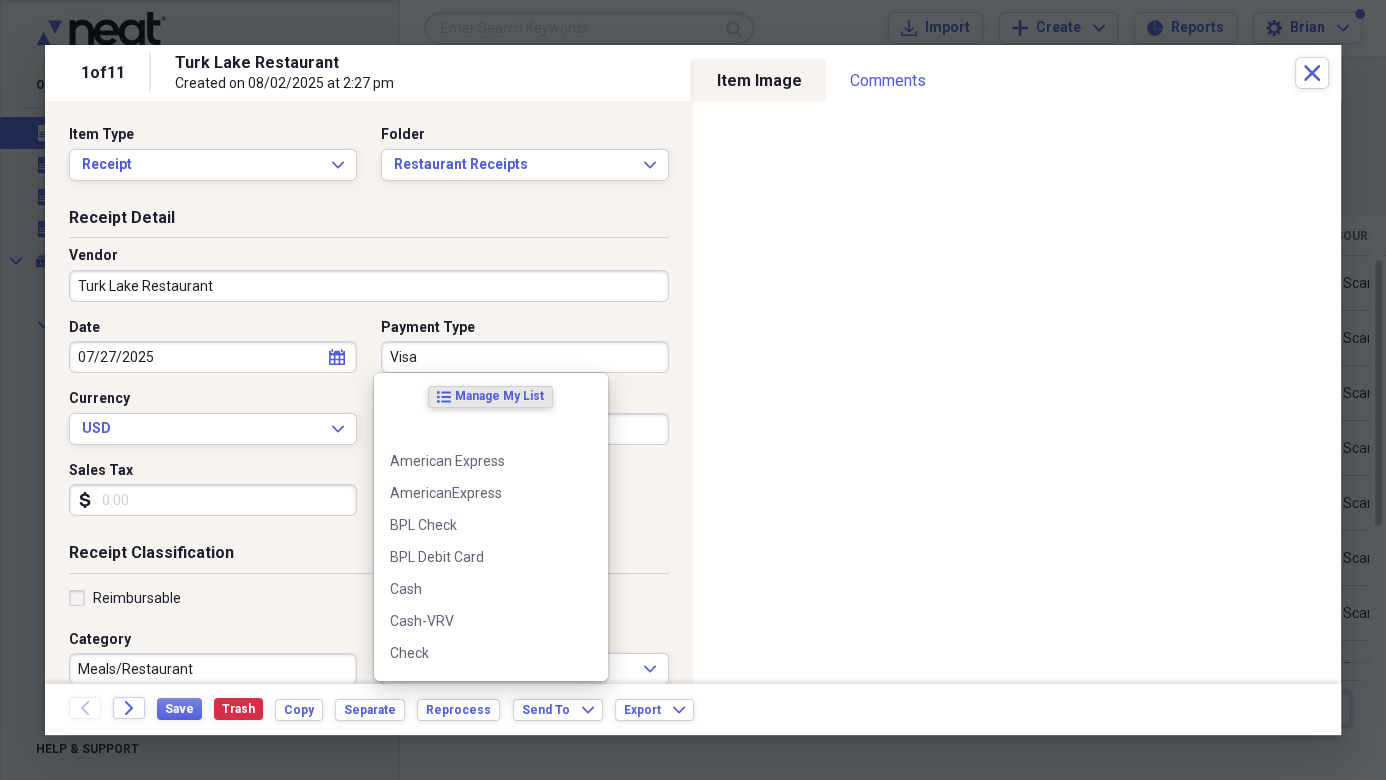 click on "Visa" at bounding box center (525, 357) 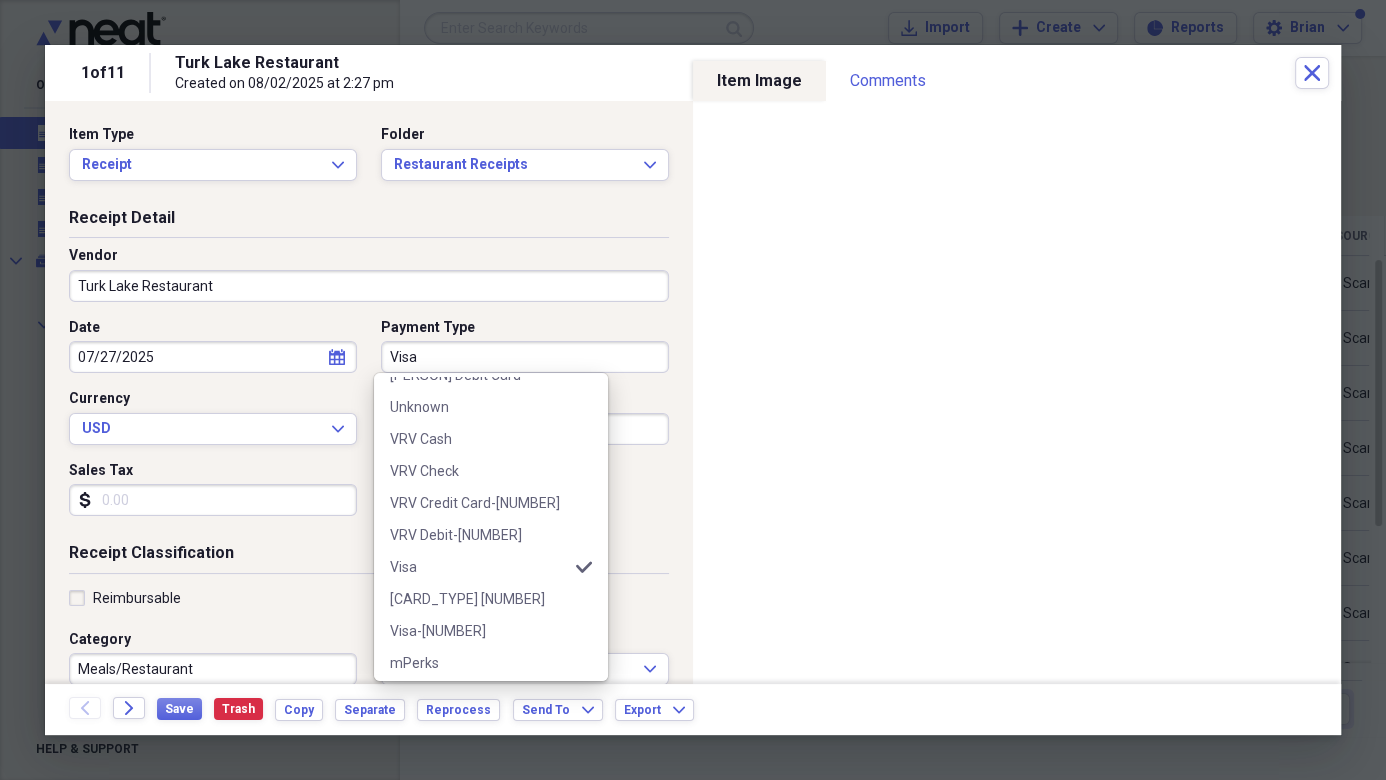 scroll, scrollTop: 1051, scrollLeft: 0, axis: vertical 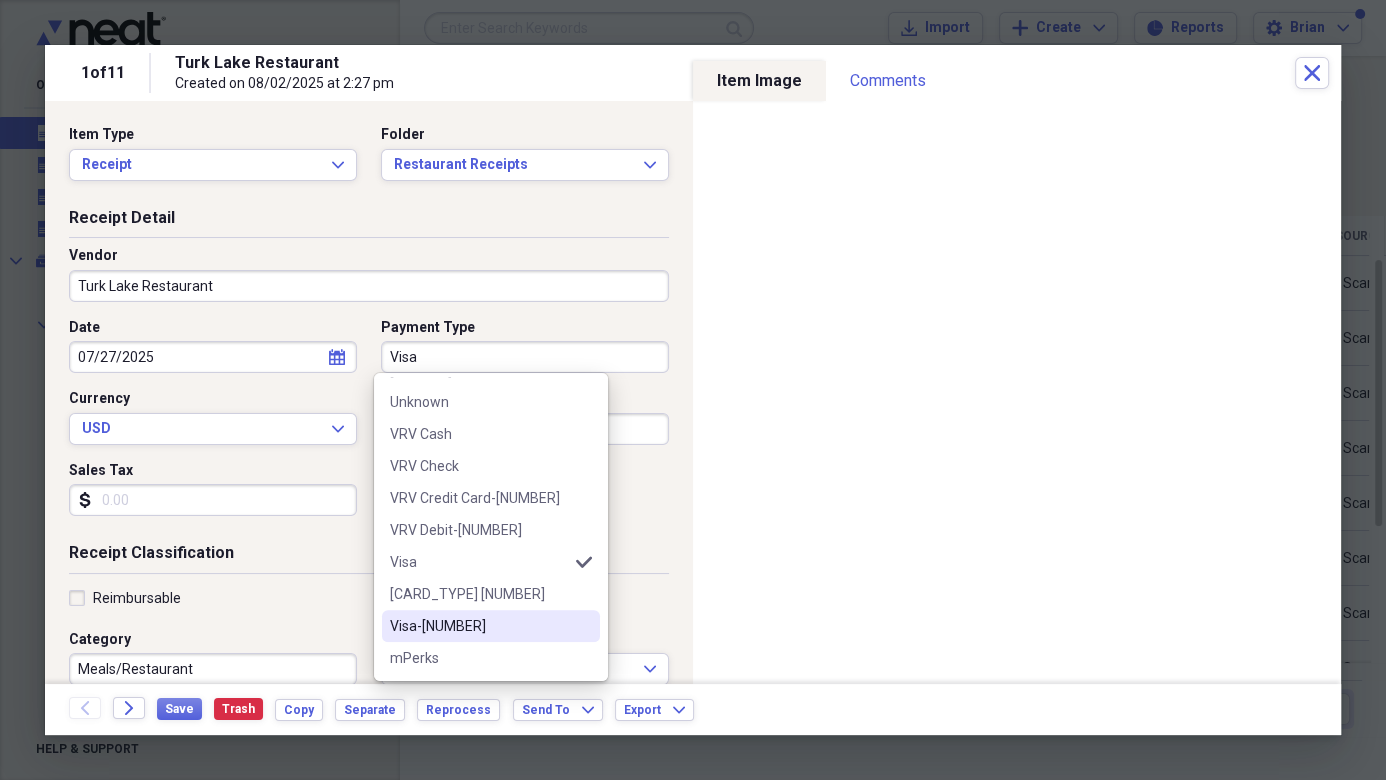 click on "Visa-[NUMBER]" at bounding box center [479, 626] 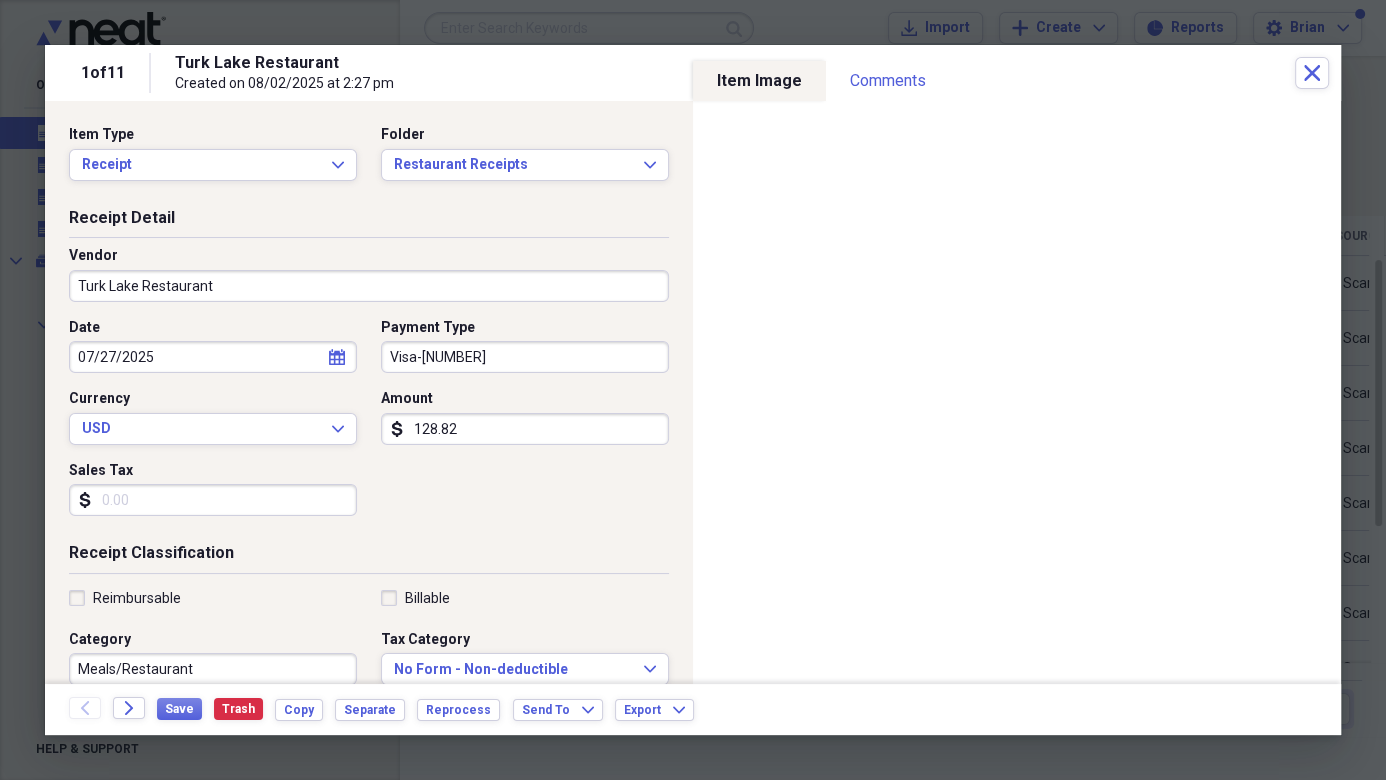 click on "128.82" at bounding box center (525, 429) 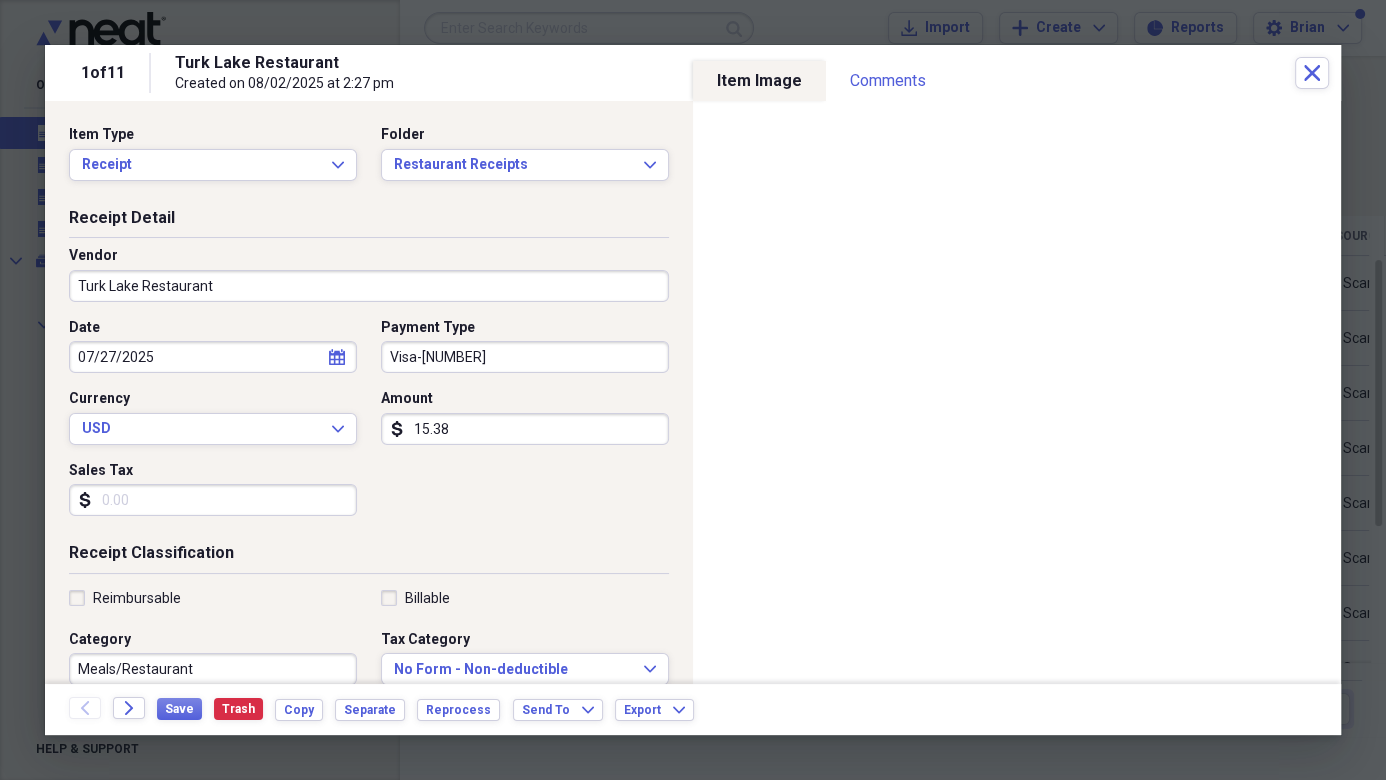 type on "153.82" 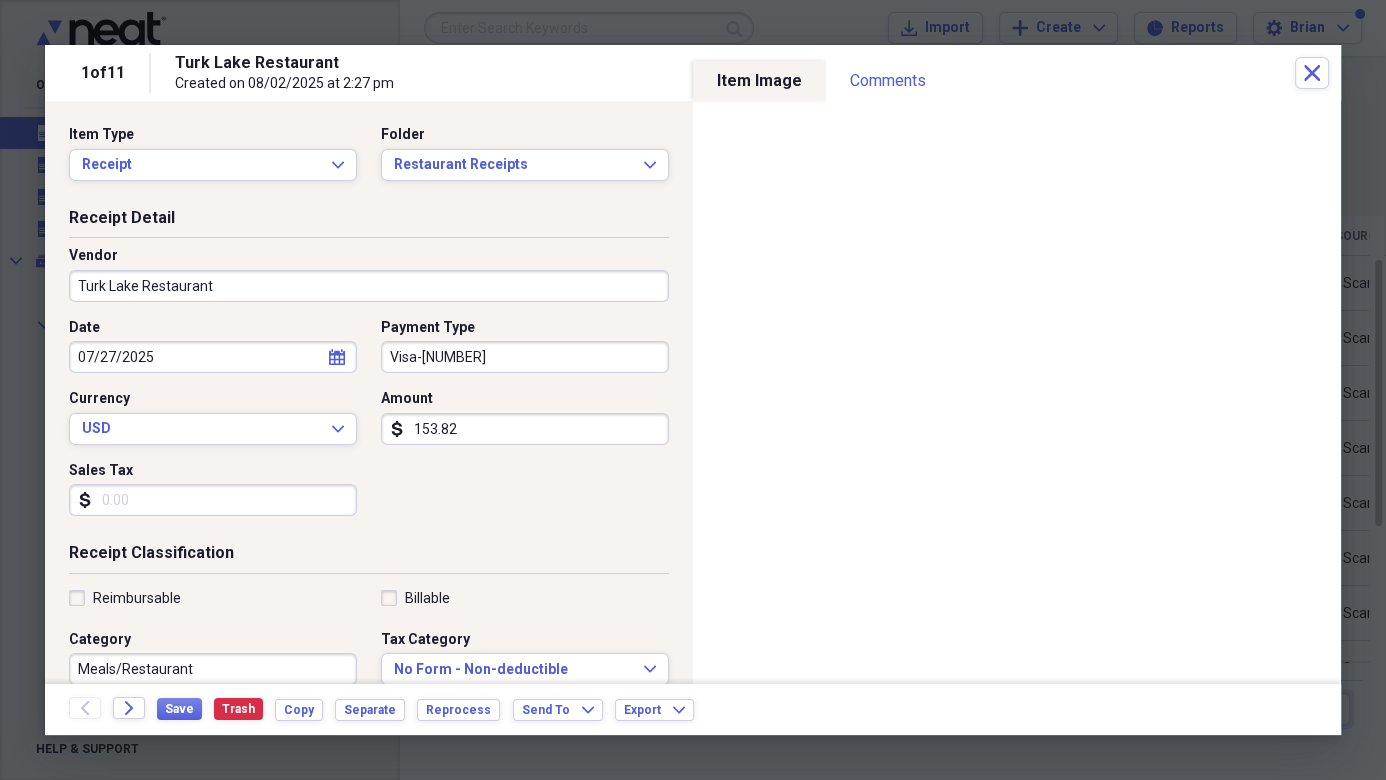 click on "Sales Tax" at bounding box center (213, 500) 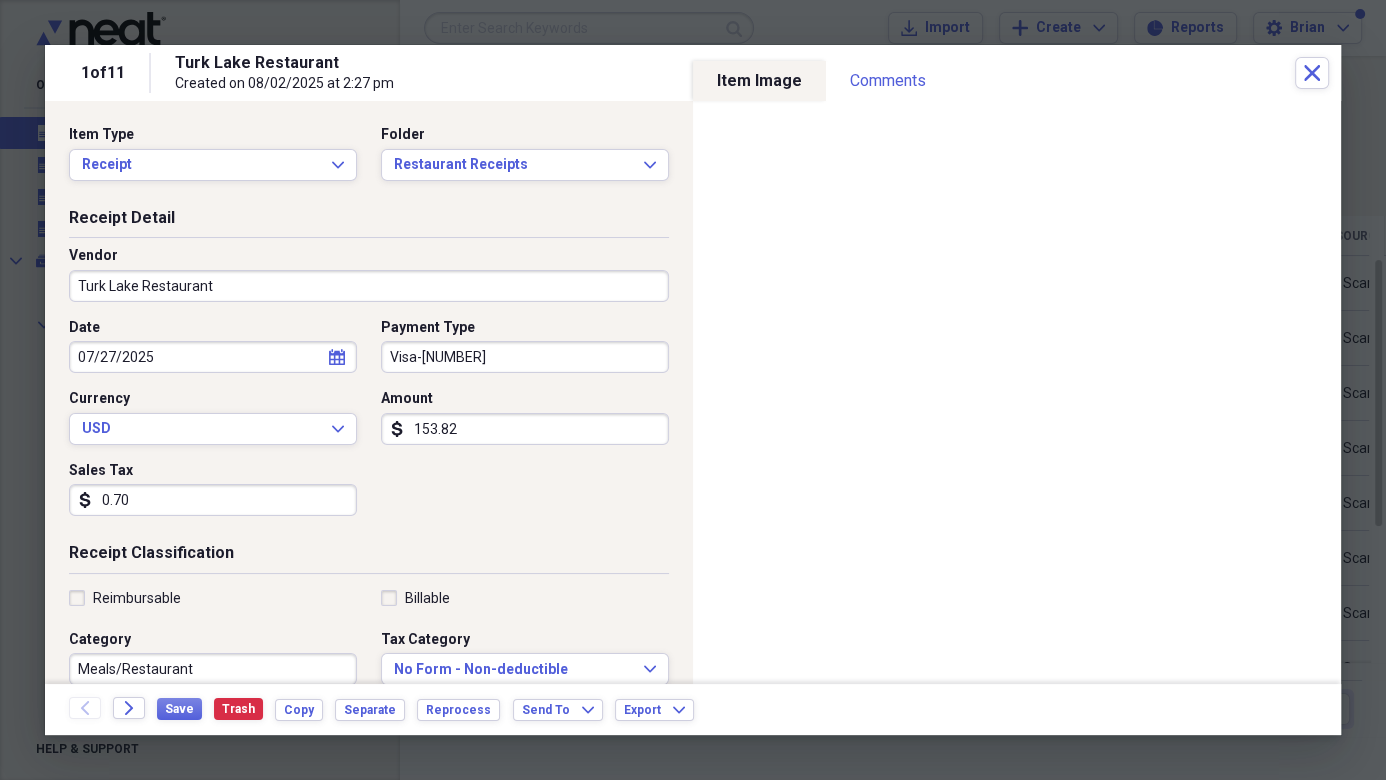 type on "7.09" 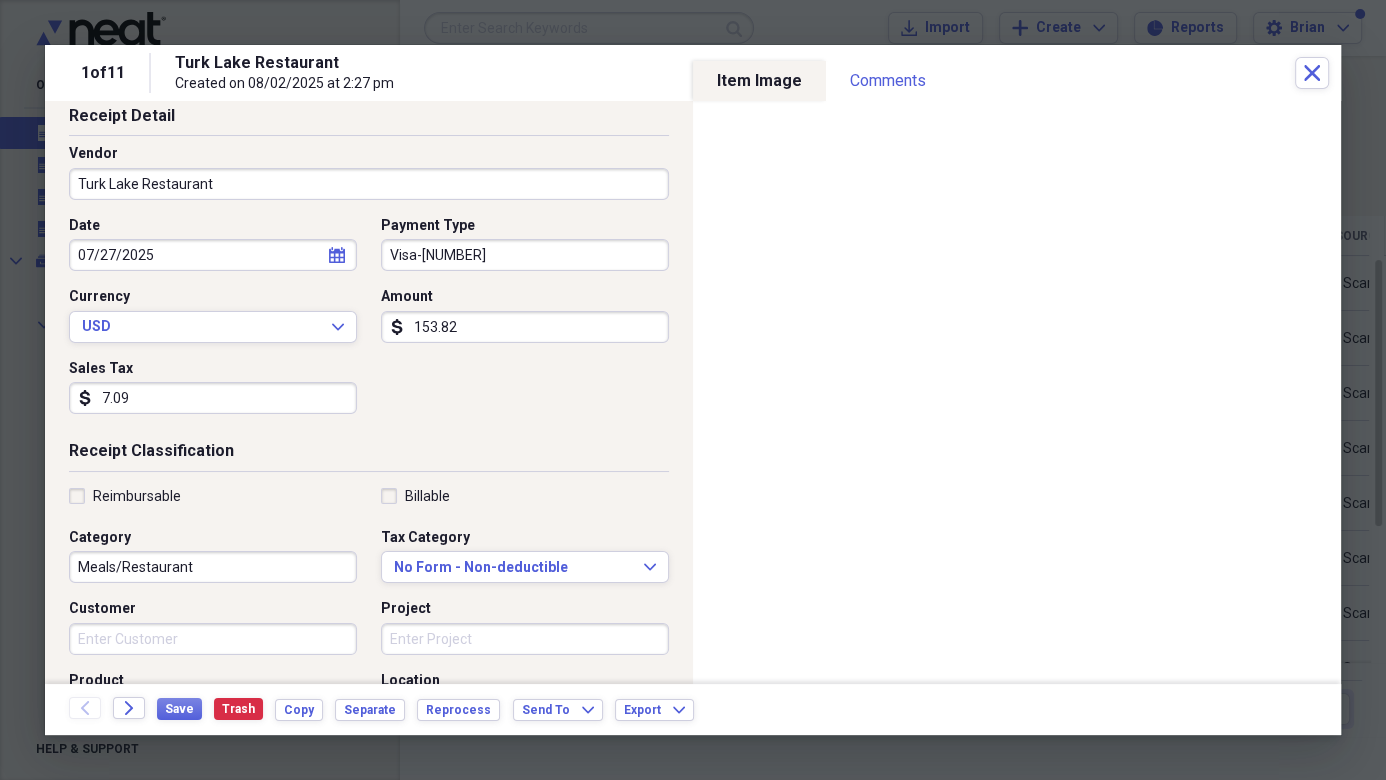 scroll, scrollTop: 358, scrollLeft: 0, axis: vertical 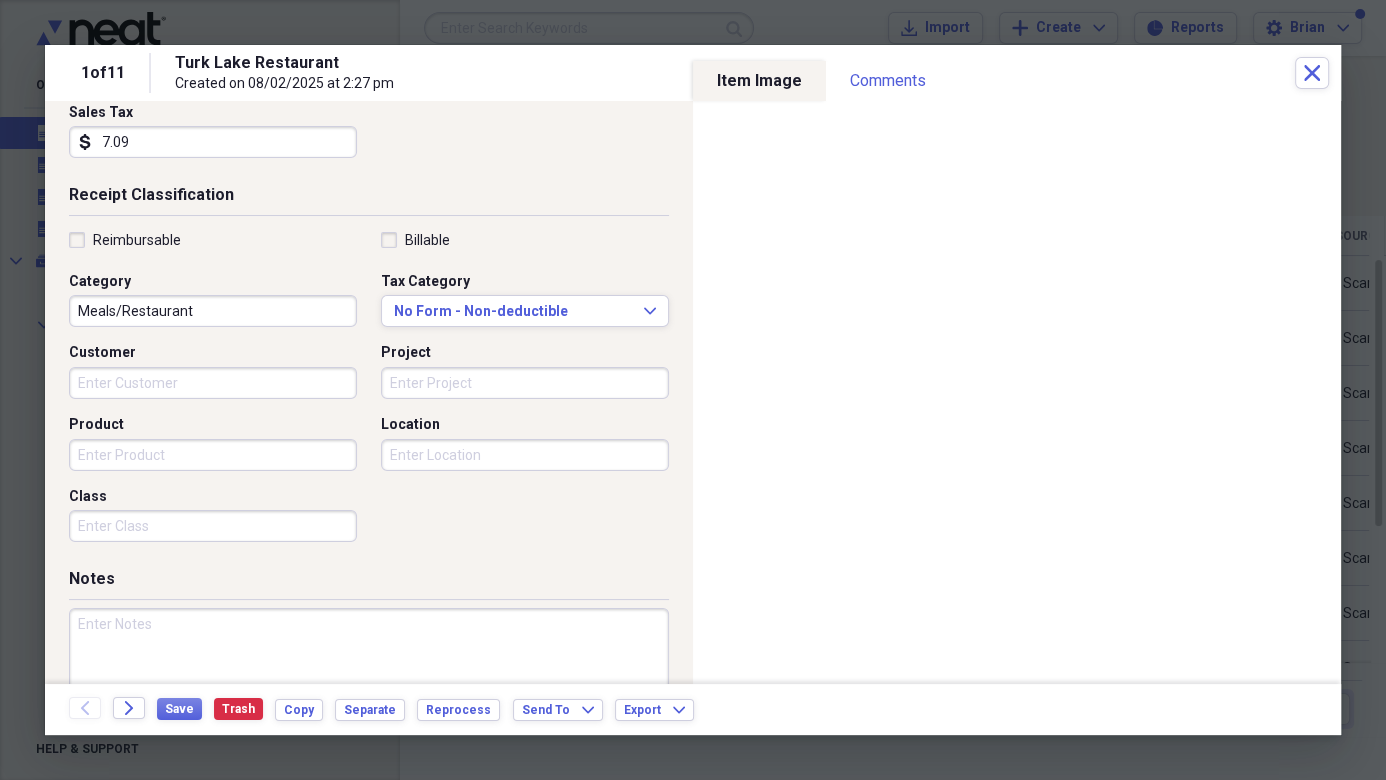 click at bounding box center [369, 673] 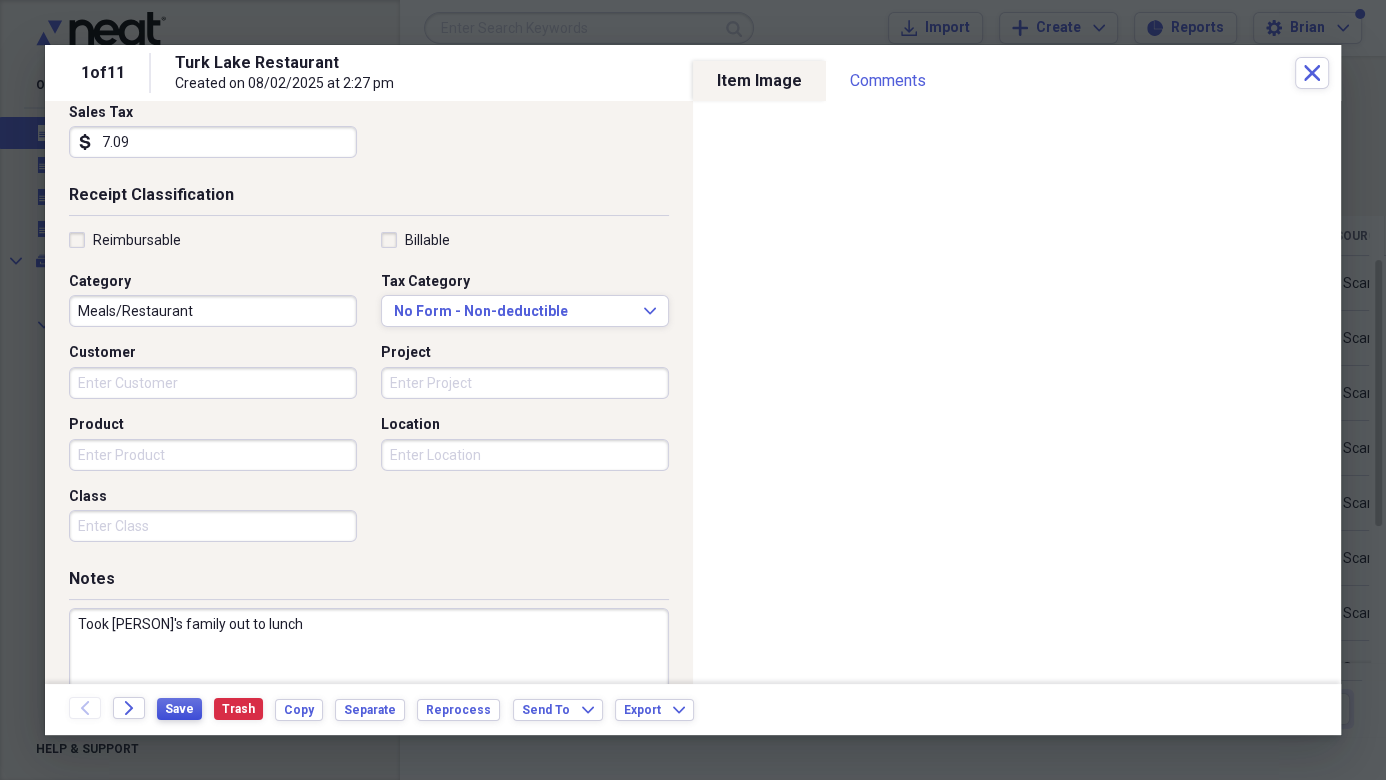 type on "Took [PERSON]'s family out to lunch" 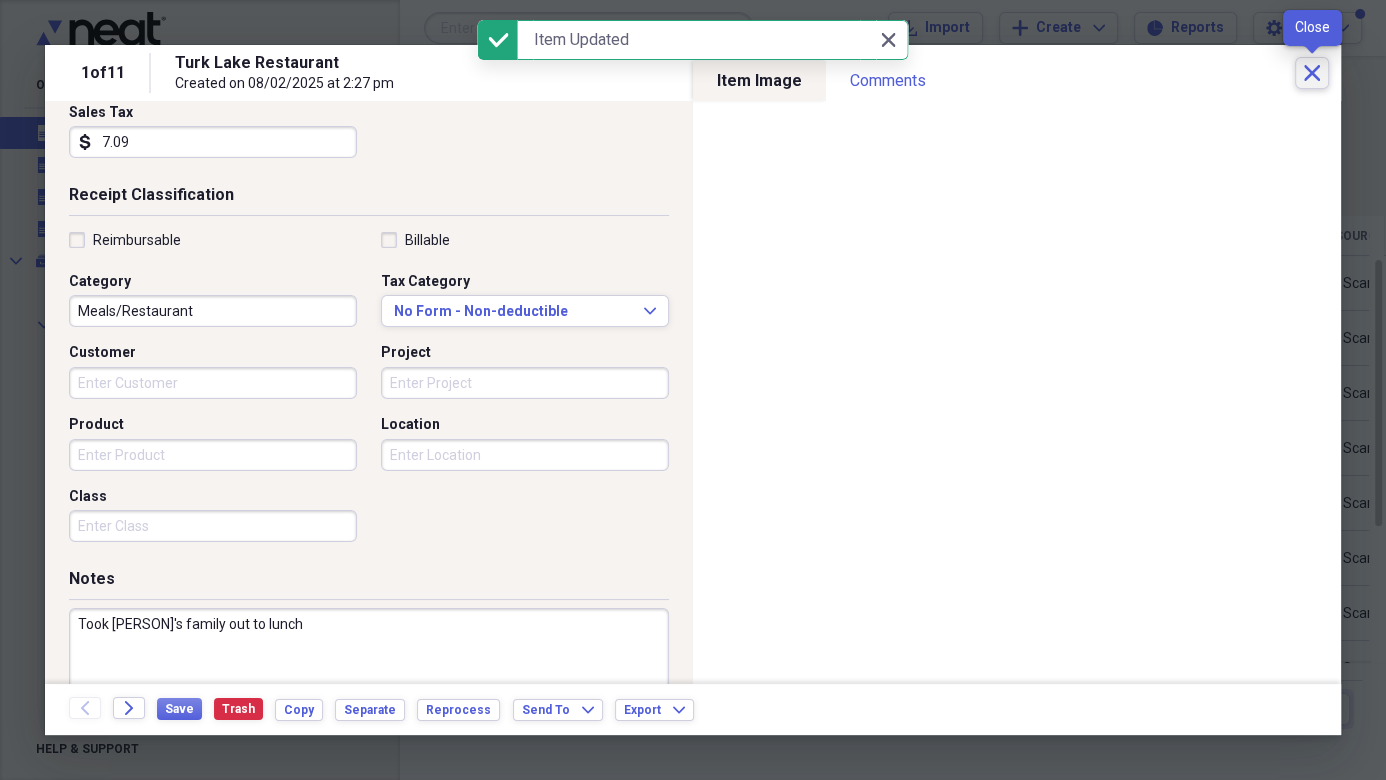 click on "Close" 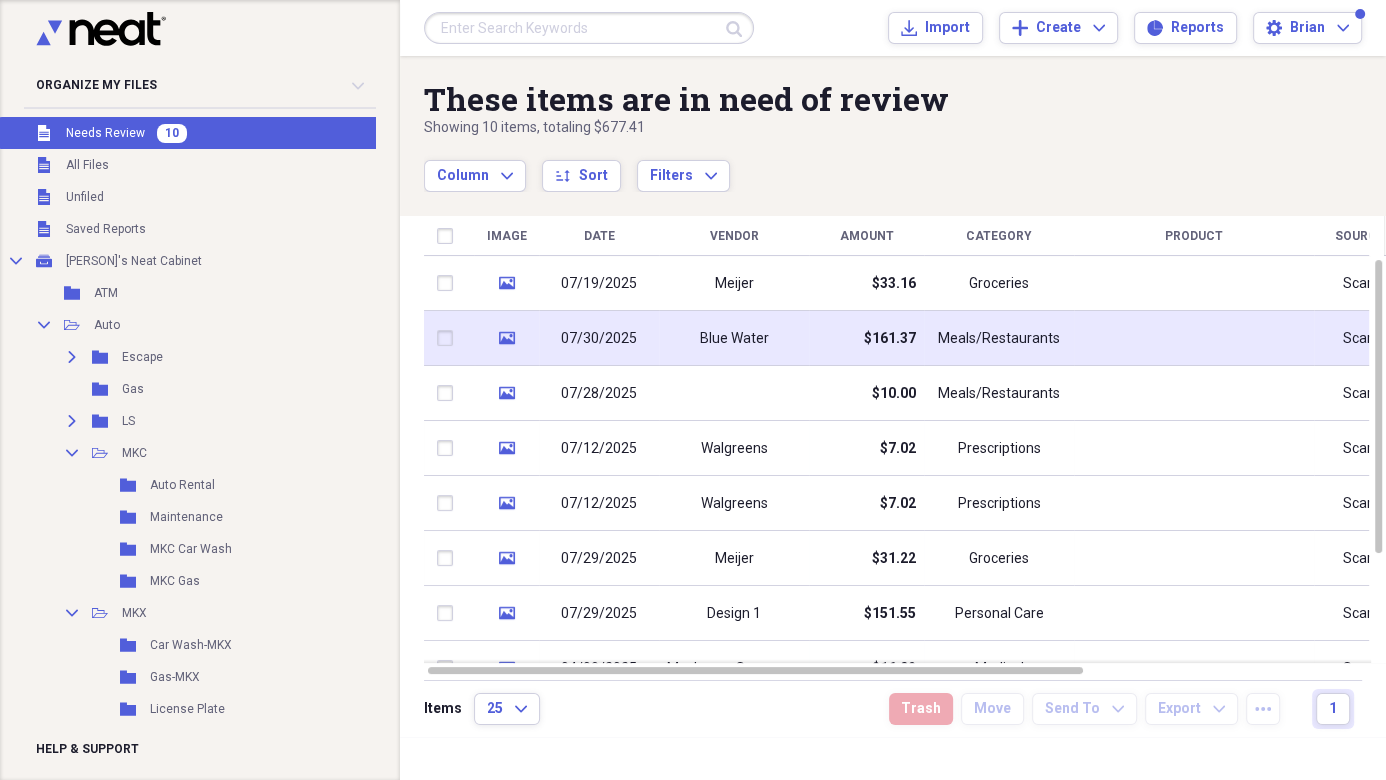 click on "Blue Water" at bounding box center (734, 338) 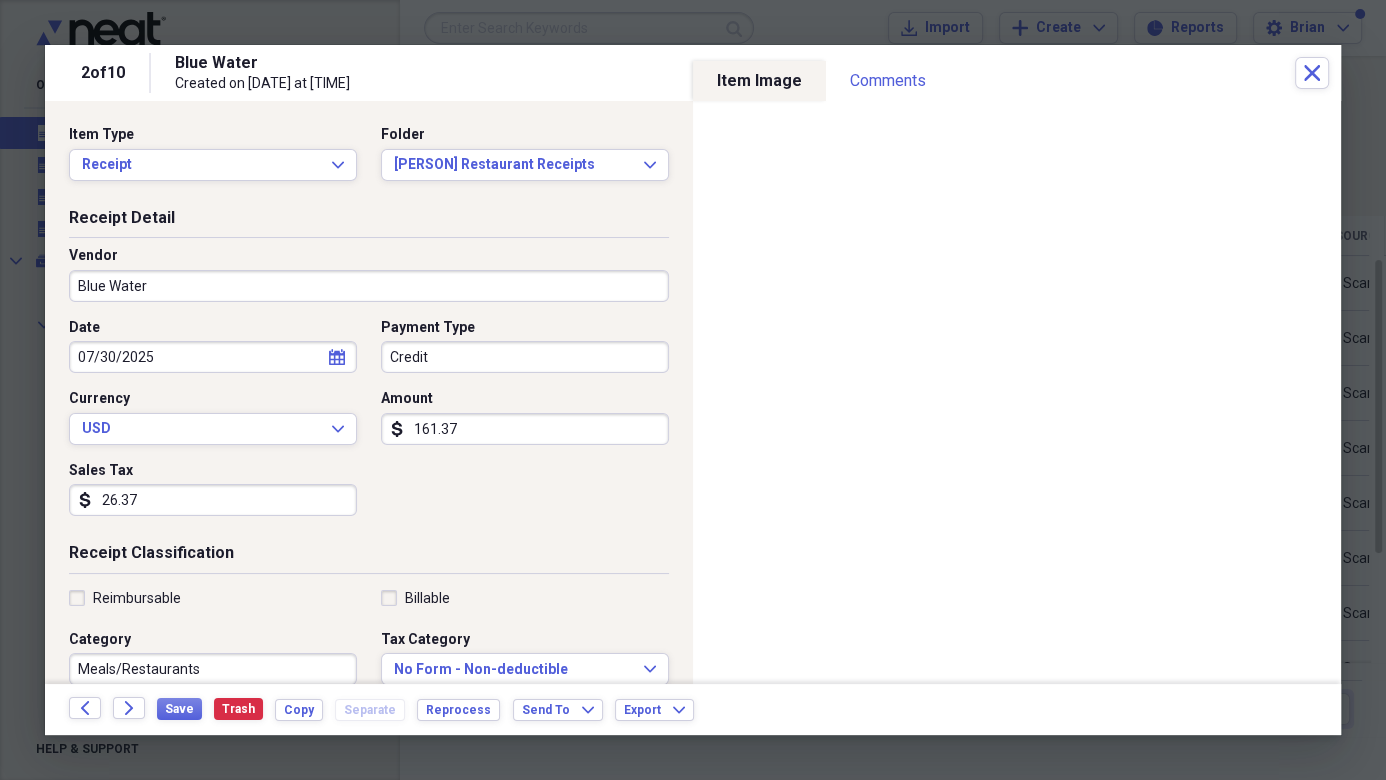 click on "Credit" at bounding box center [525, 357] 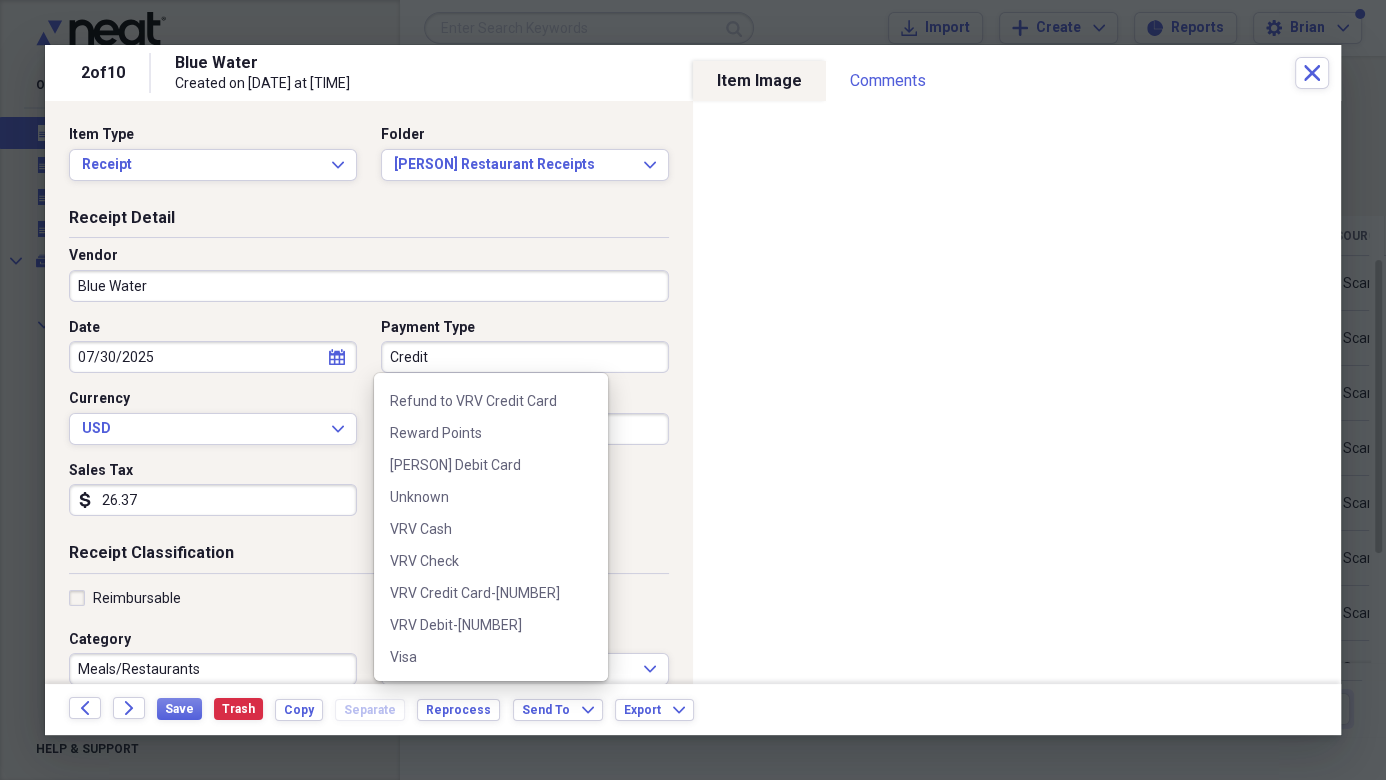 scroll, scrollTop: 1052, scrollLeft: 0, axis: vertical 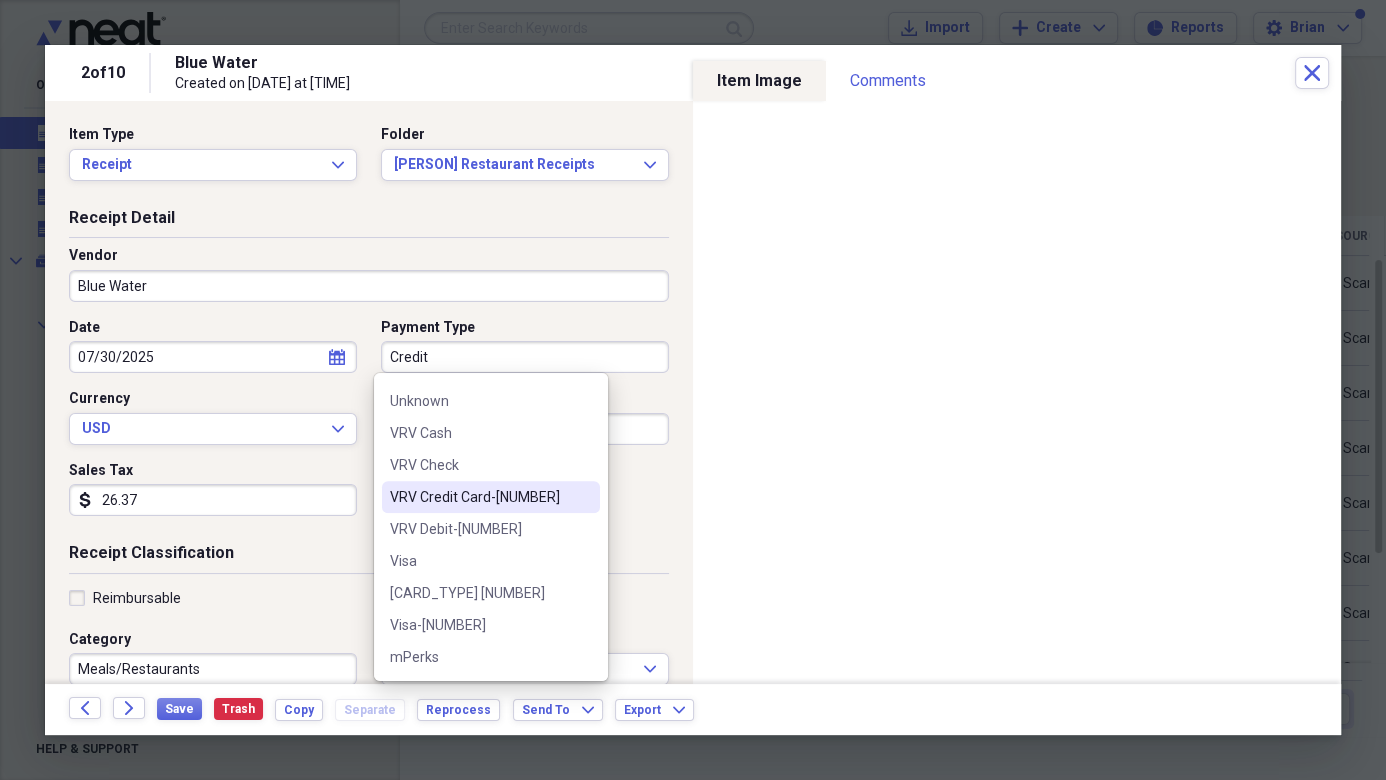 click on "VRV Credit Card-[NUMBER]" at bounding box center (479, 497) 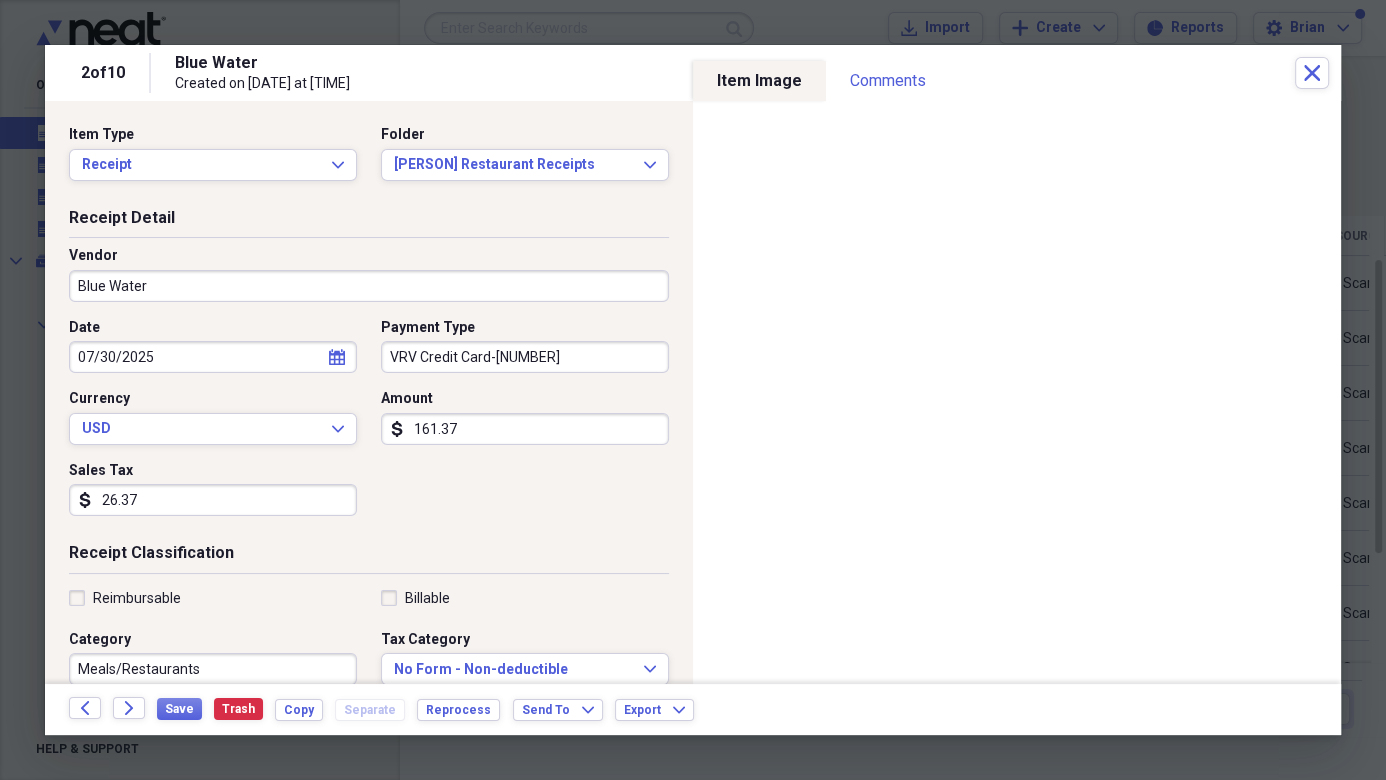 click on "161.37" at bounding box center [525, 429] 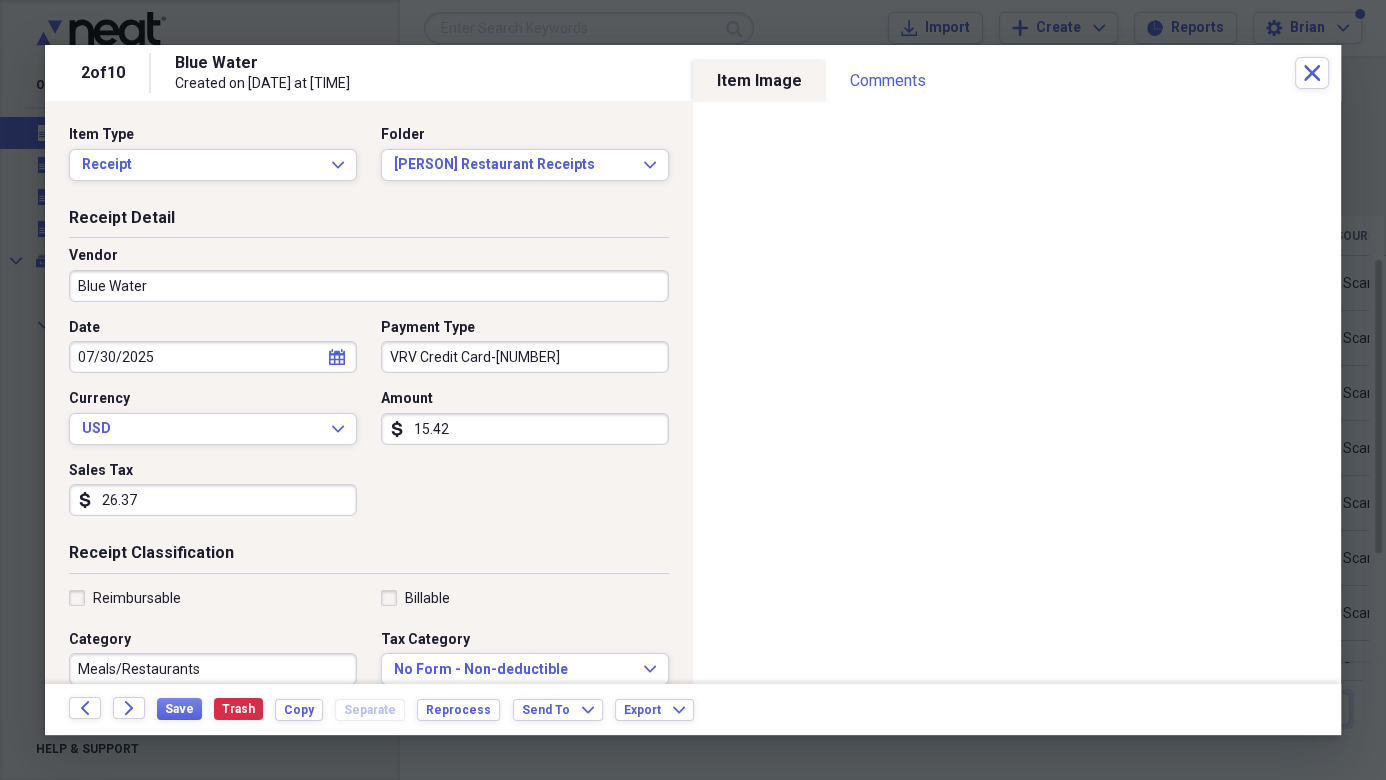 type on "154.28" 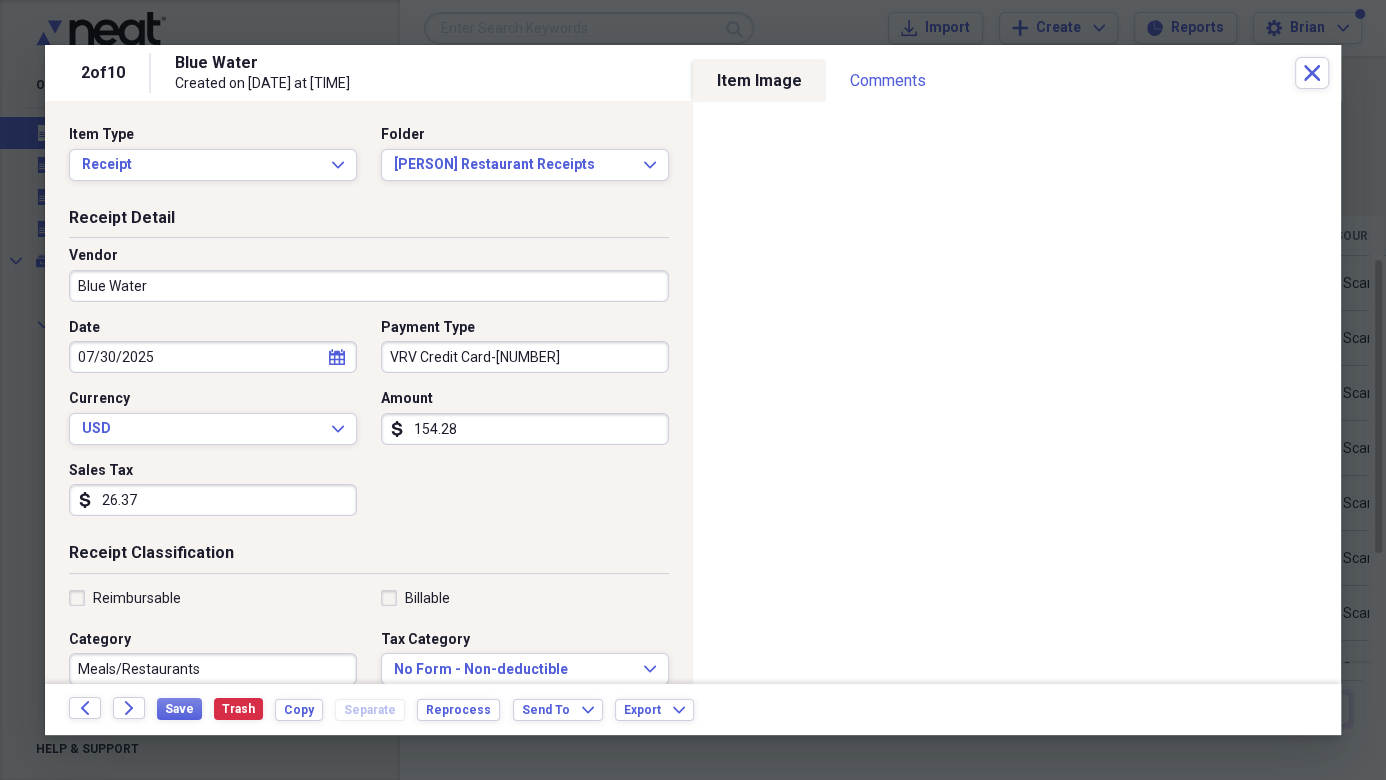 click on "26.37" at bounding box center [213, 500] 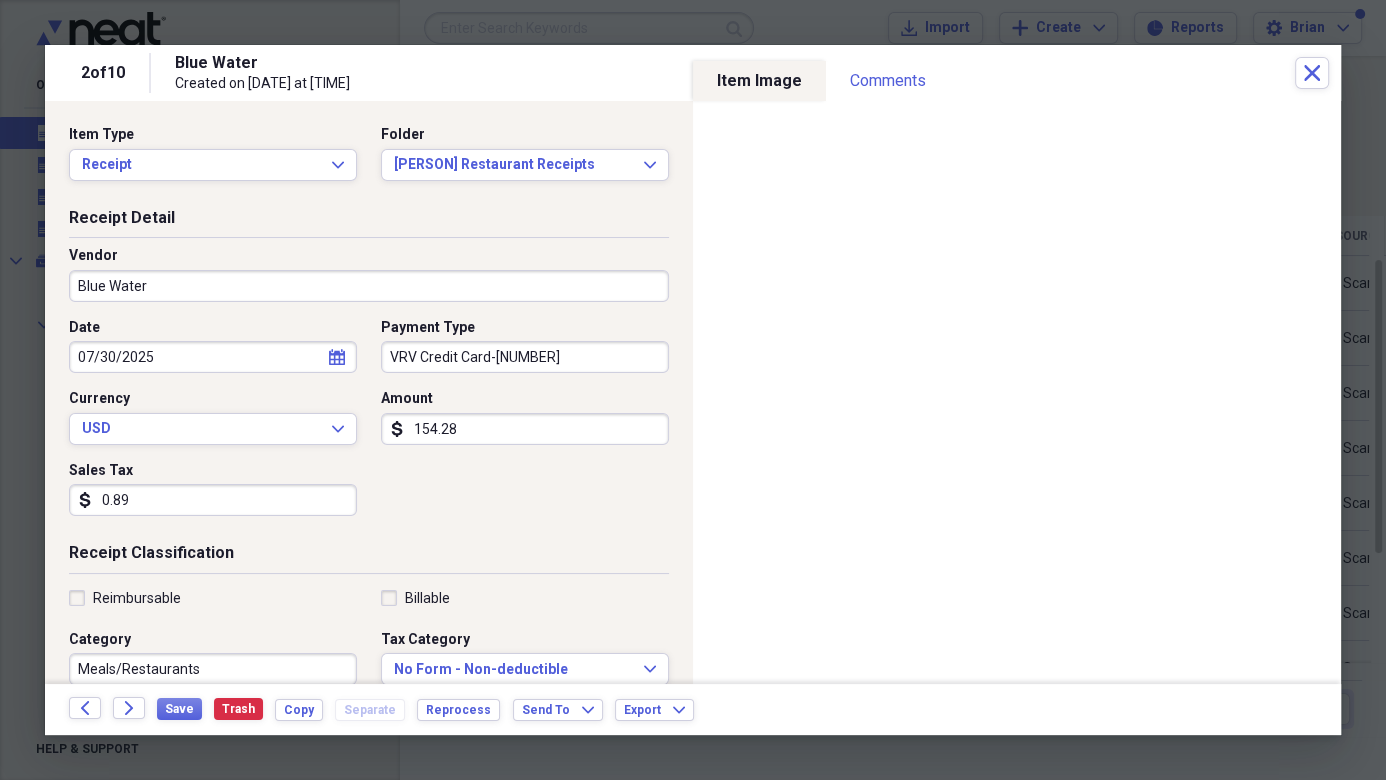 type on "8.93" 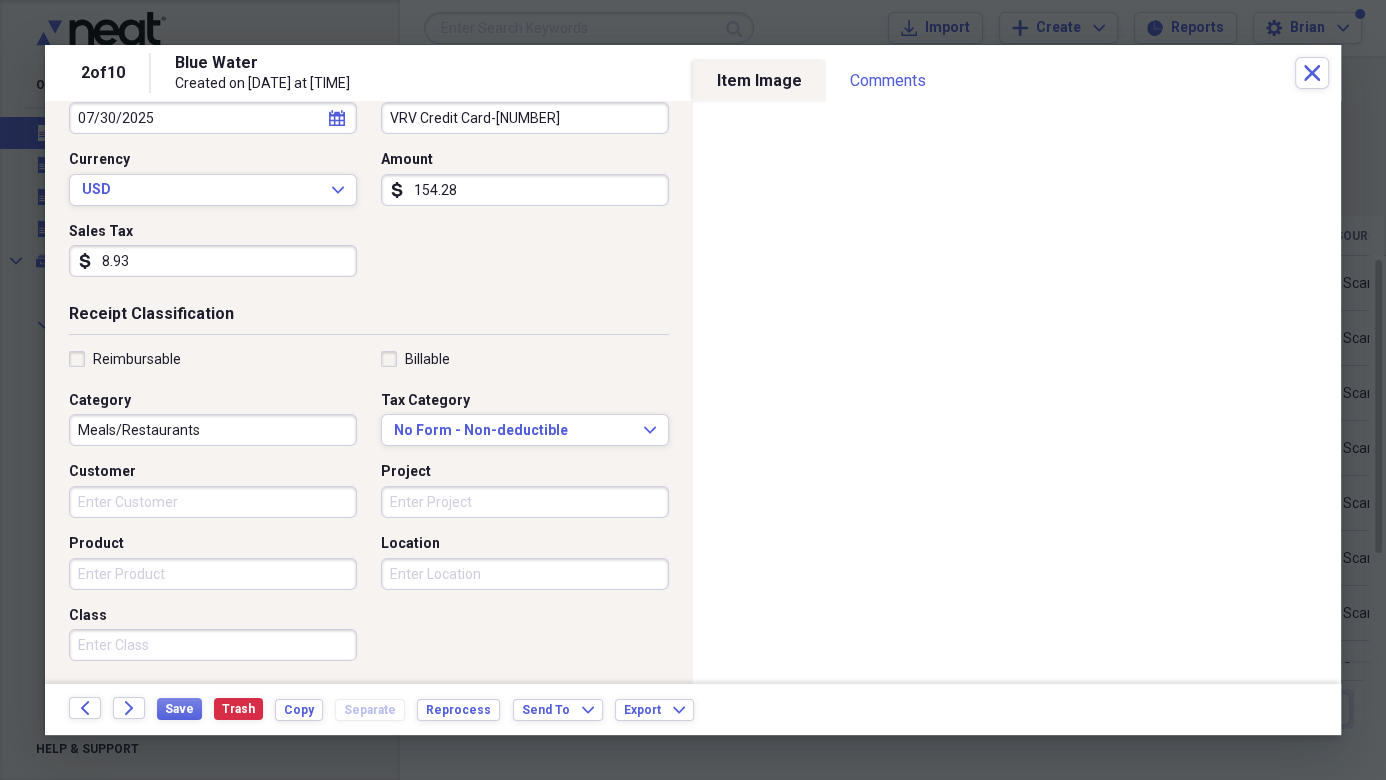 scroll, scrollTop: 436, scrollLeft: 0, axis: vertical 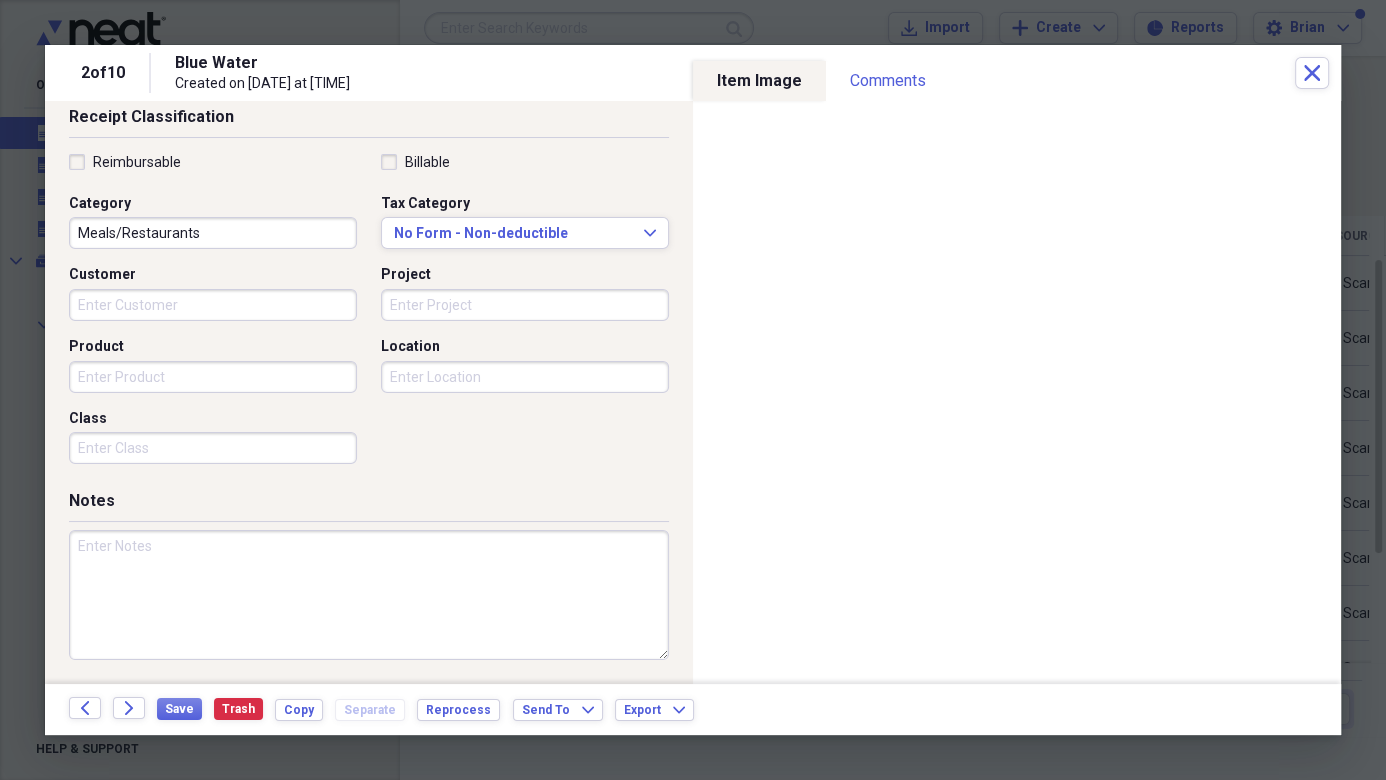 click at bounding box center (369, 595) 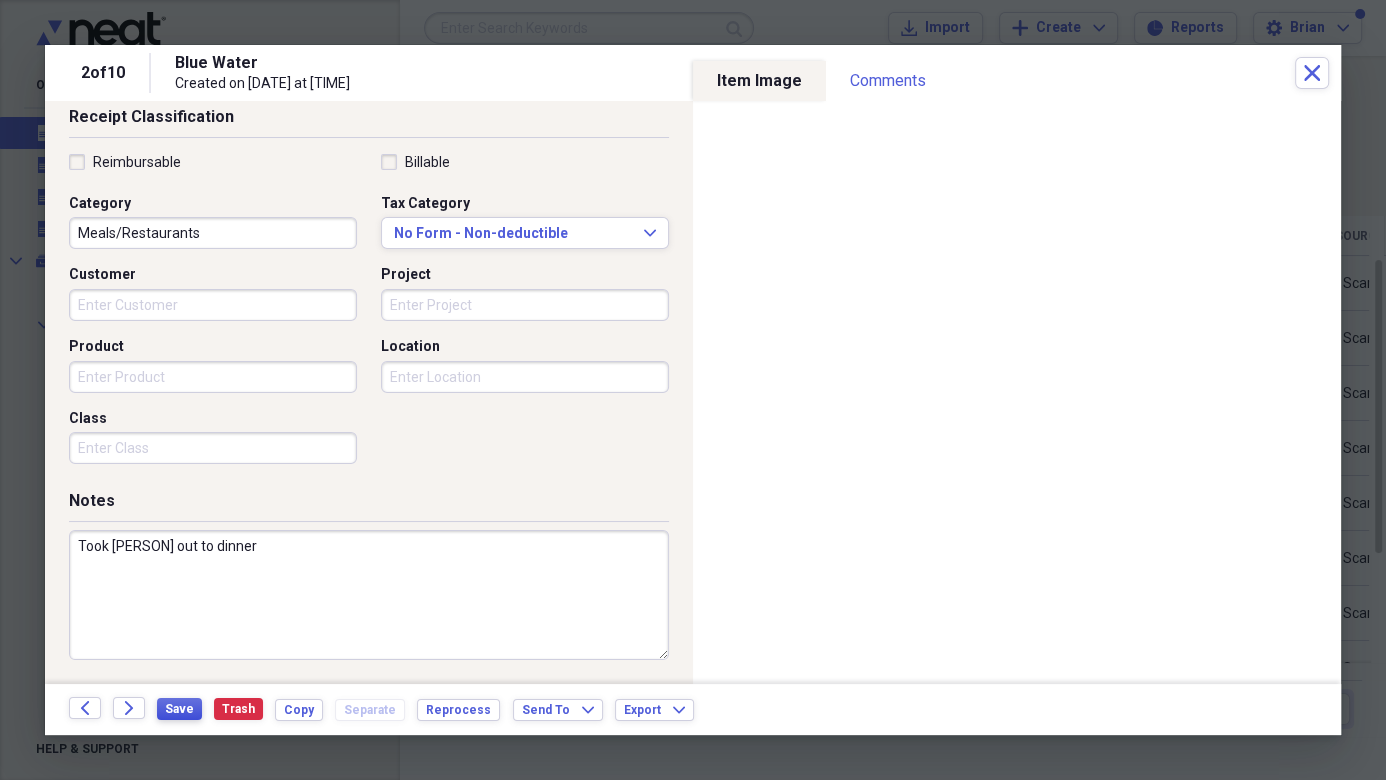 type on "Took [PERSON] out to dinner" 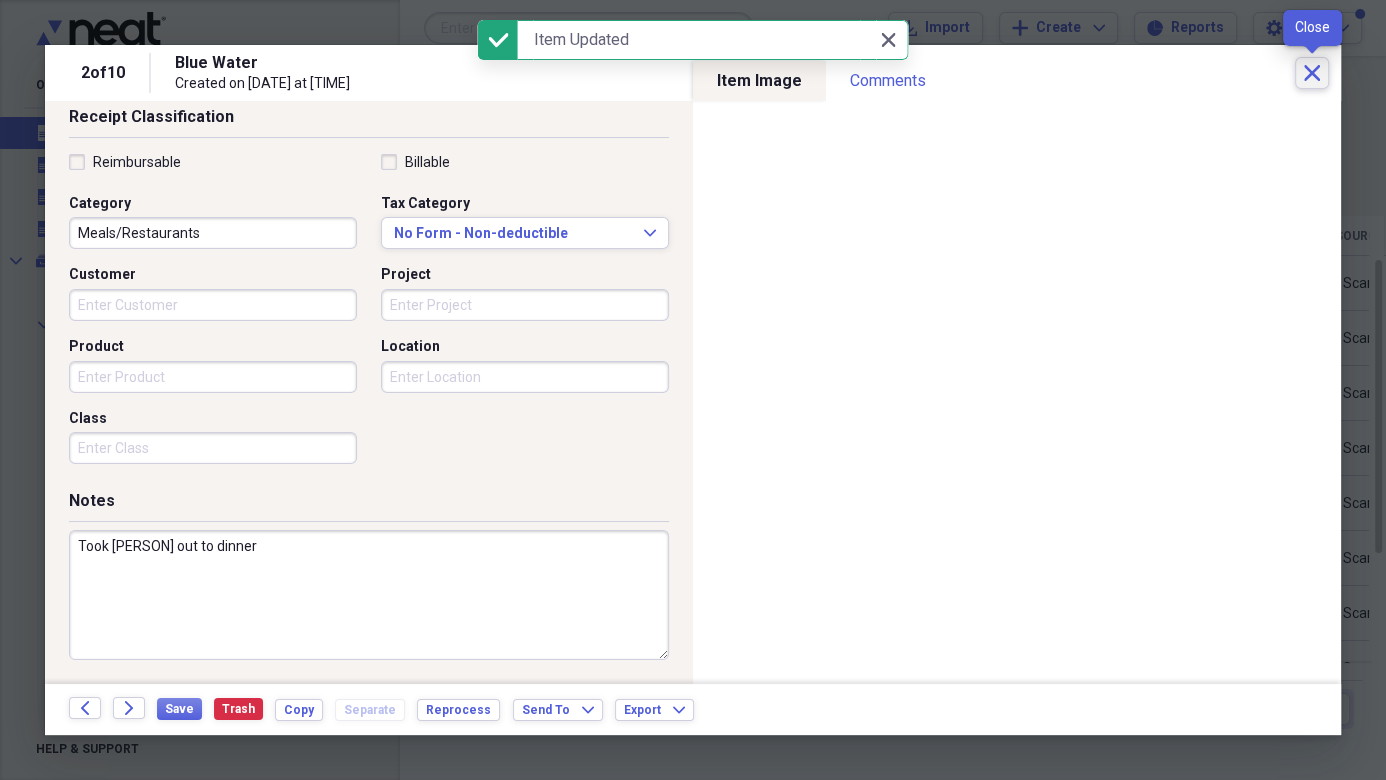 click on "Close" at bounding box center (1312, 73) 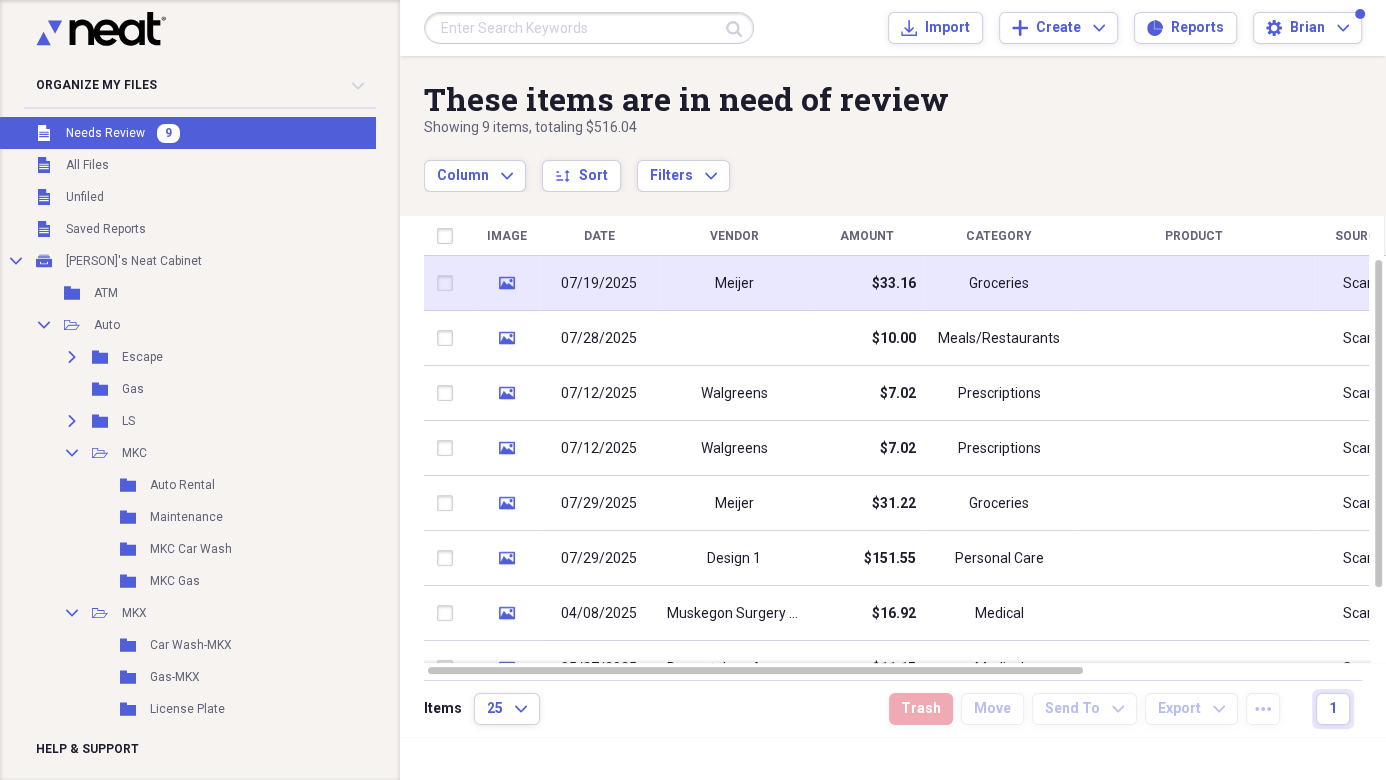 click on "Meijer" at bounding box center [734, 283] 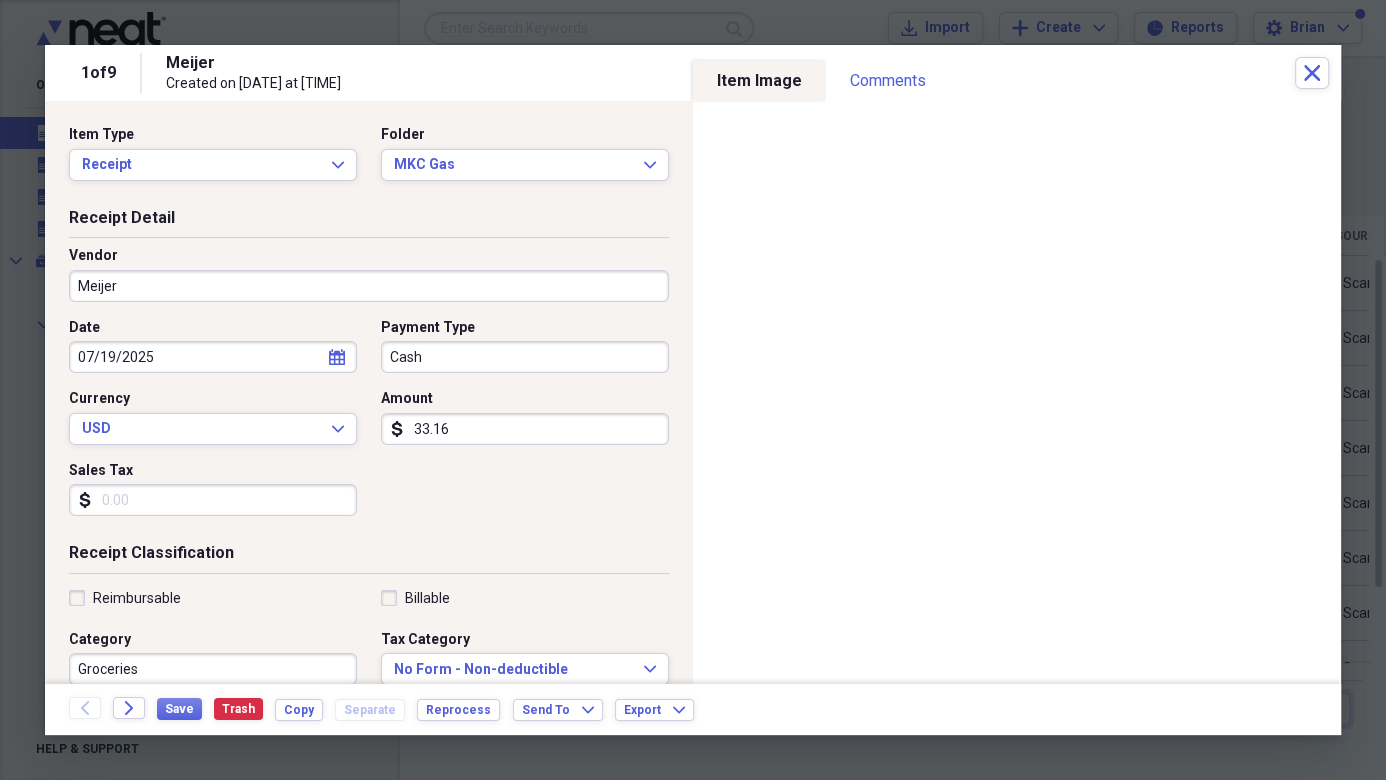 click on "Cash" at bounding box center [525, 357] 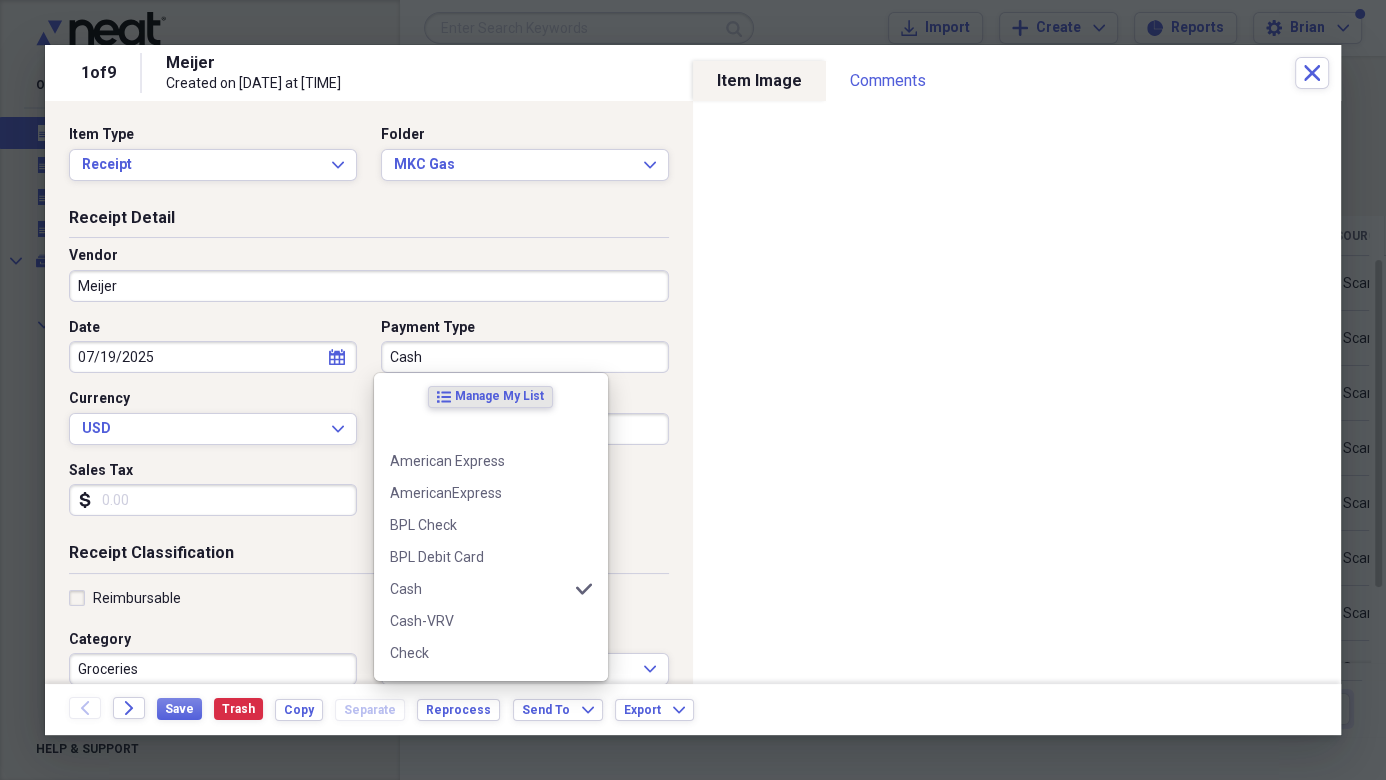 scroll, scrollTop: 1052, scrollLeft: 0, axis: vertical 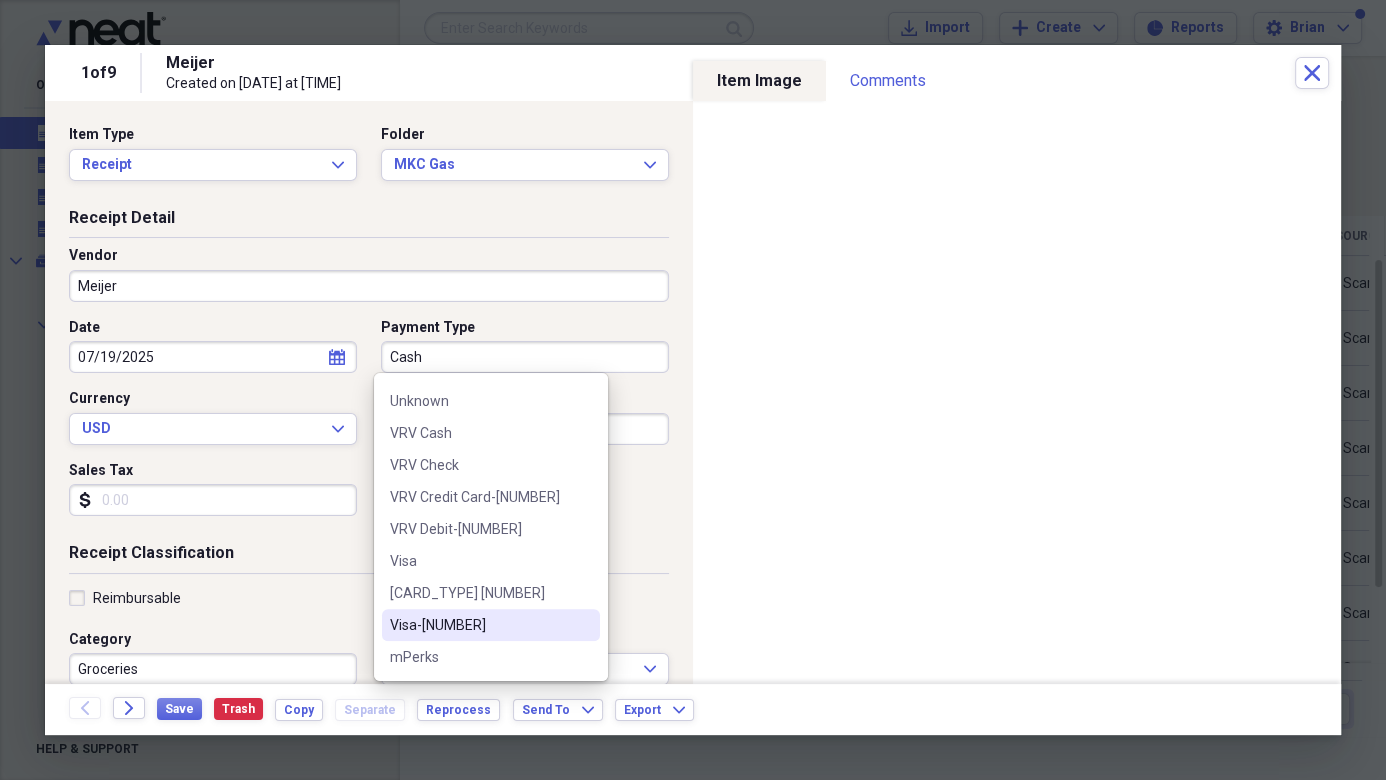 click on "Visa-[NUMBER]" at bounding box center [479, 625] 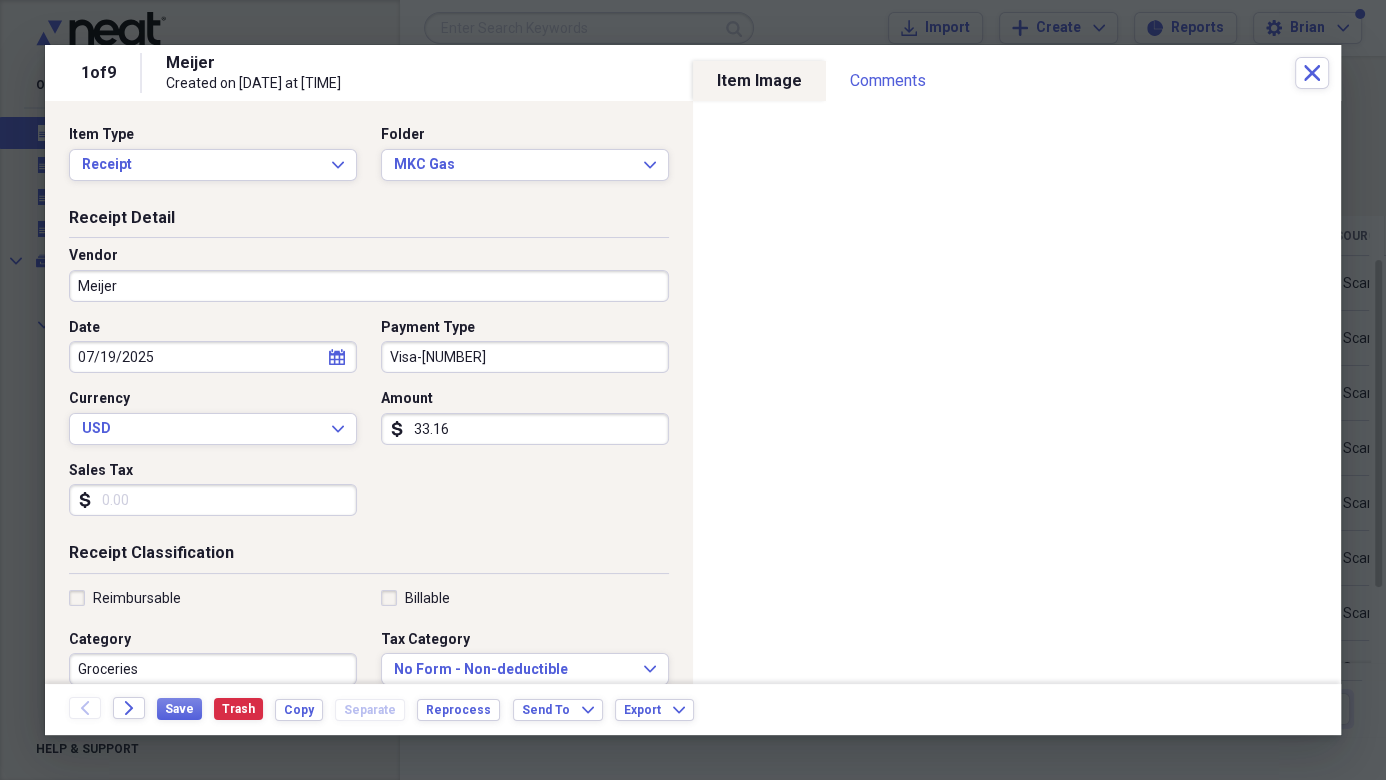 click on "Groceries" at bounding box center [213, 669] 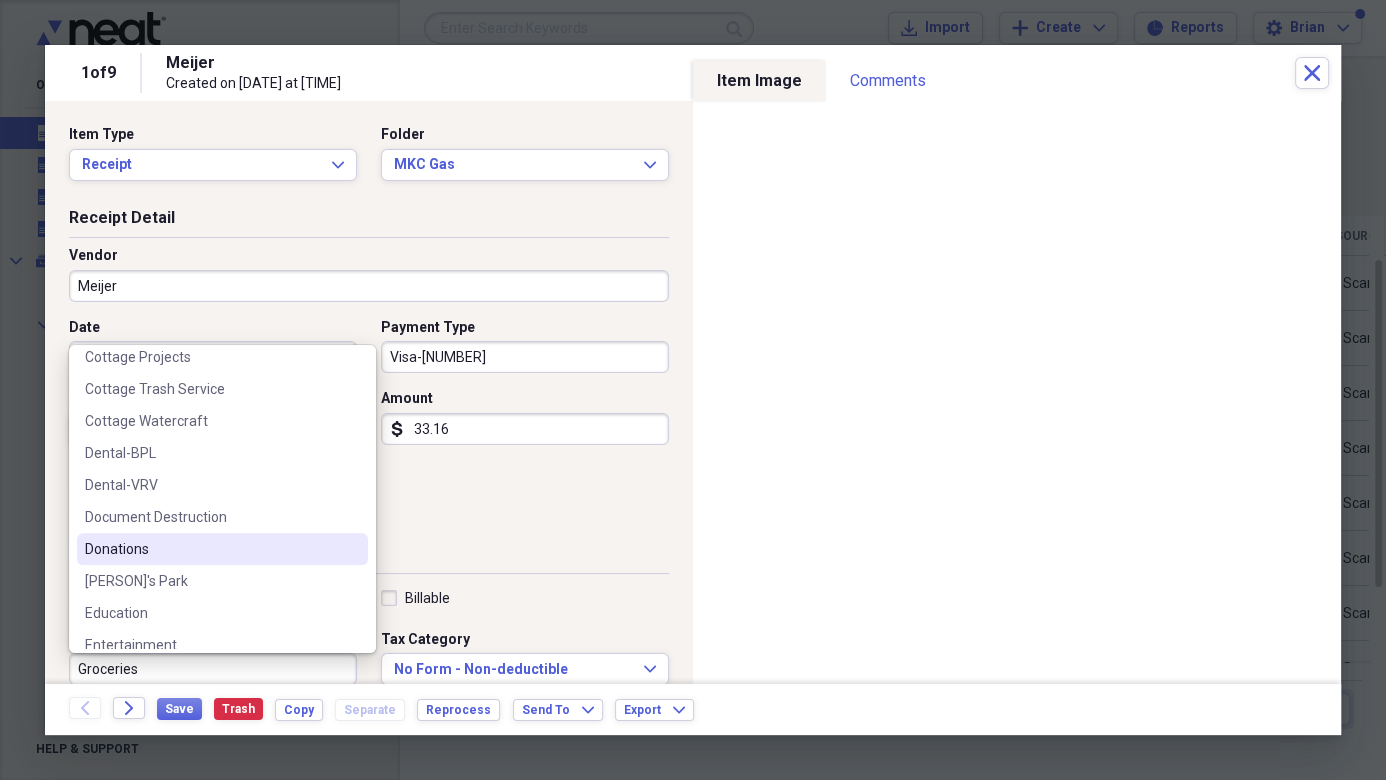 scroll, scrollTop: 1435, scrollLeft: 0, axis: vertical 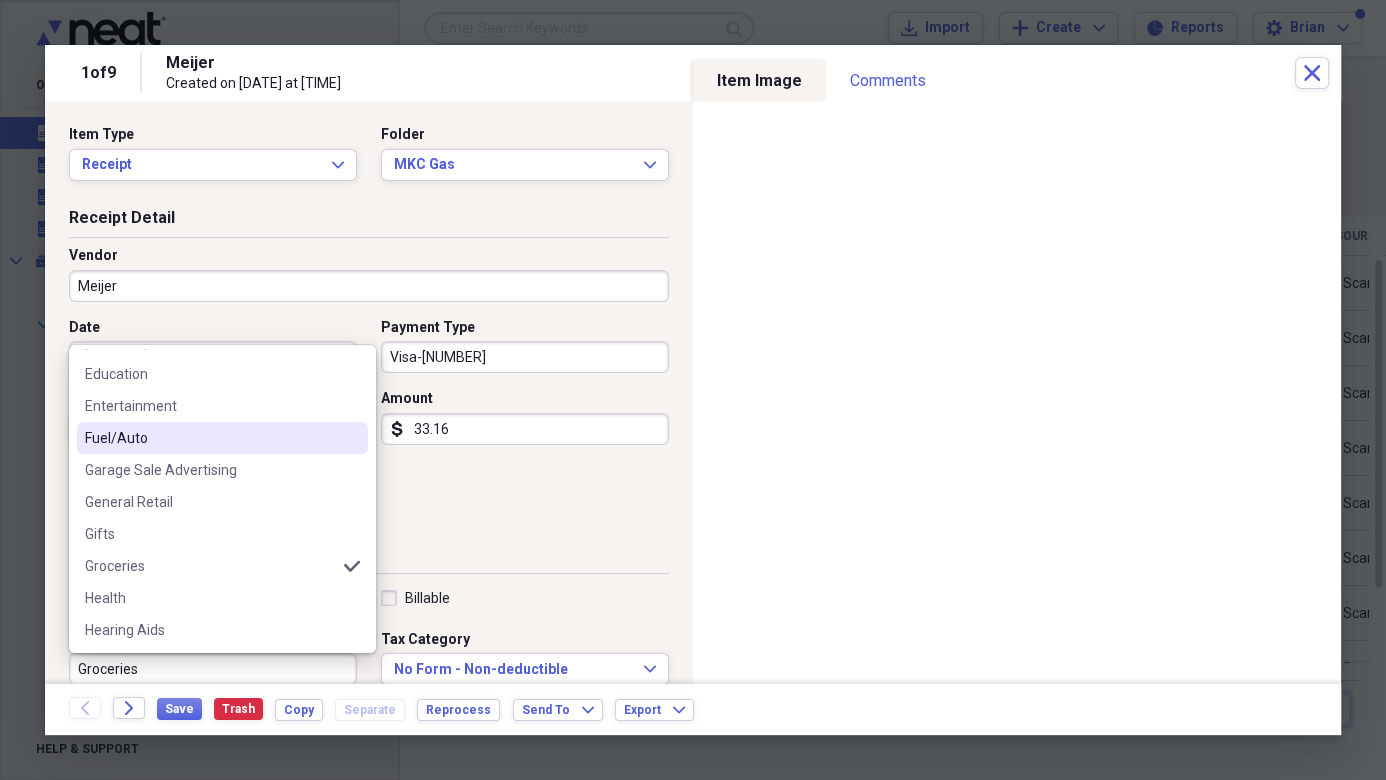 click on "Fuel/Auto" at bounding box center (210, 438) 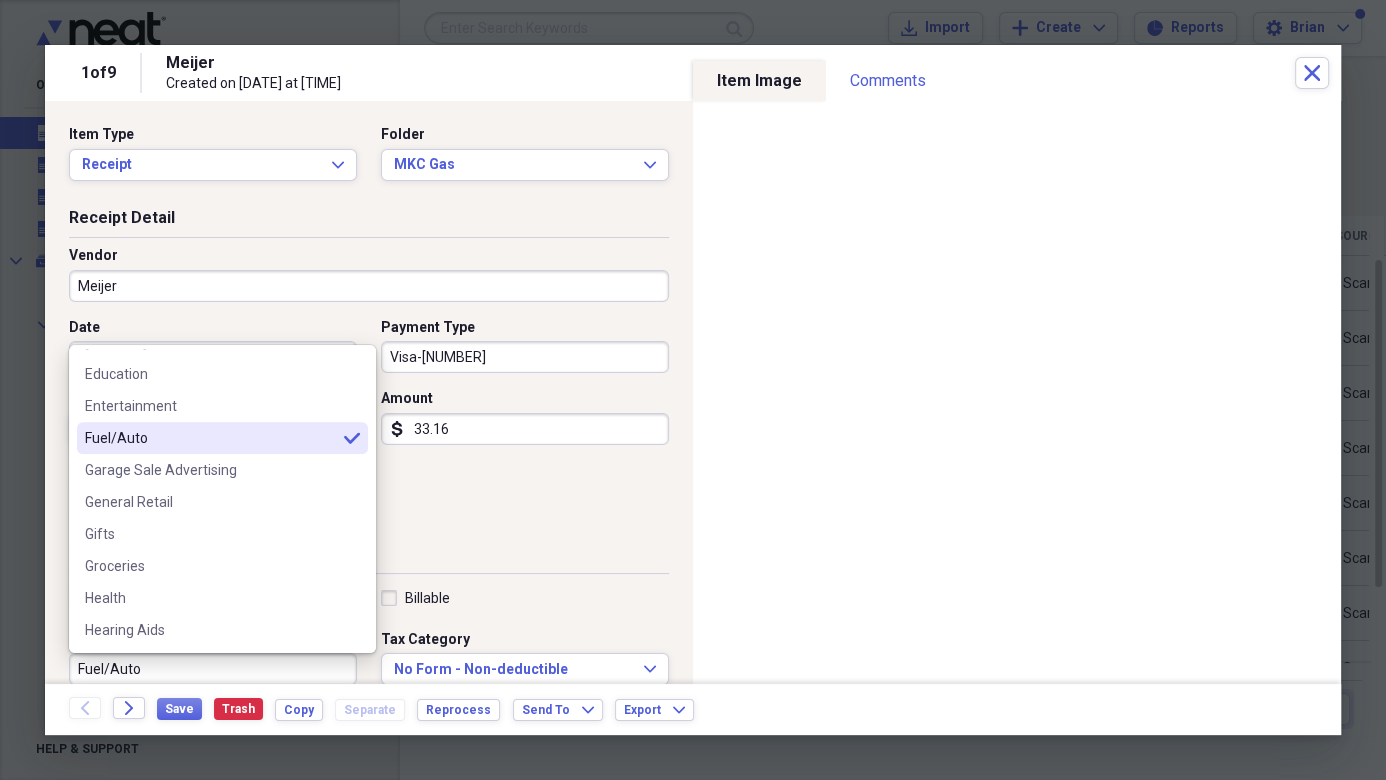 type on "Fuel/Auto" 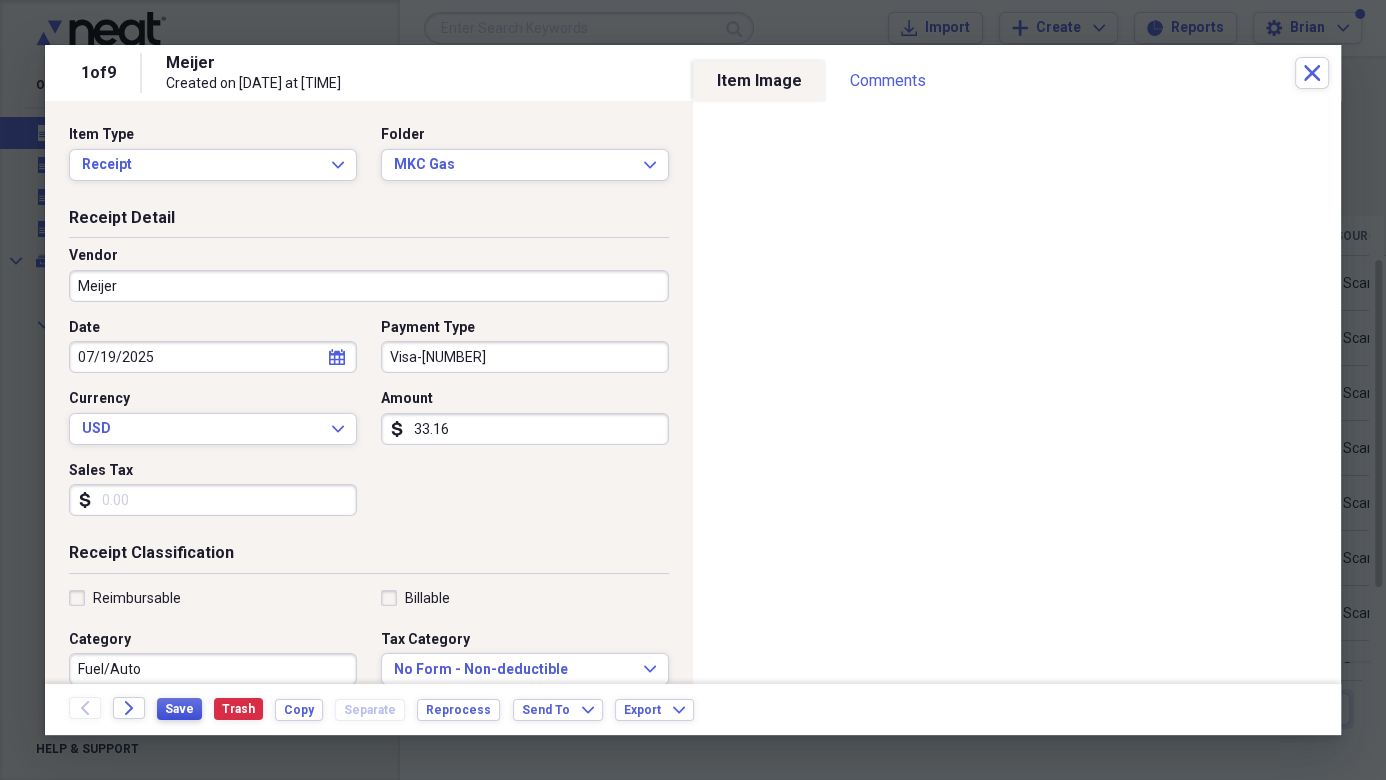 click on "Save" at bounding box center (179, 709) 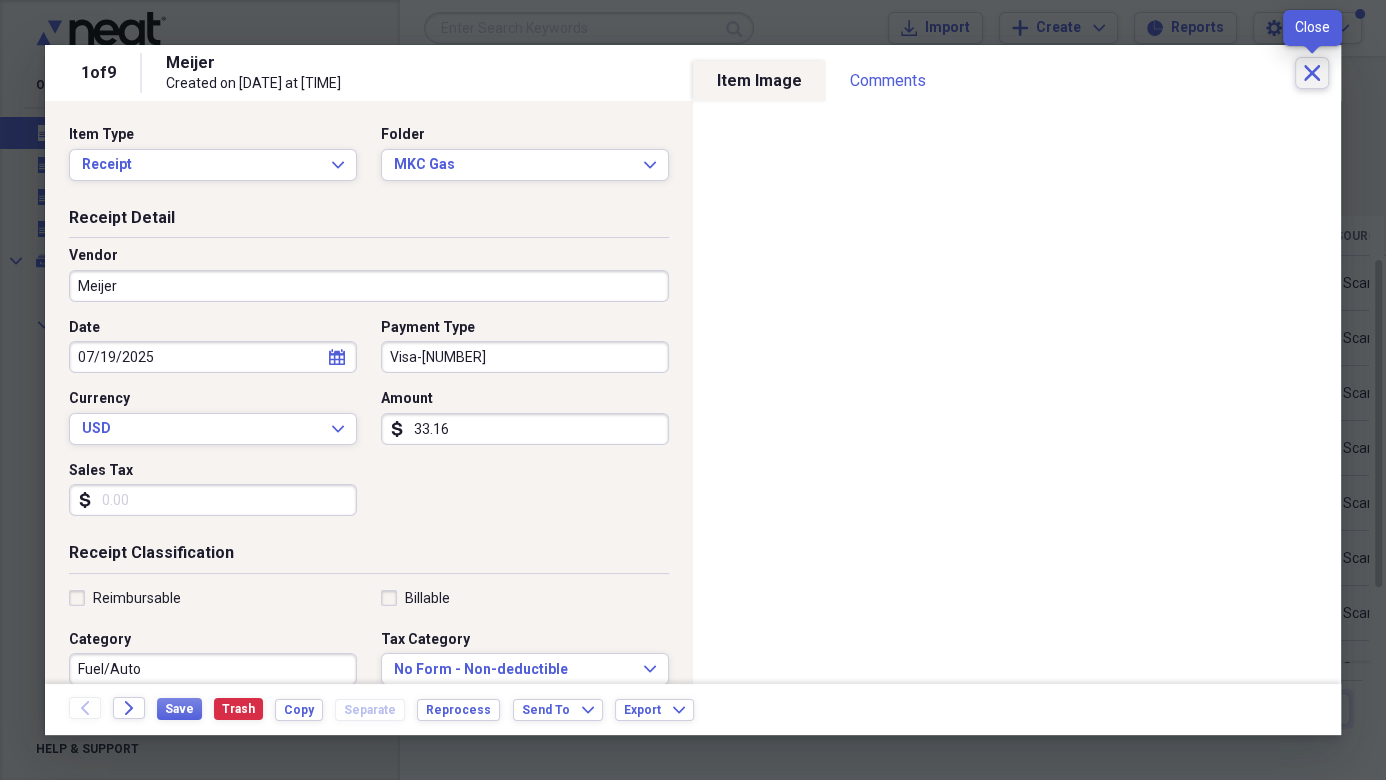click on "Close" at bounding box center [1312, 73] 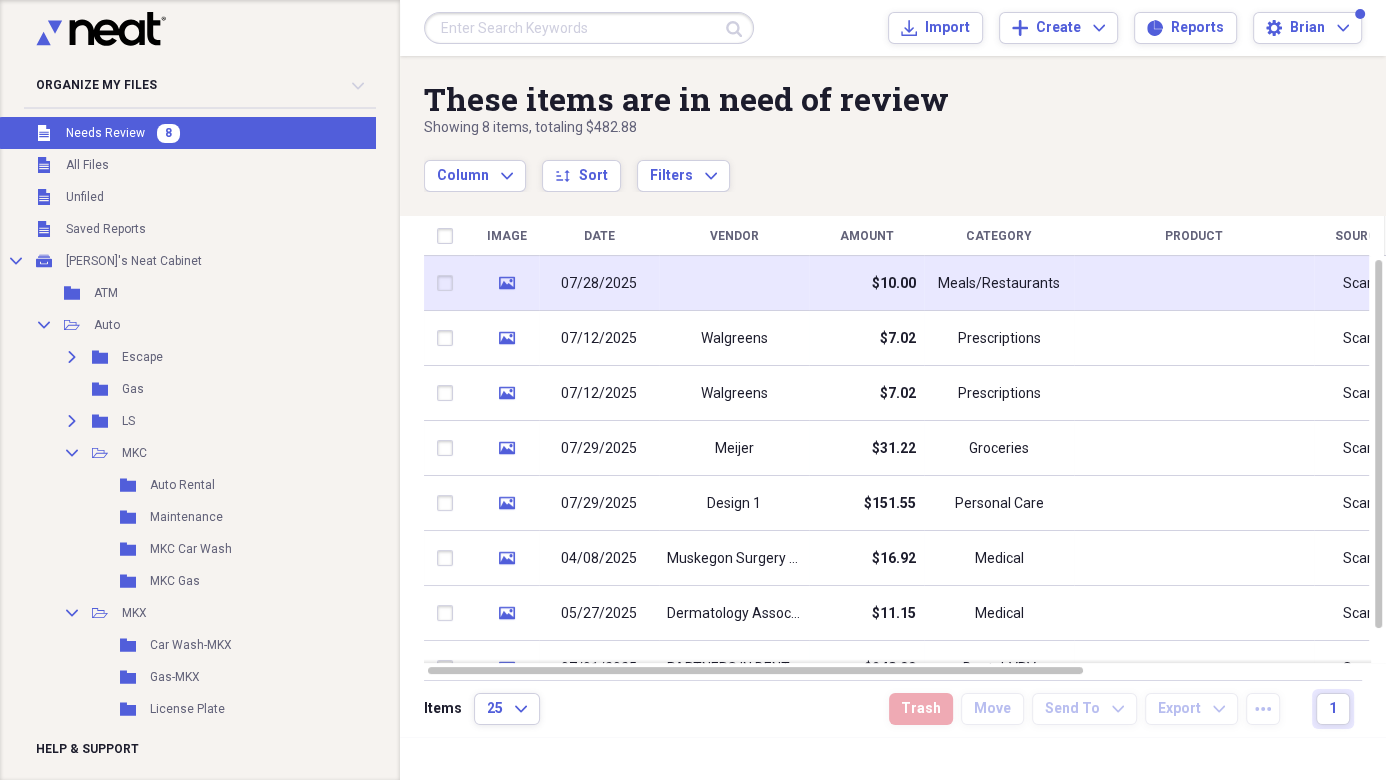 click at bounding box center (734, 283) 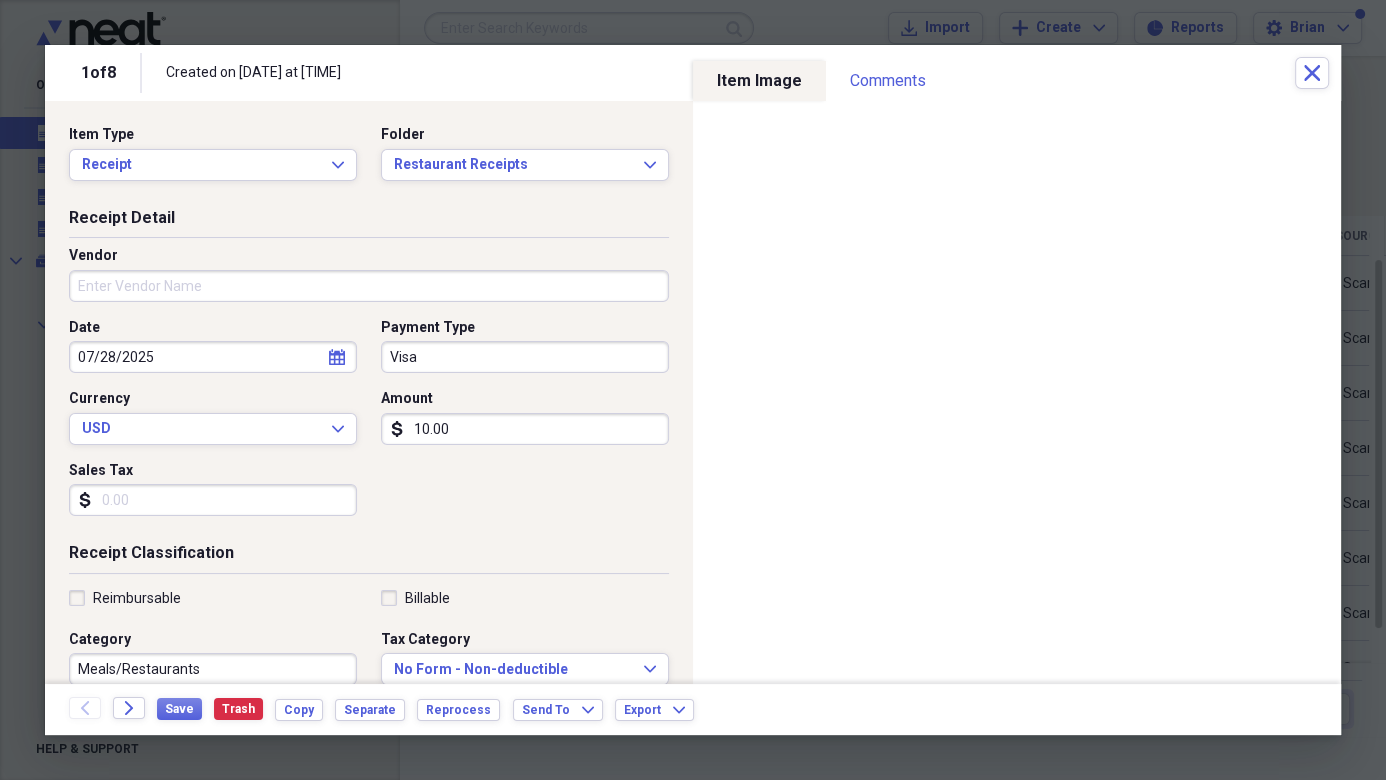 click on "Vendor" at bounding box center (369, 286) 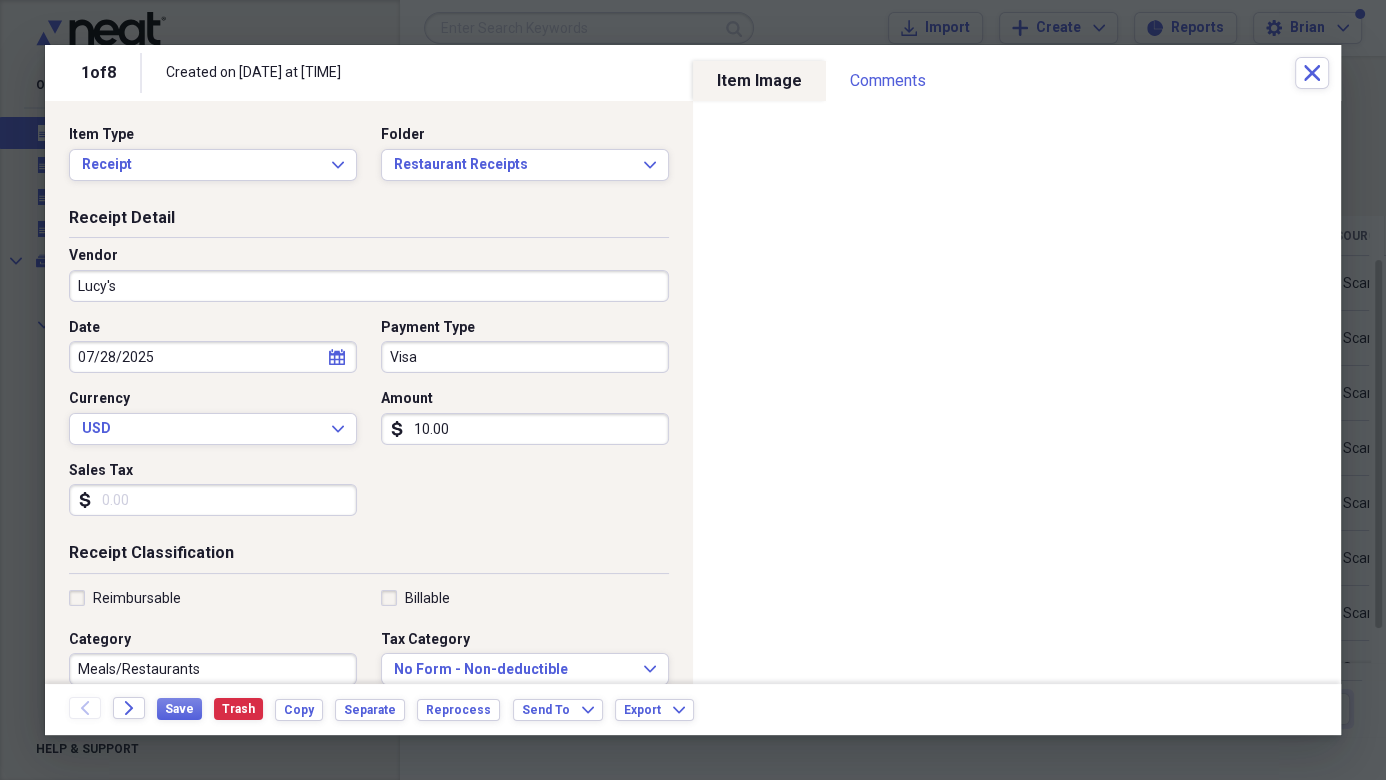 type on "Lucy's" 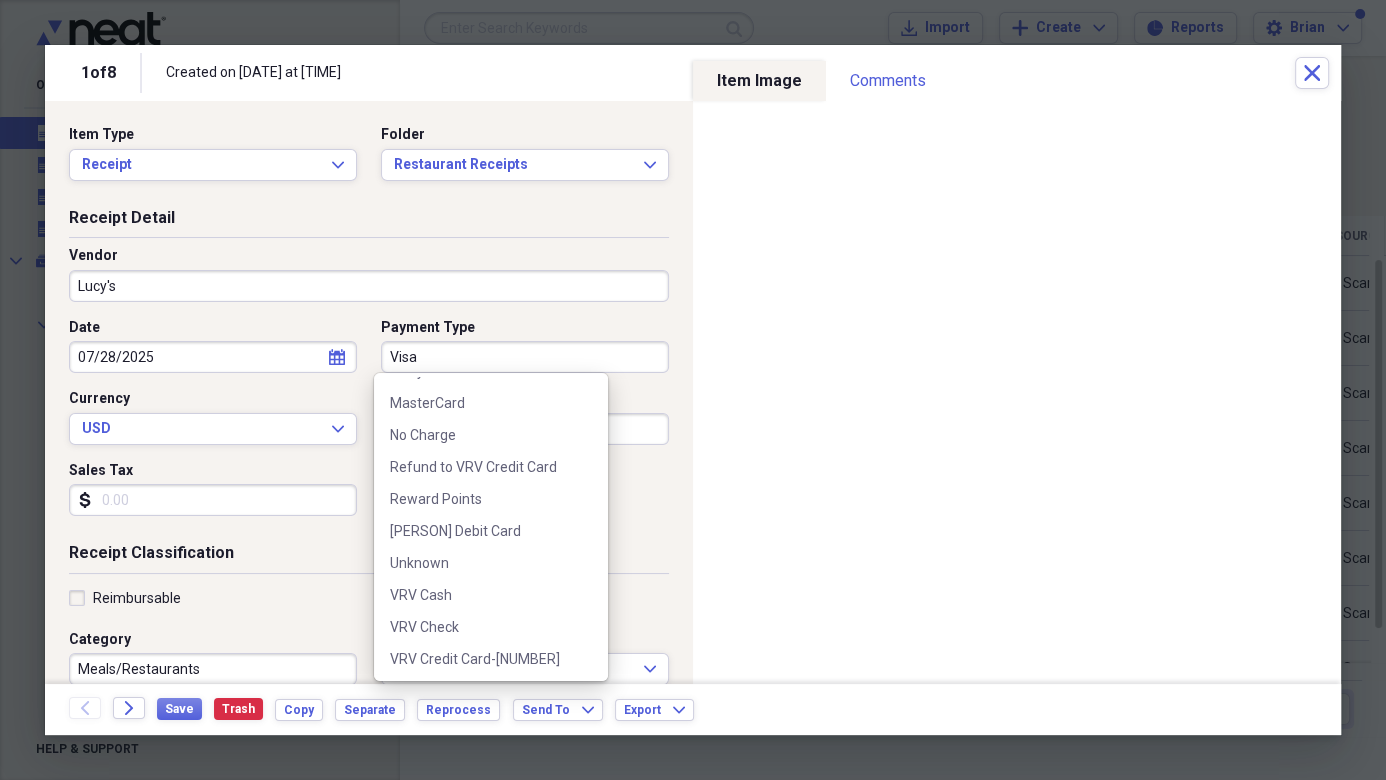 scroll, scrollTop: 1052, scrollLeft: 0, axis: vertical 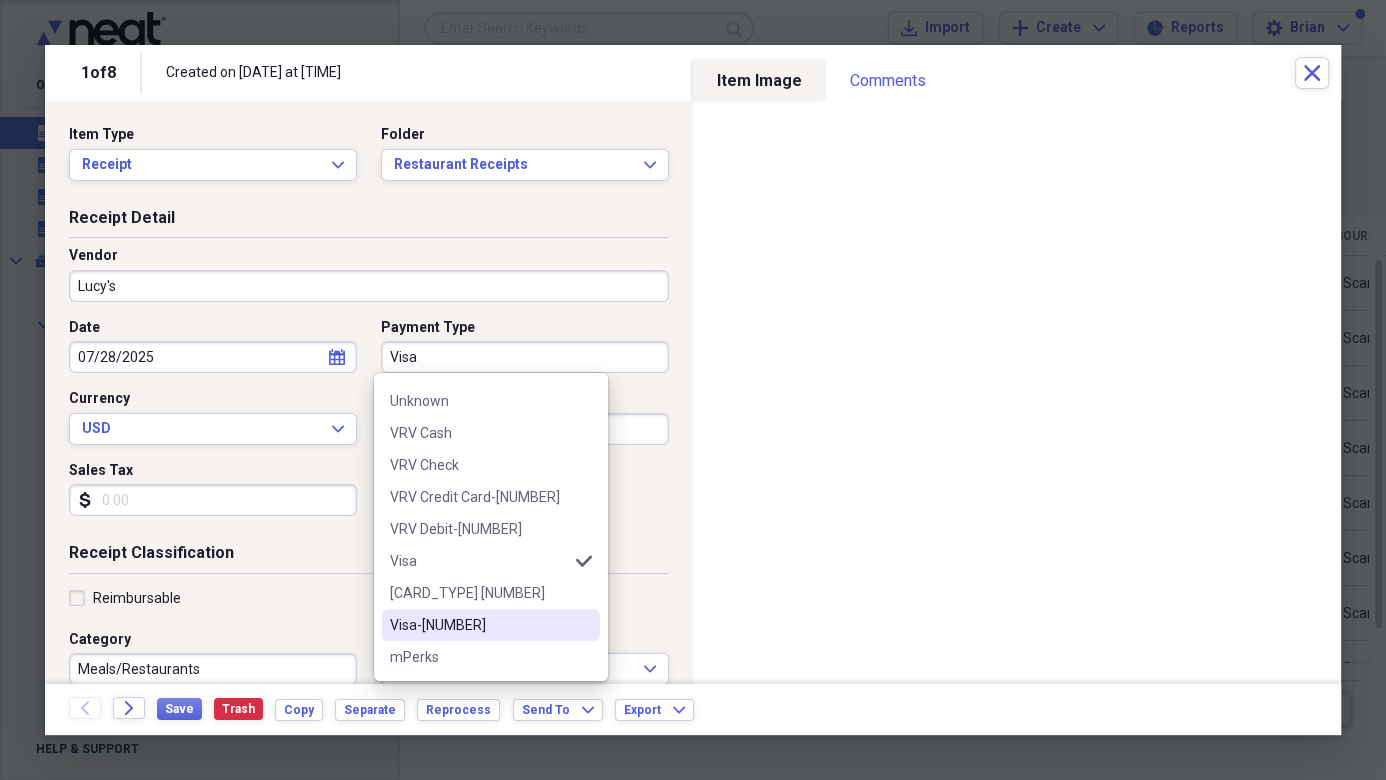click on "Visa-[NUMBER]" at bounding box center [479, 625] 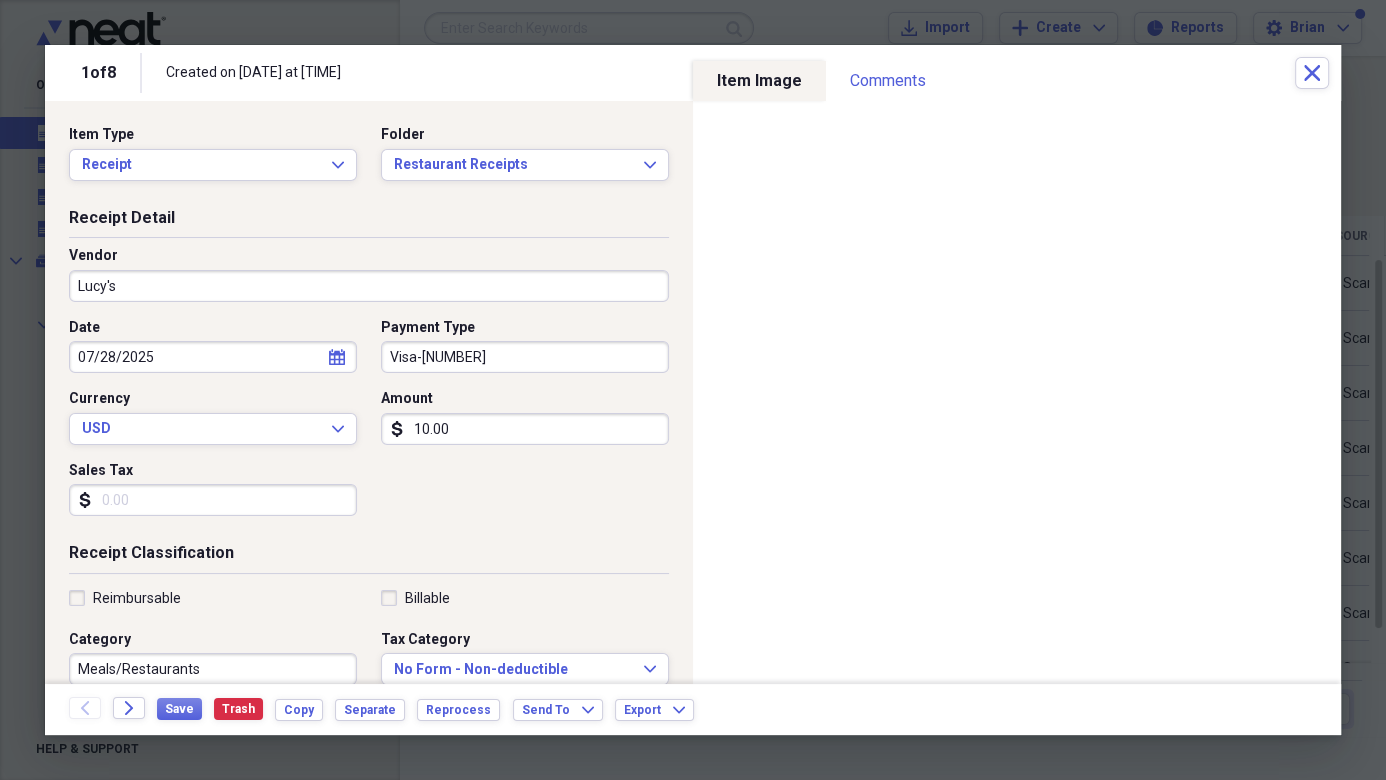 click on "10.00" at bounding box center [525, 429] 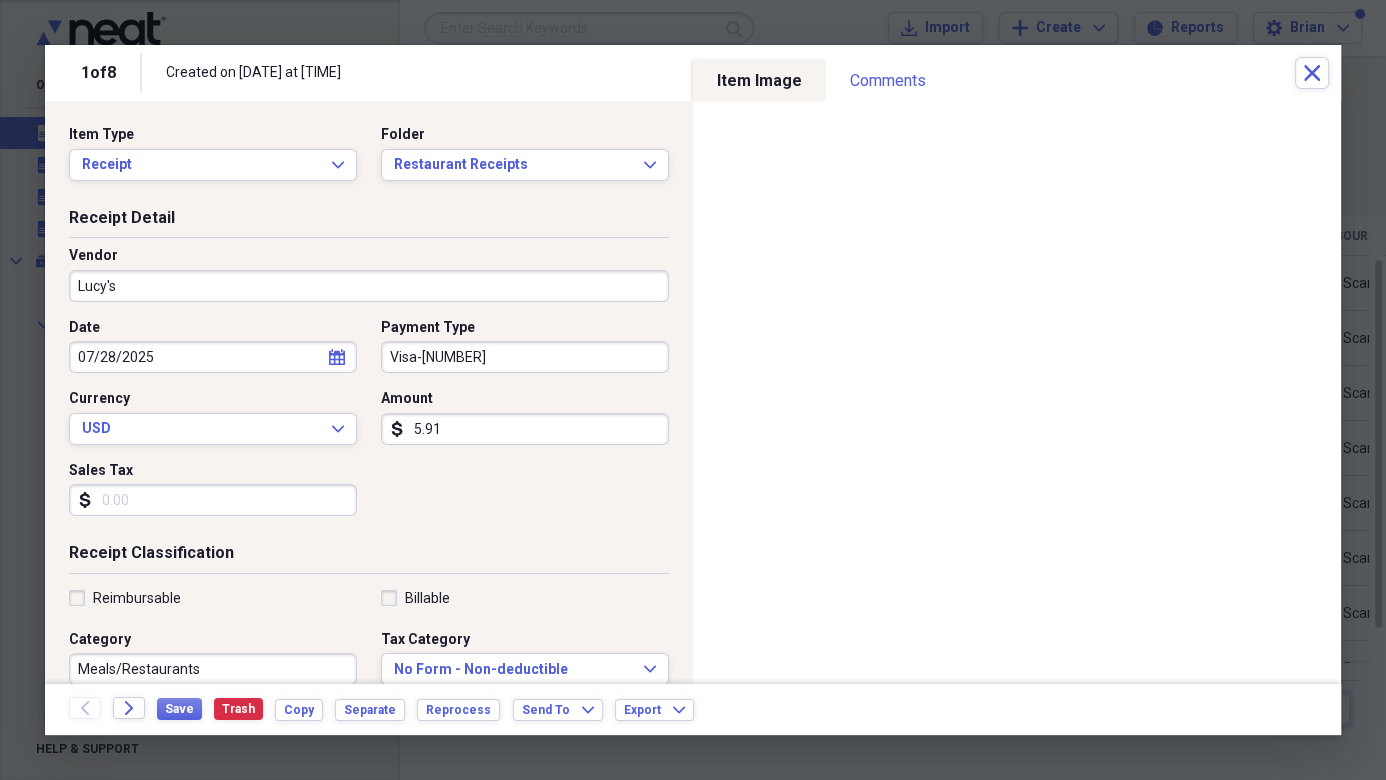 type on "59.13" 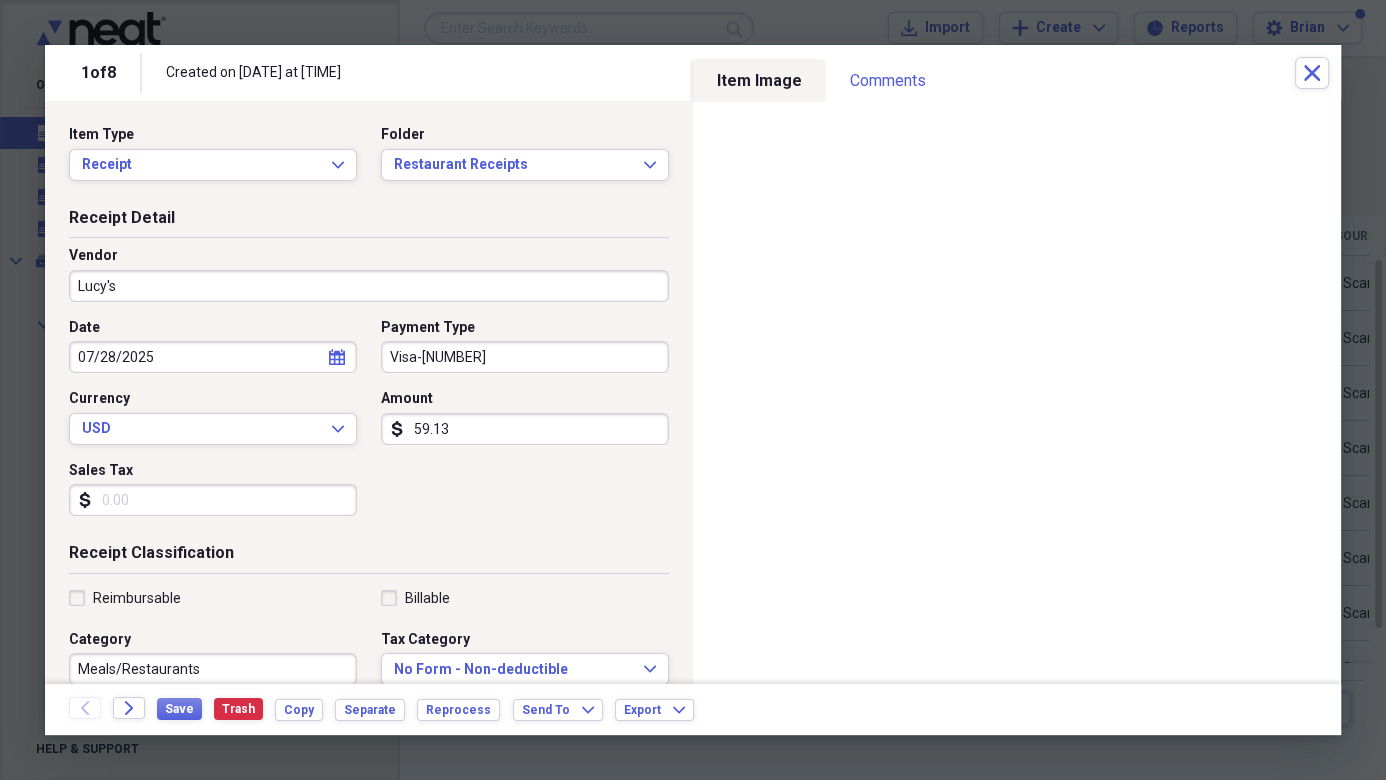 click on "Sales Tax" at bounding box center [213, 500] 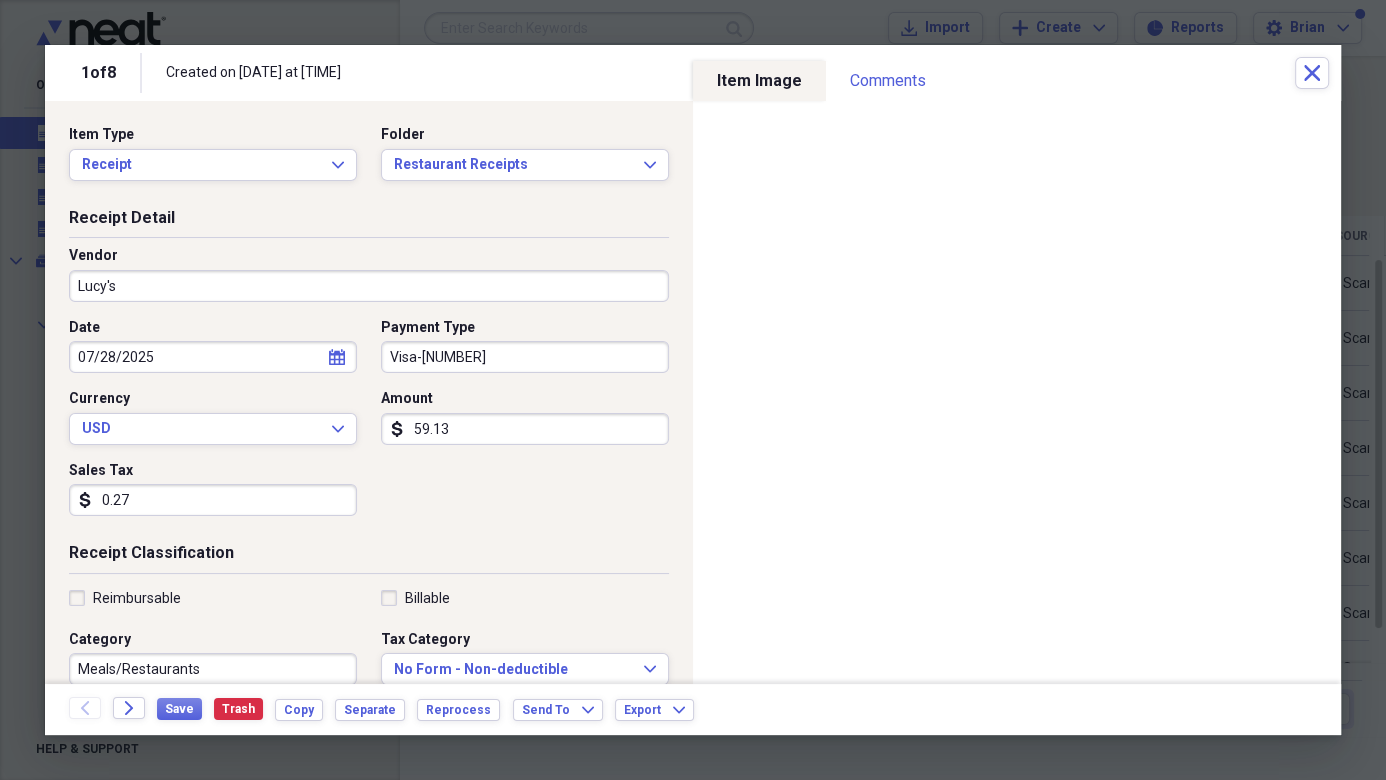 type on "2.78" 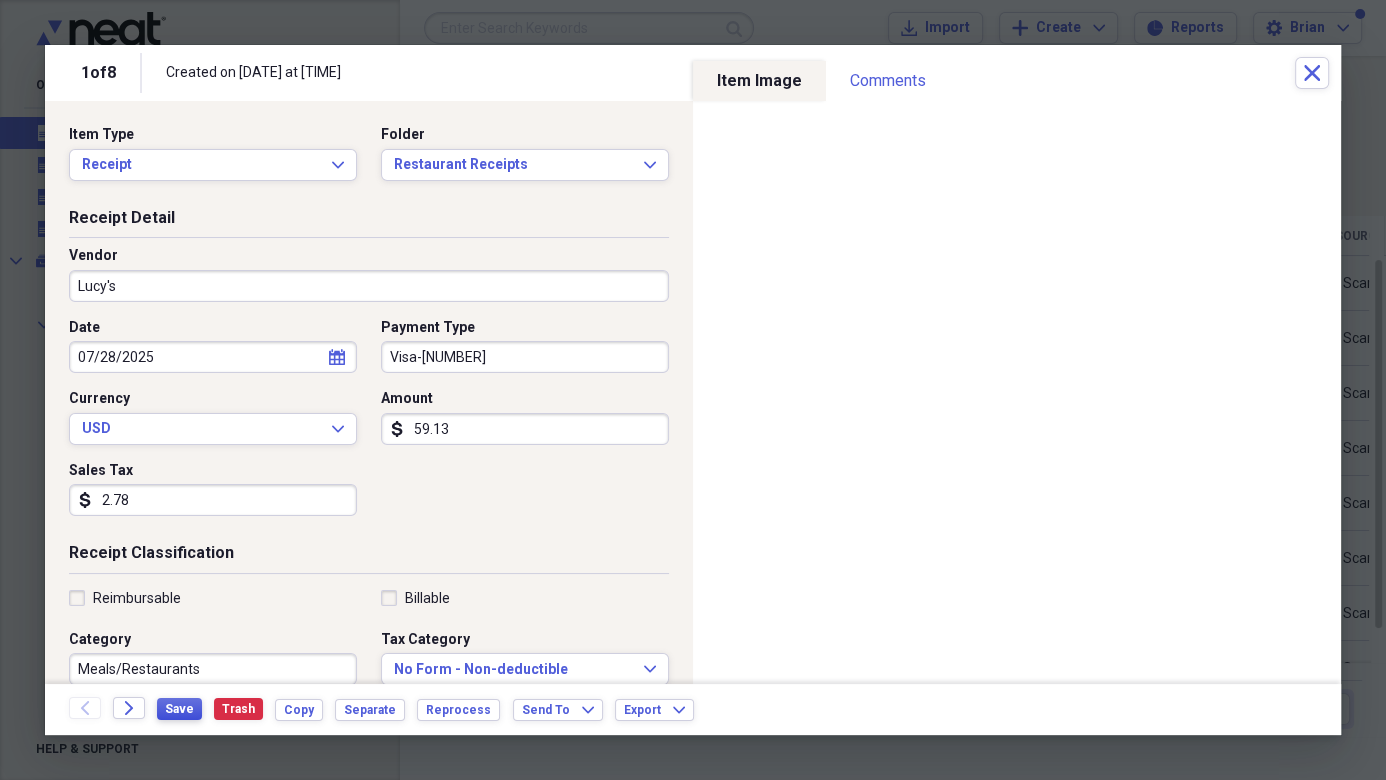 click on "Save" at bounding box center (179, 709) 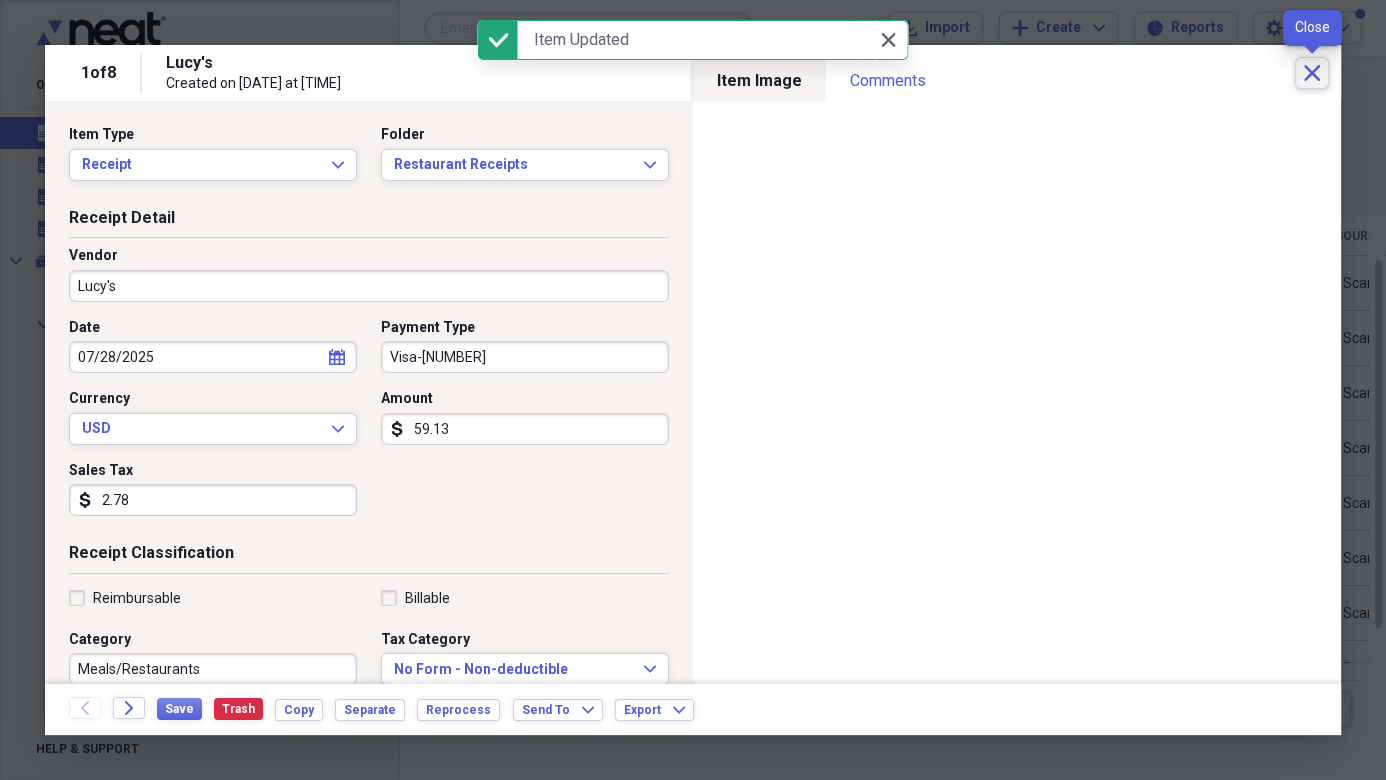 click on "Close" 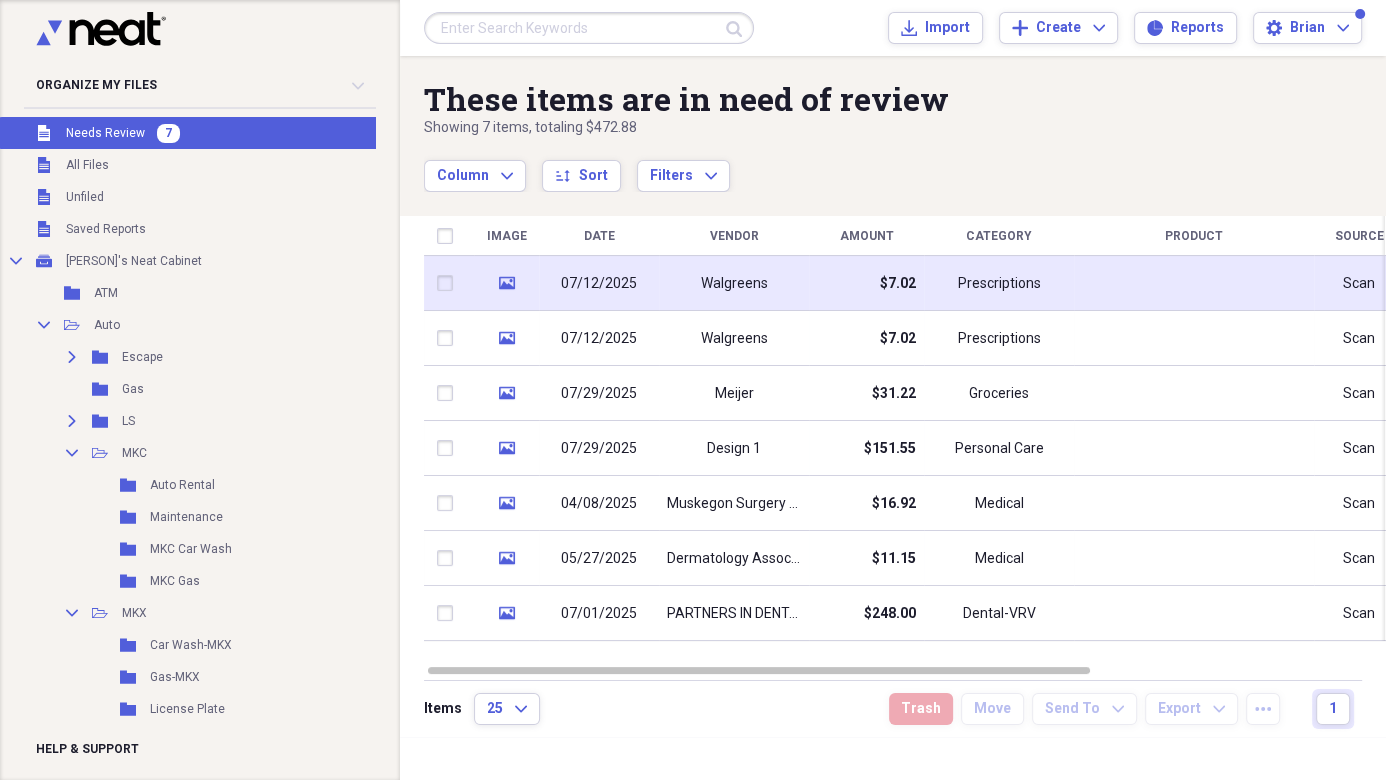 click on "Walgreens" at bounding box center [734, 284] 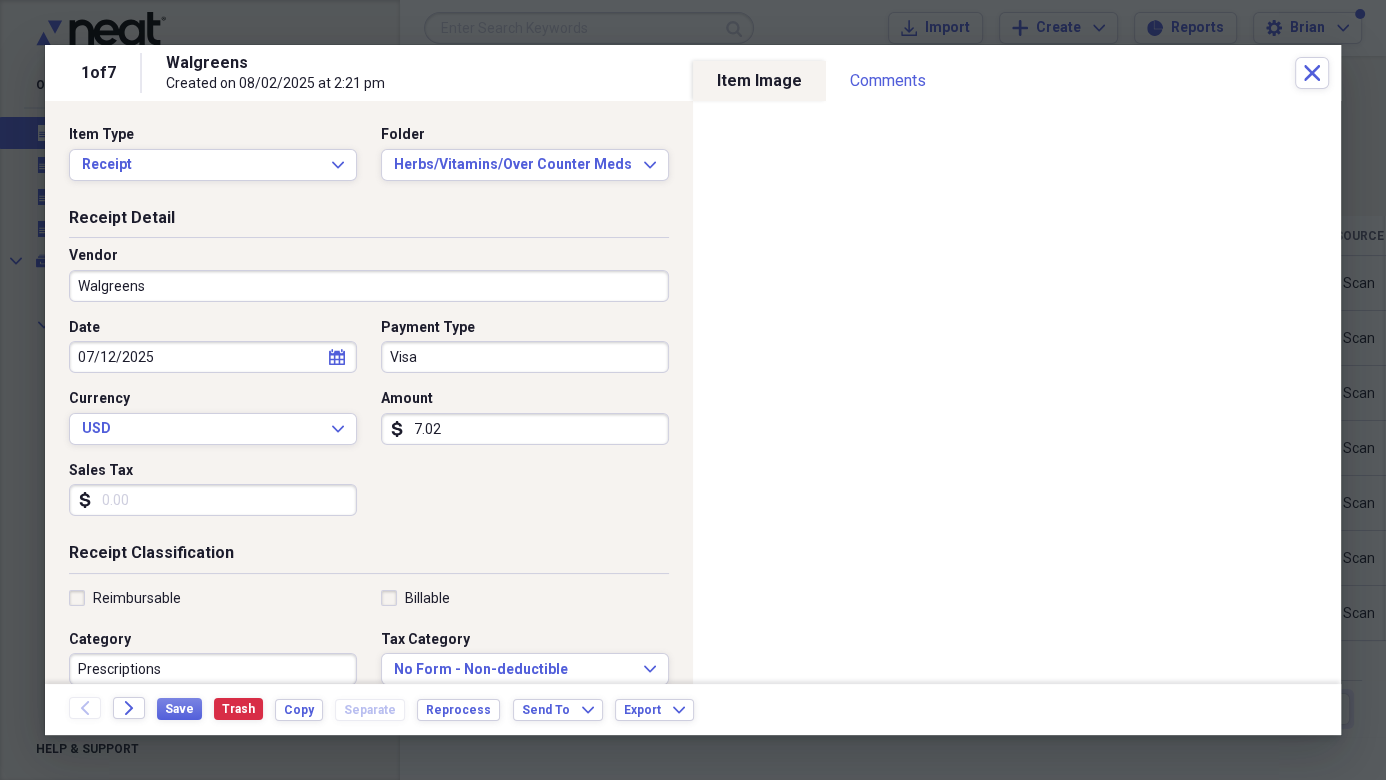 click on "Visa" at bounding box center [525, 357] 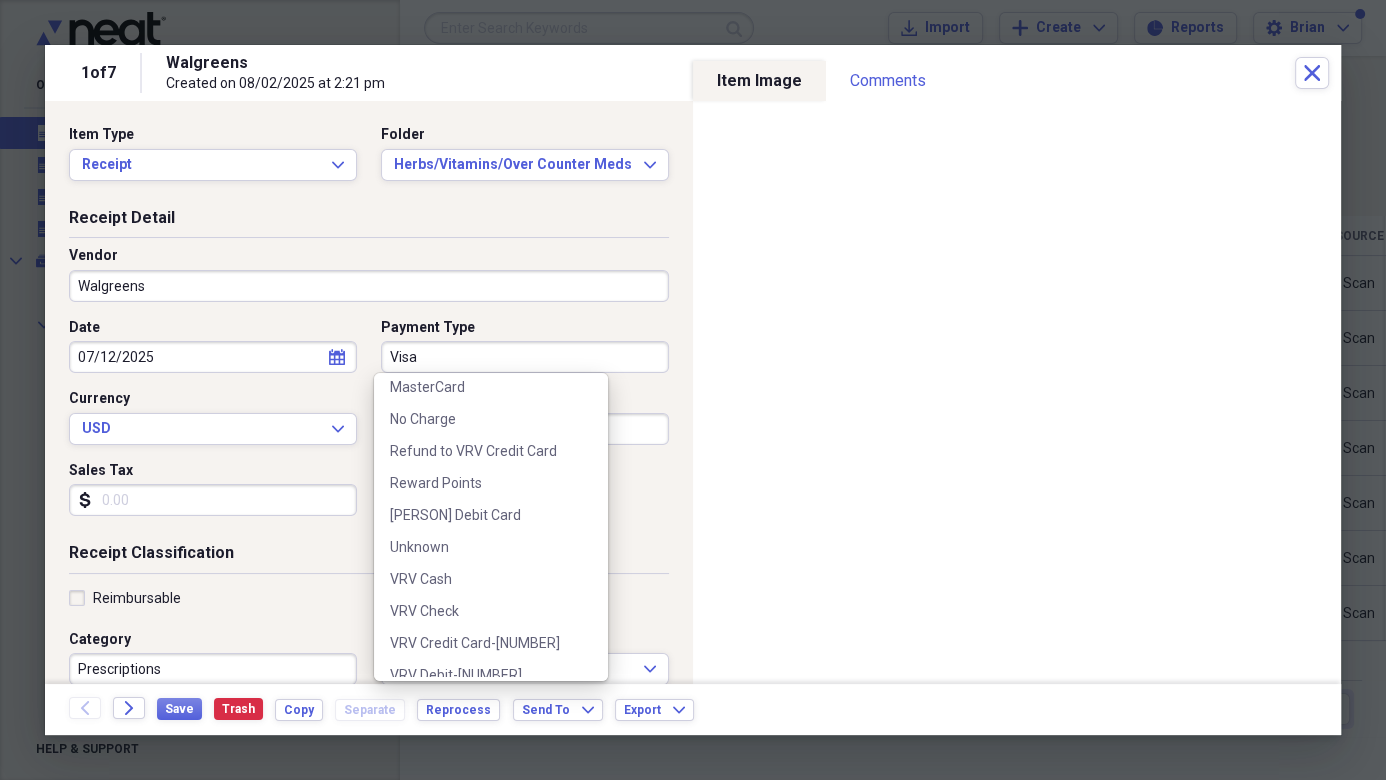 scroll, scrollTop: 1052, scrollLeft: 0, axis: vertical 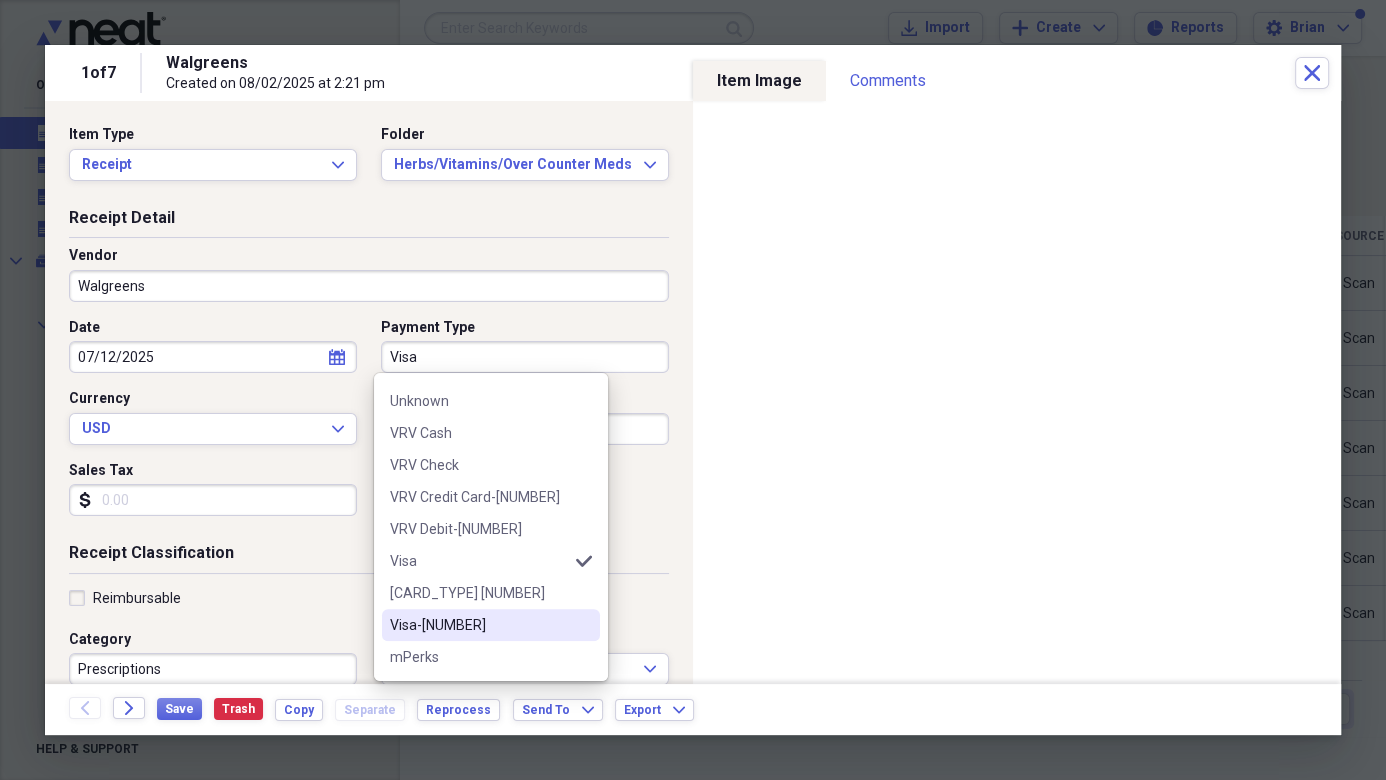 click on "Visa-[NUMBER]" at bounding box center [479, 625] 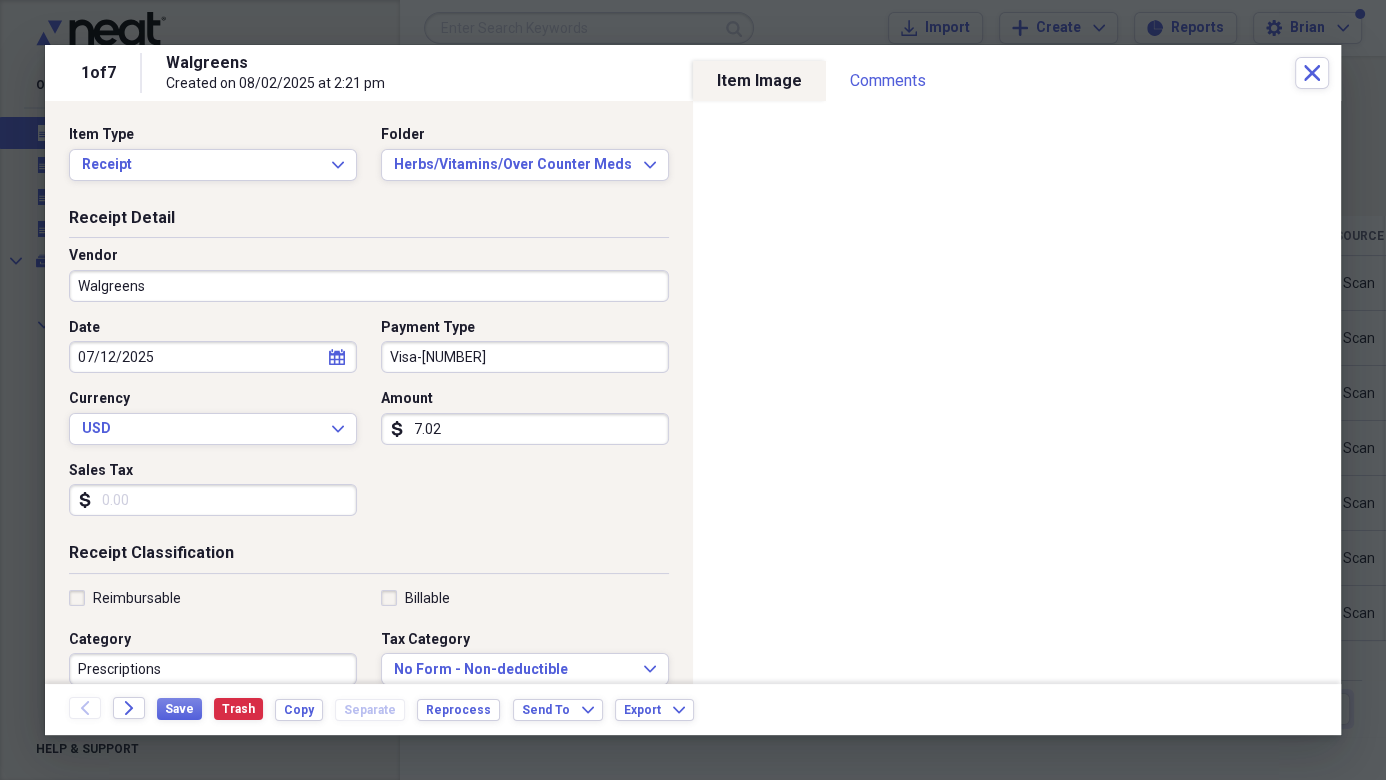 click on "7.02" at bounding box center (525, 429) 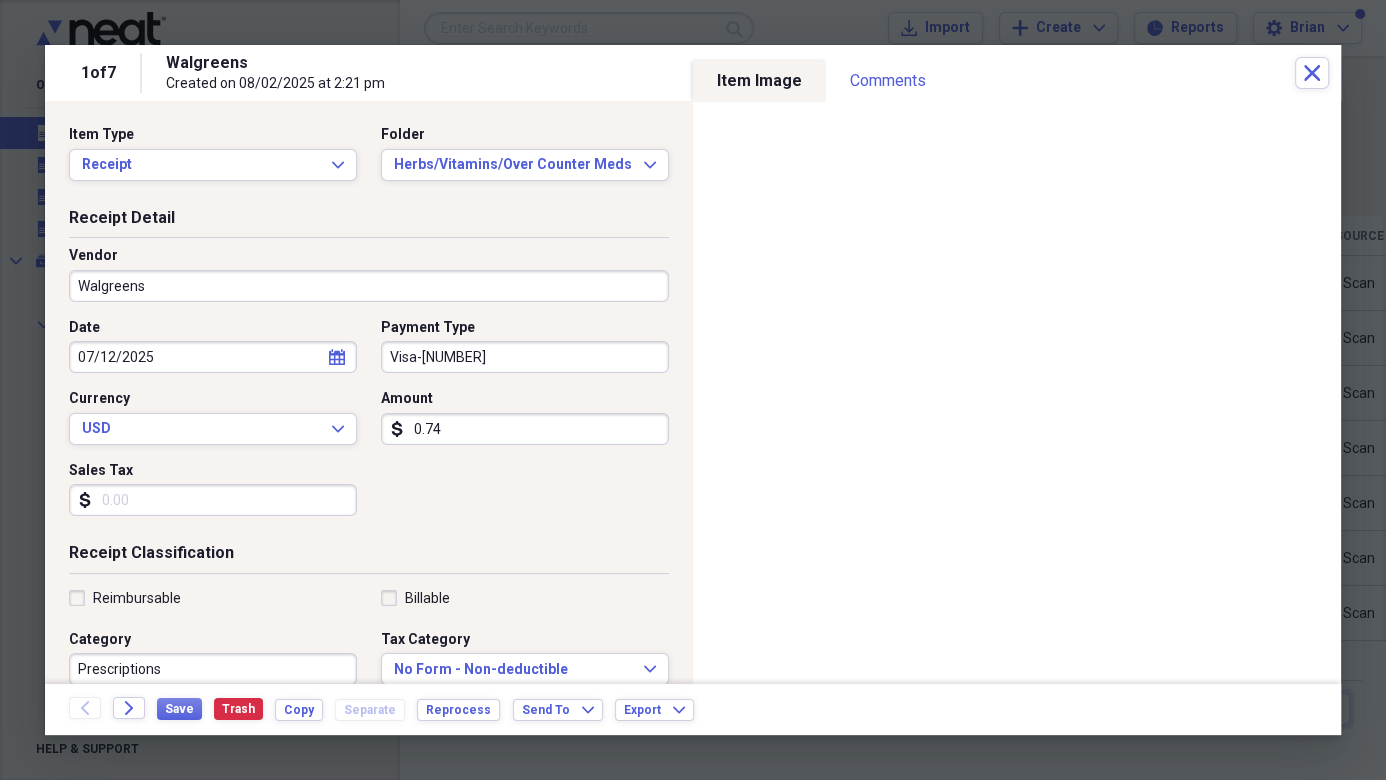 type on "7.41" 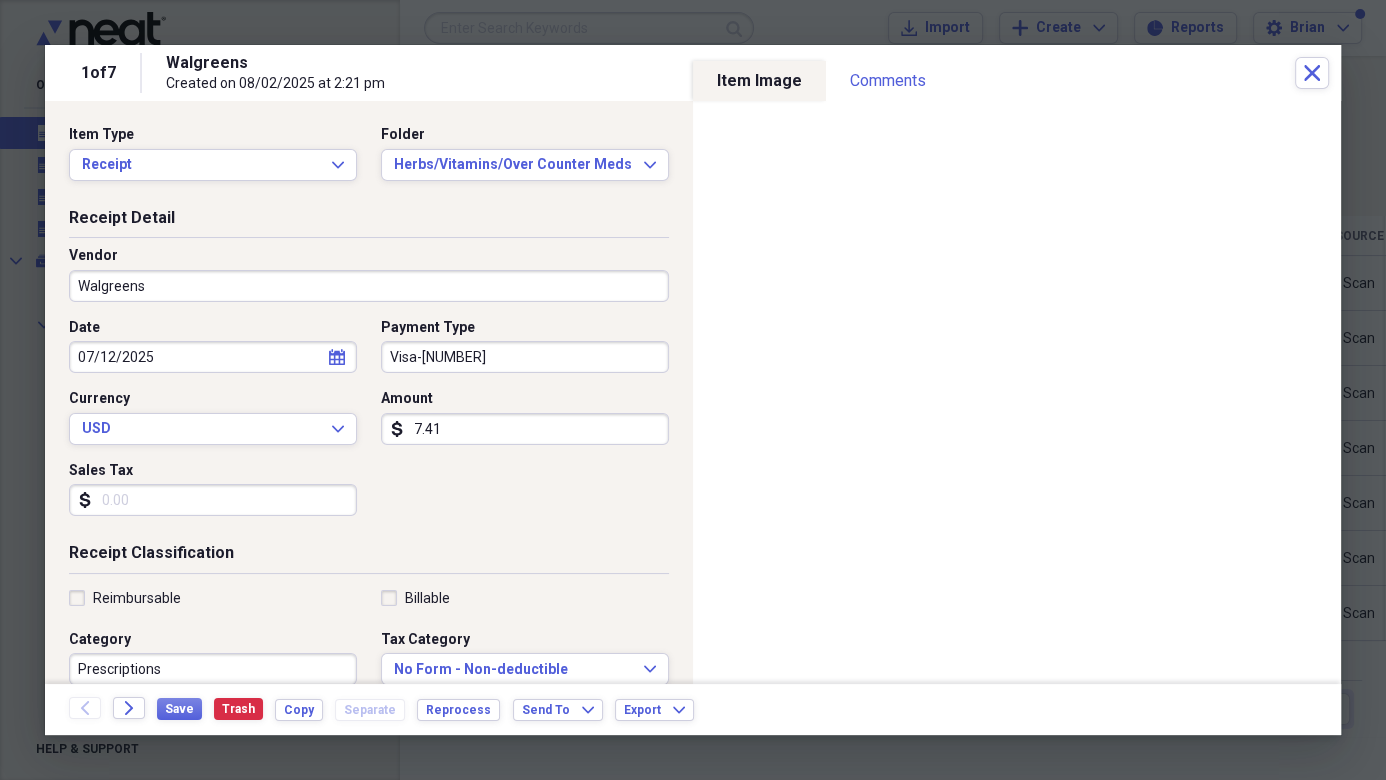 click on "Sales Tax" at bounding box center [213, 500] 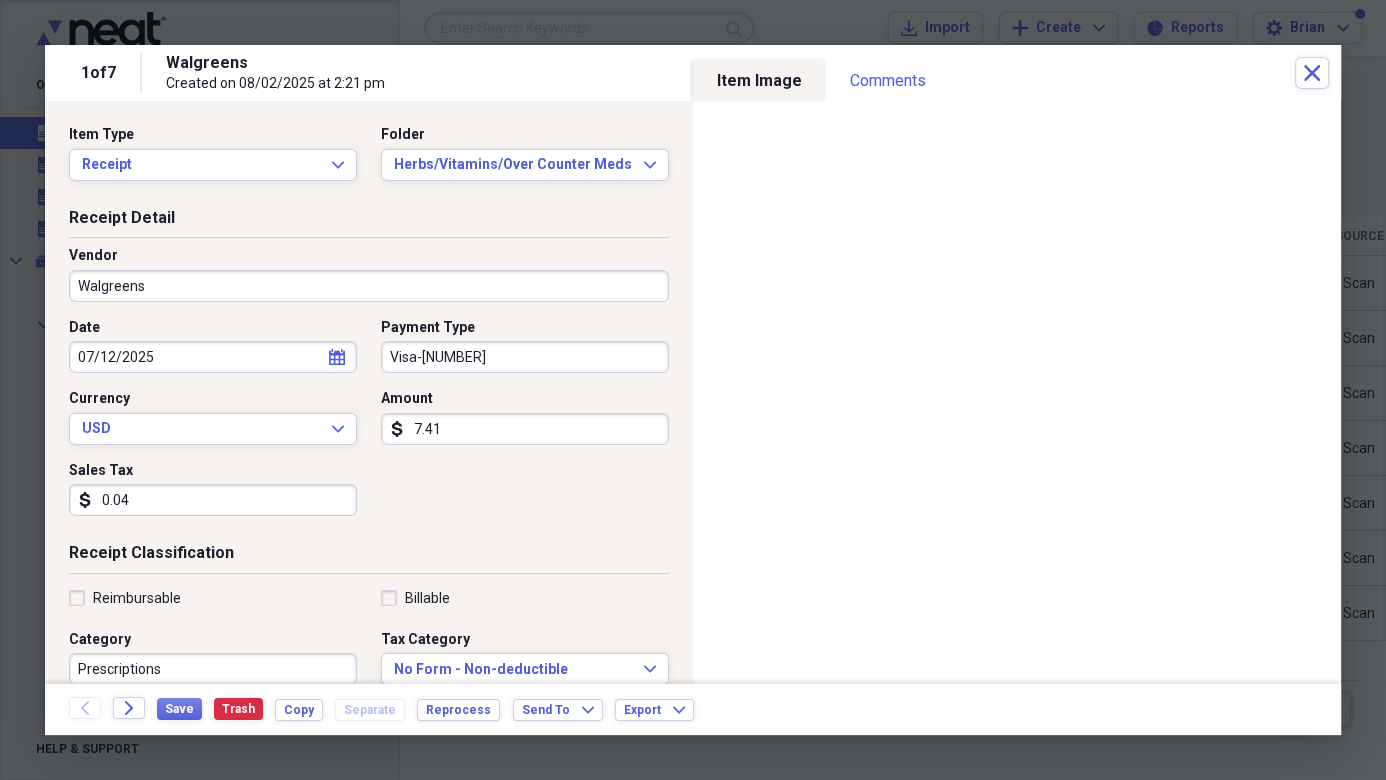 type on "0.42" 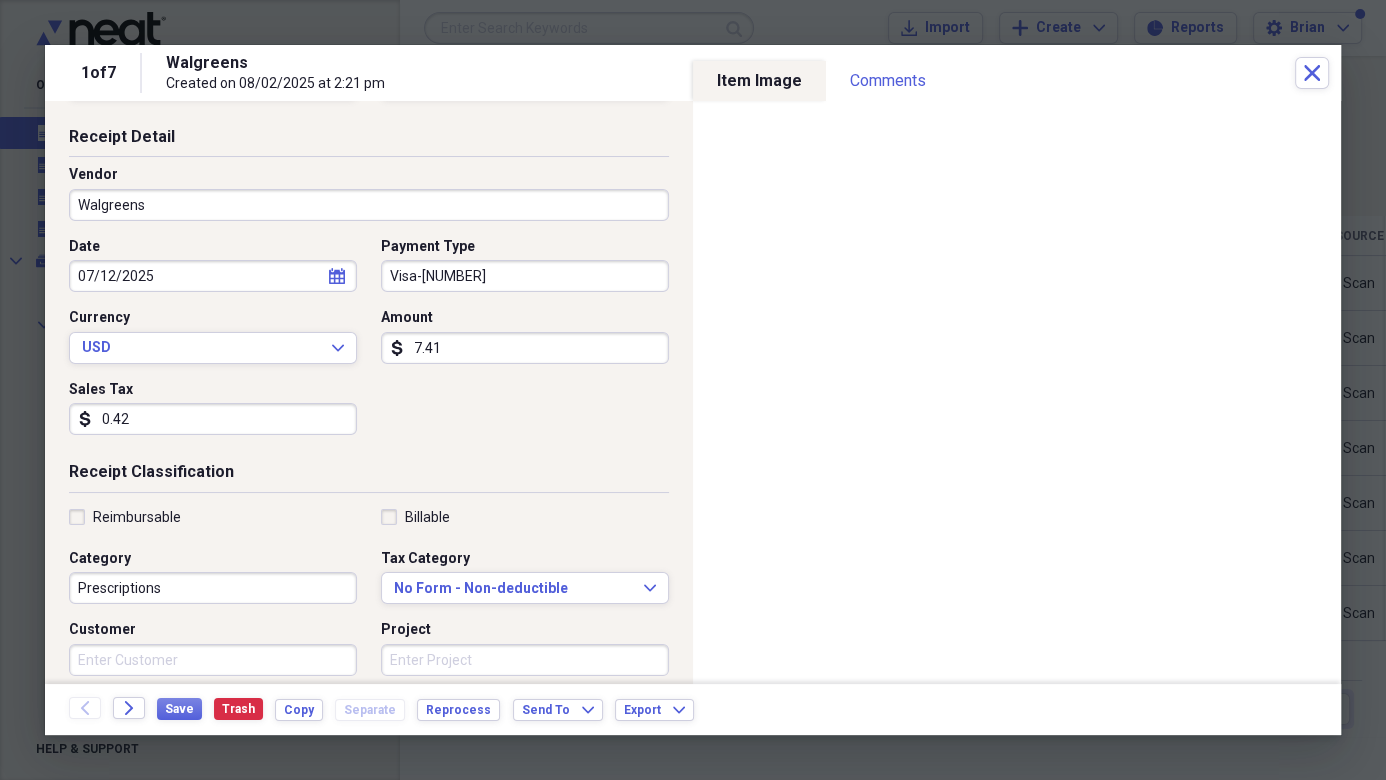 scroll, scrollTop: 119, scrollLeft: 0, axis: vertical 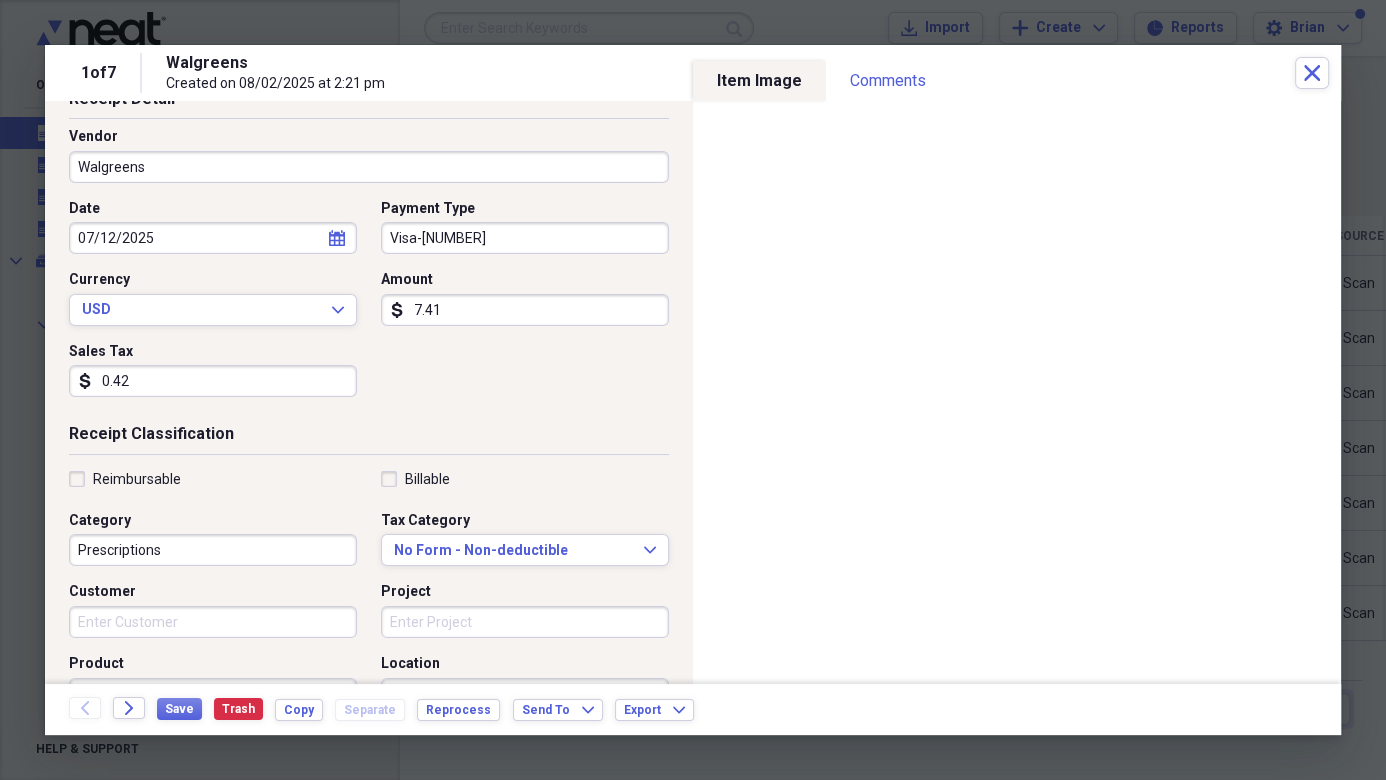 click on "Prescriptions" at bounding box center [213, 550] 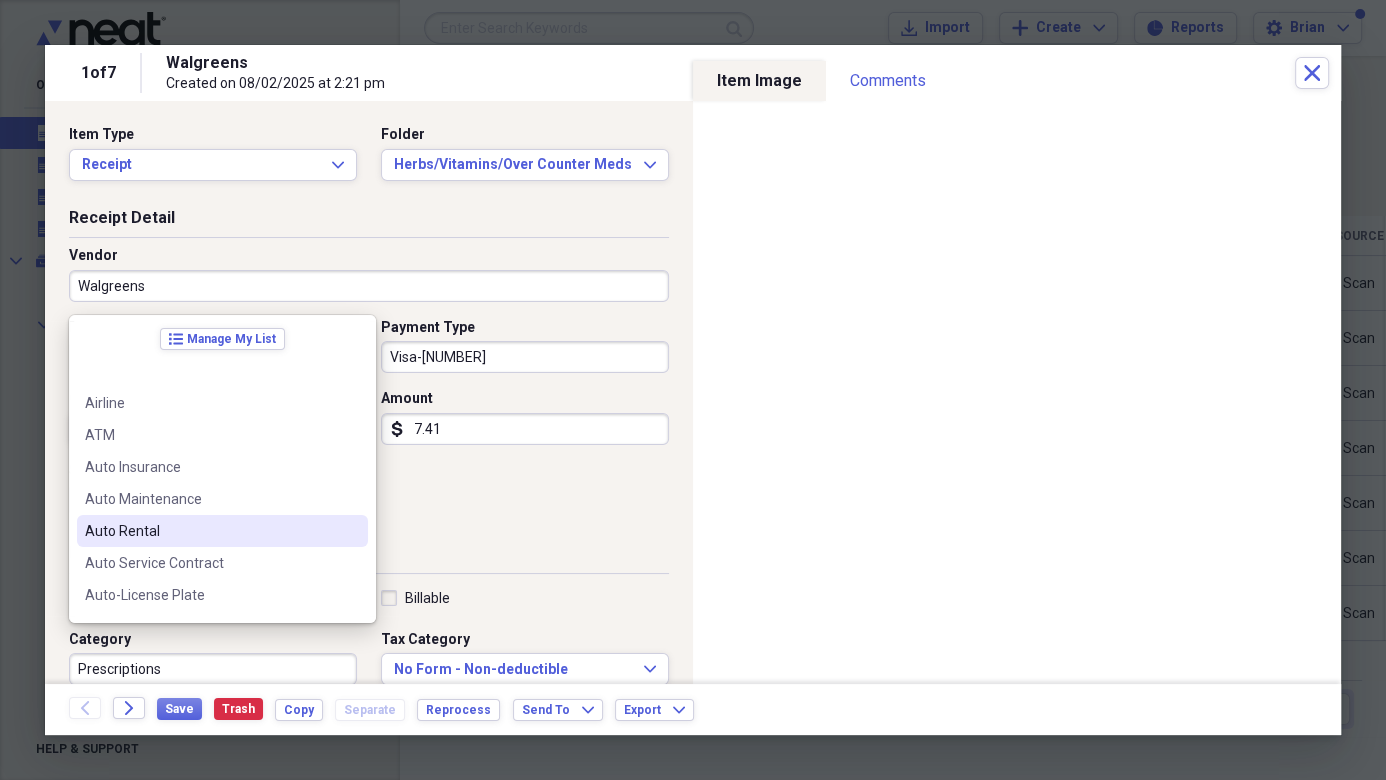 scroll, scrollTop: 239, scrollLeft: 0, axis: vertical 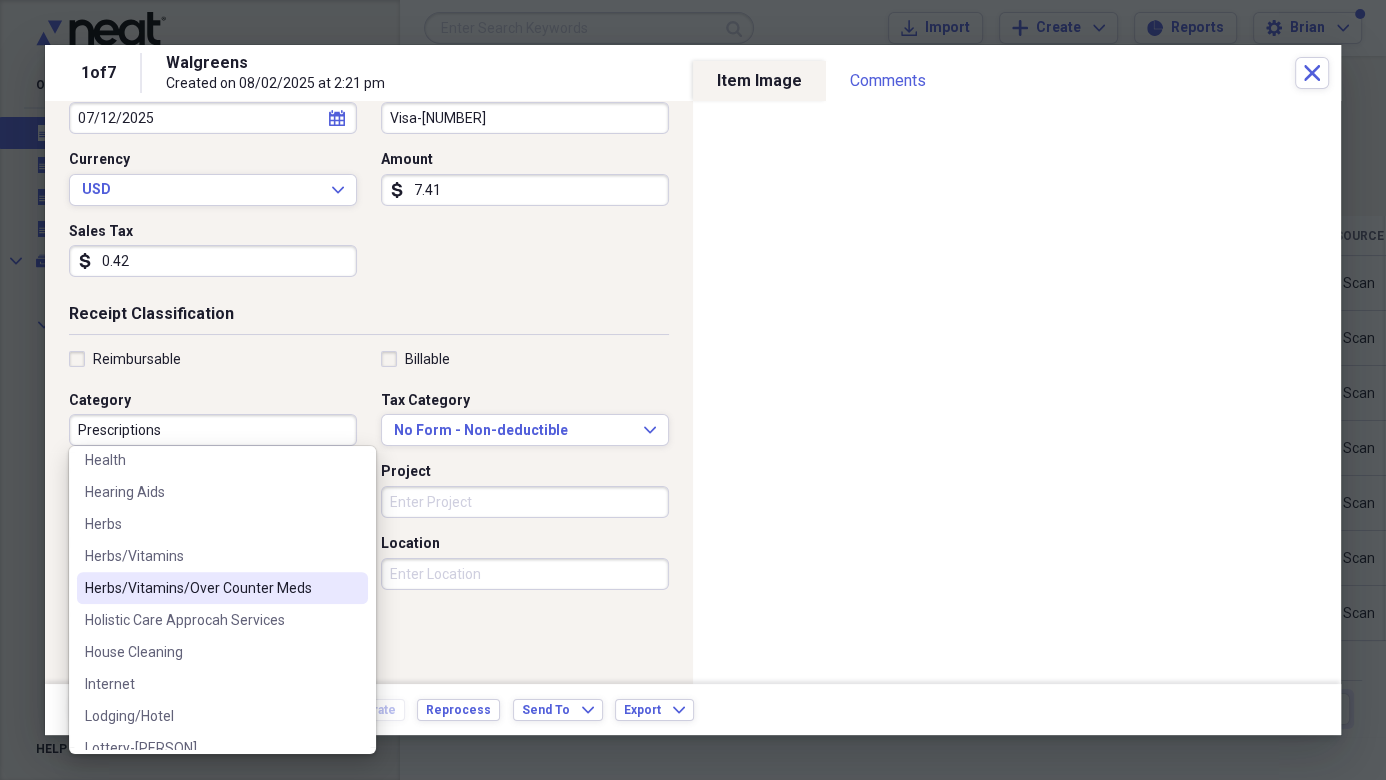 click on "Herbs/Vitamins/Over Counter Meds" at bounding box center (210, 588) 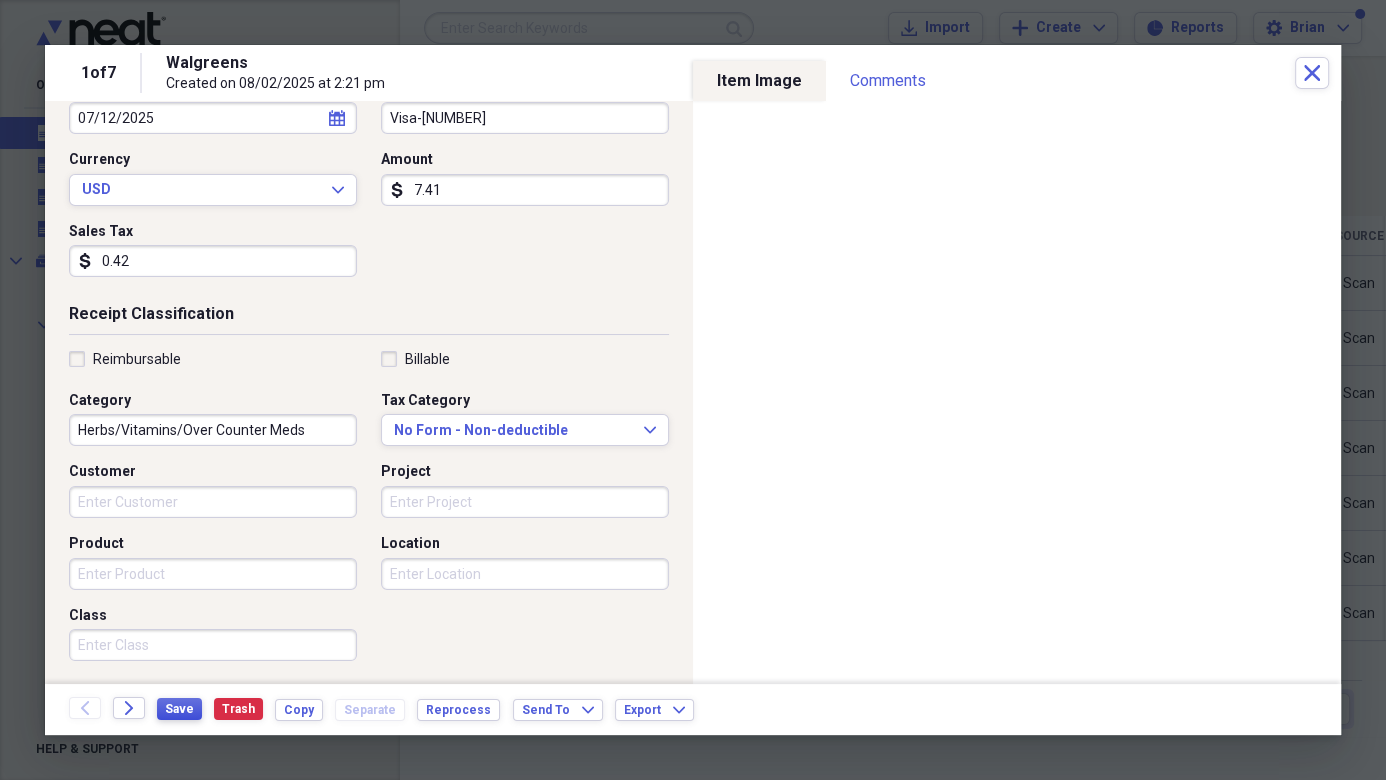 click on "Save" at bounding box center (179, 709) 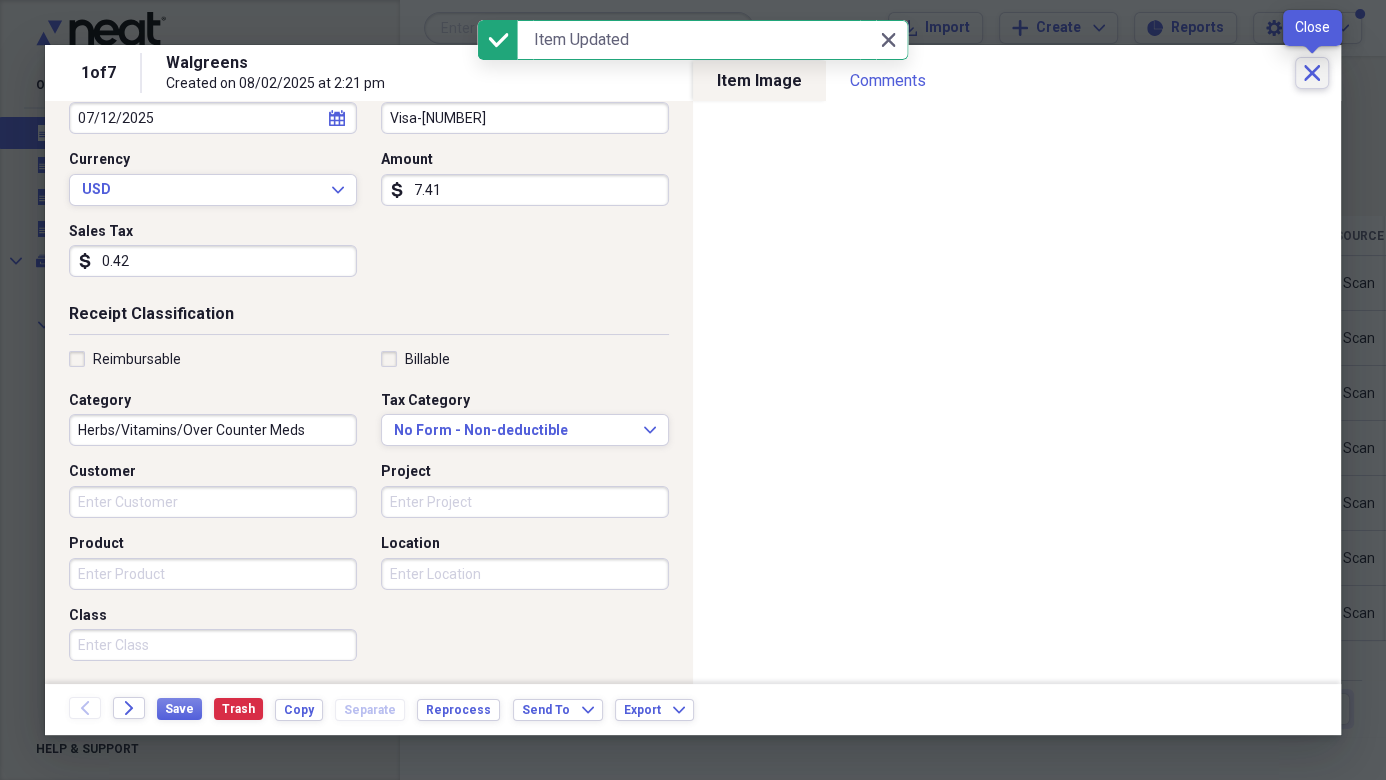 click on "Close" 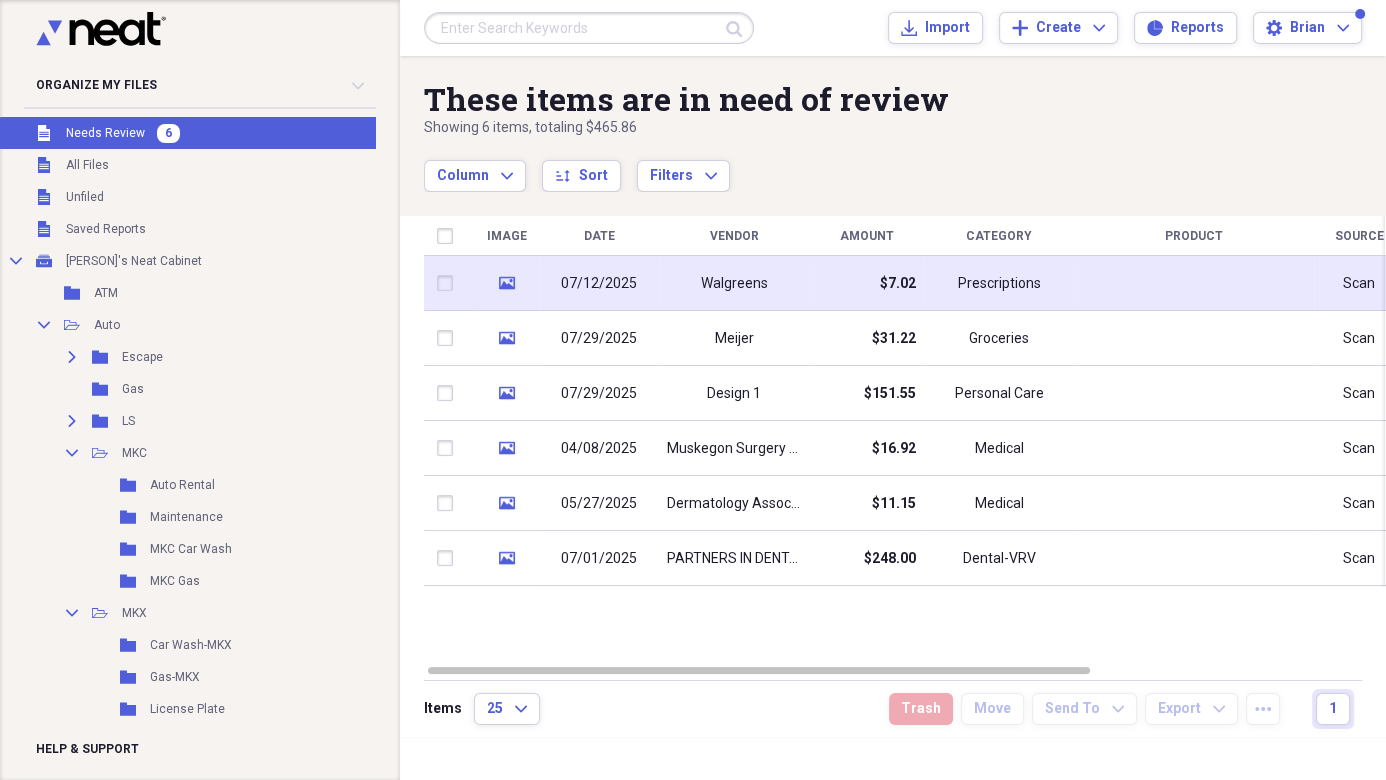 click on "Walgreens" at bounding box center [734, 284] 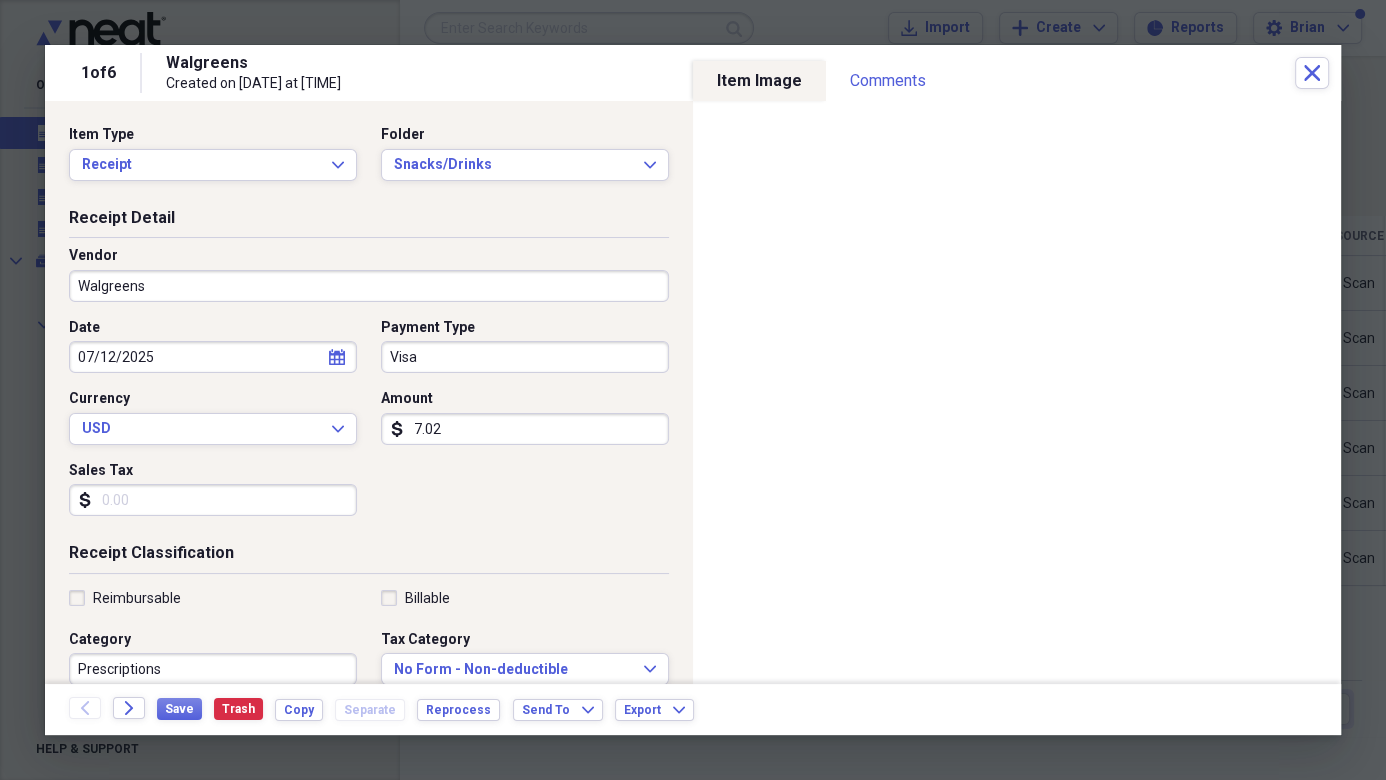 click on "Visa" at bounding box center [525, 357] 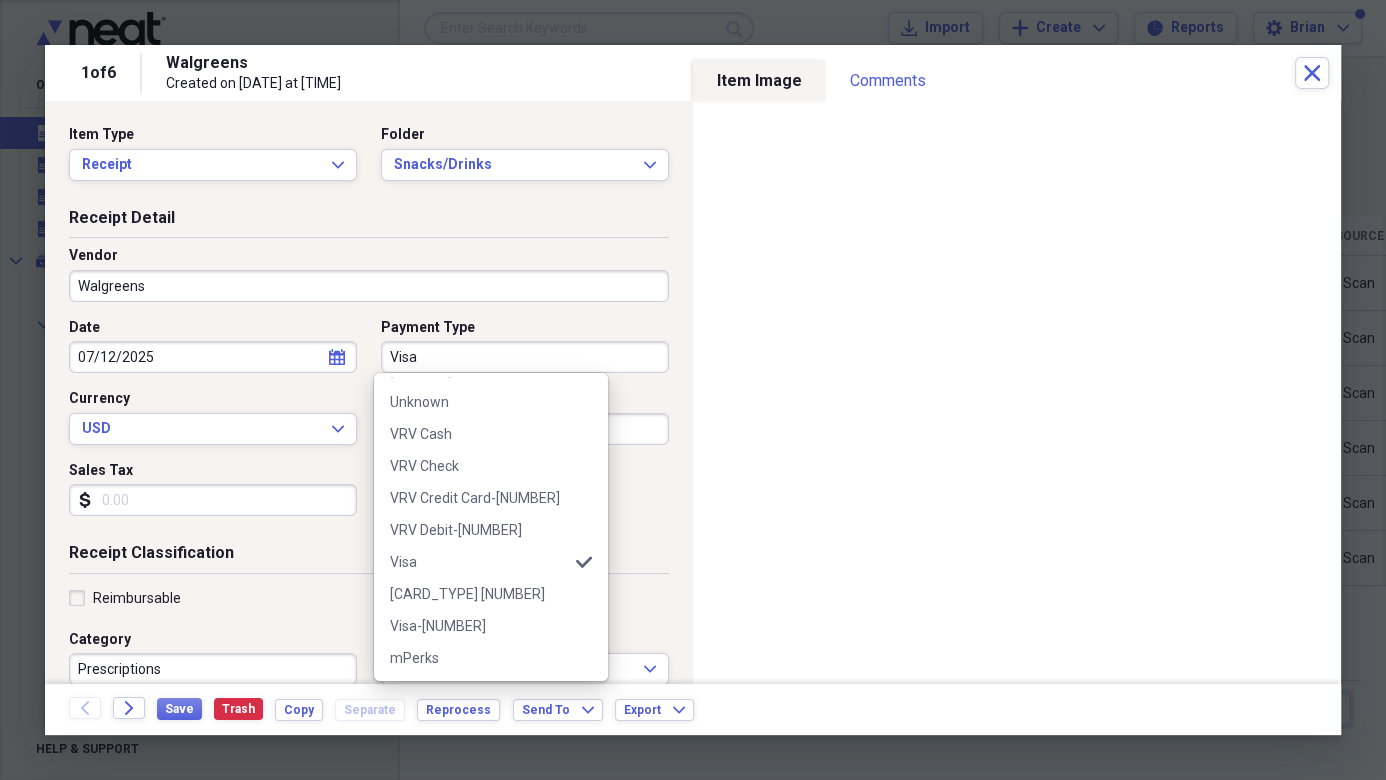 scroll, scrollTop: 1052, scrollLeft: 0, axis: vertical 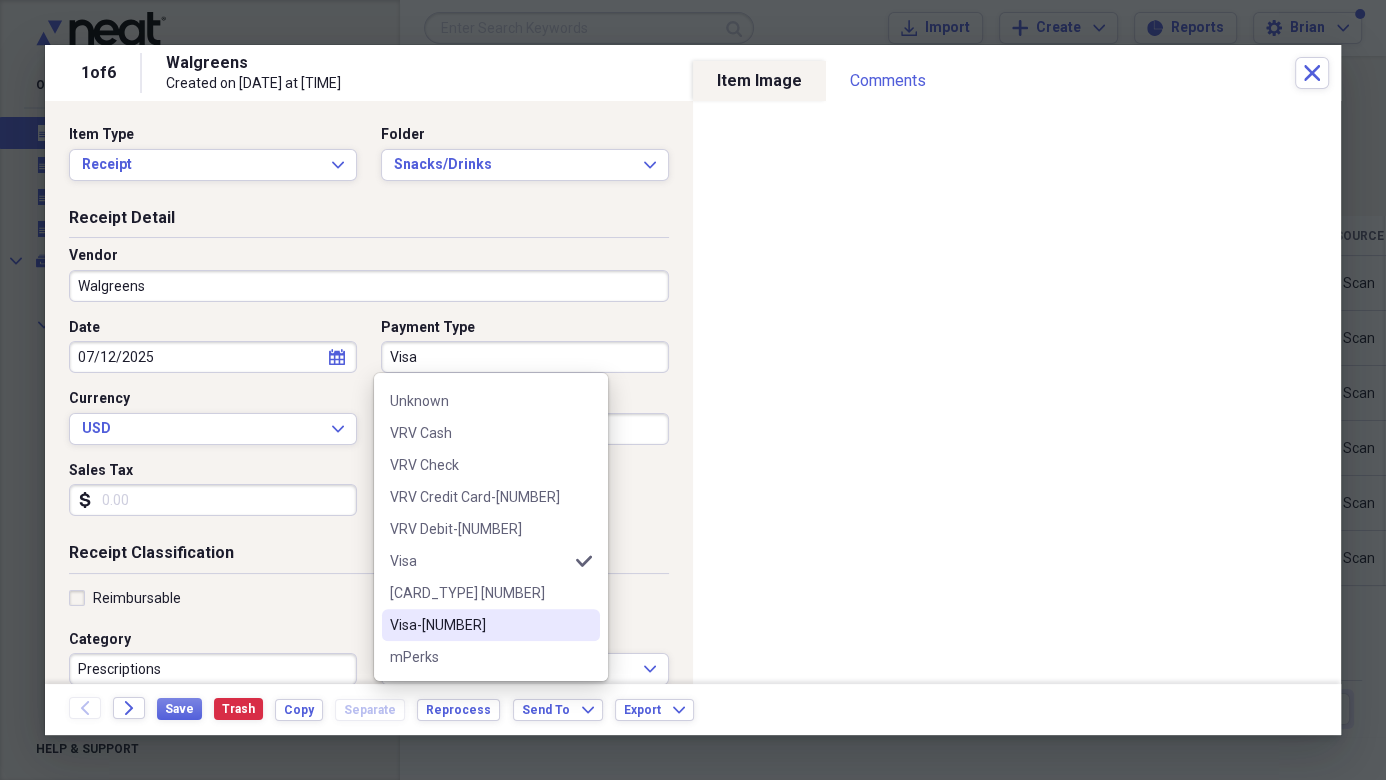 click on "Visa-[NUMBER]" at bounding box center [479, 625] 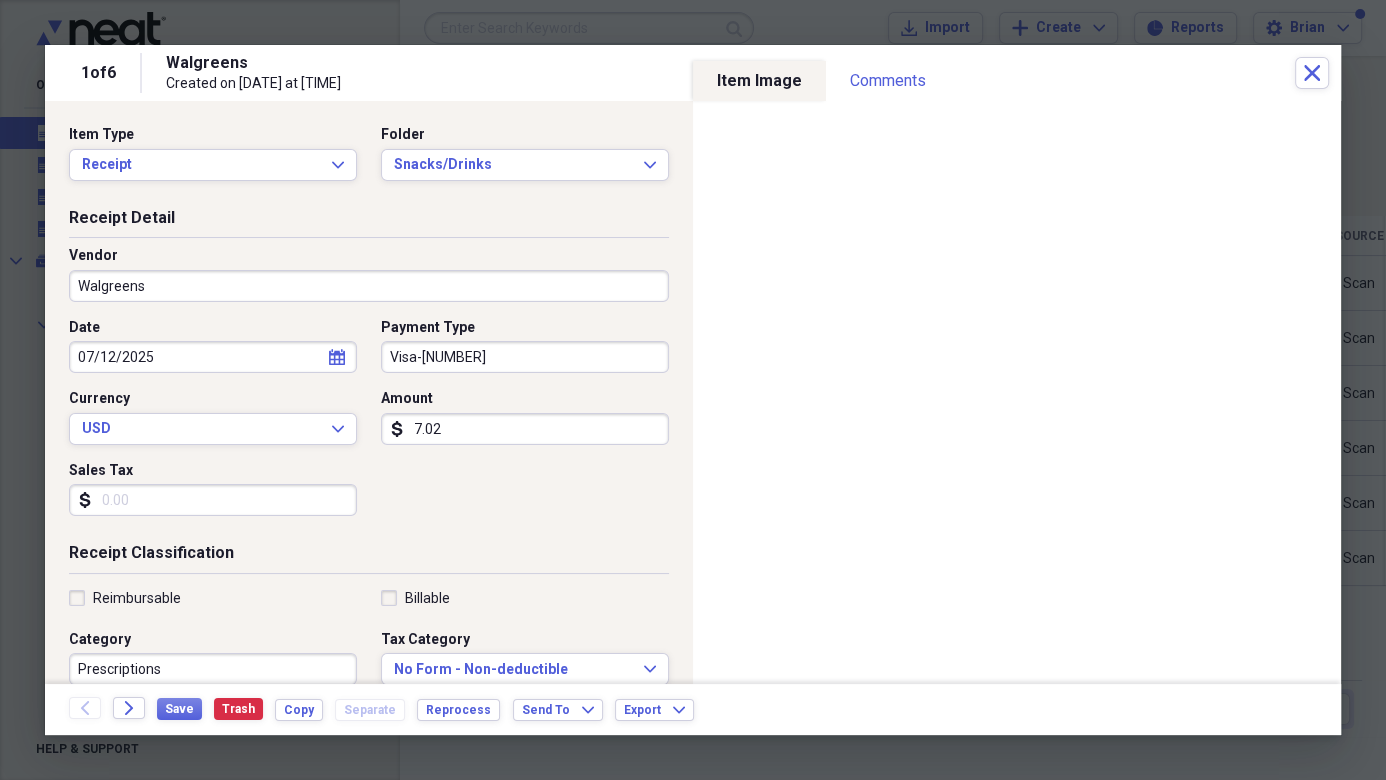 click on "7.02" at bounding box center (525, 429) 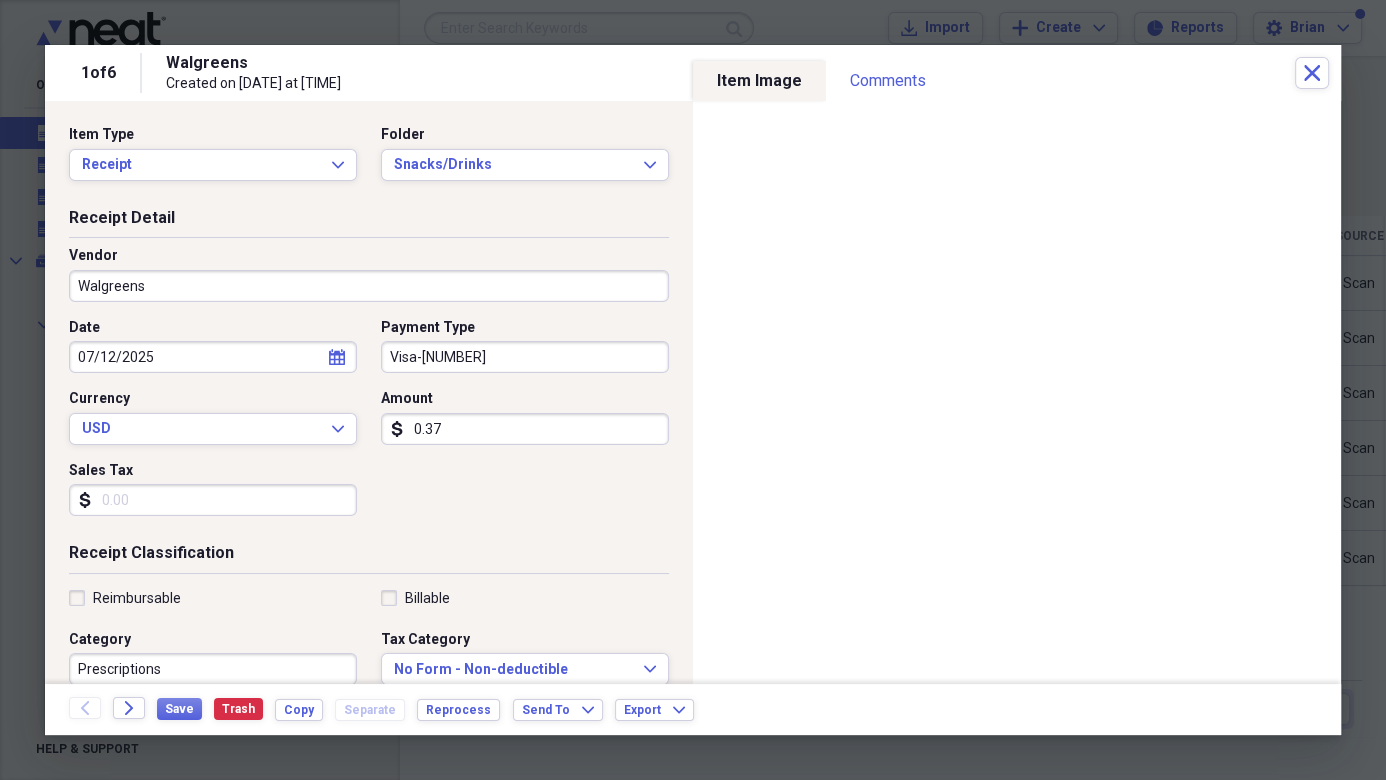 type on "3.75" 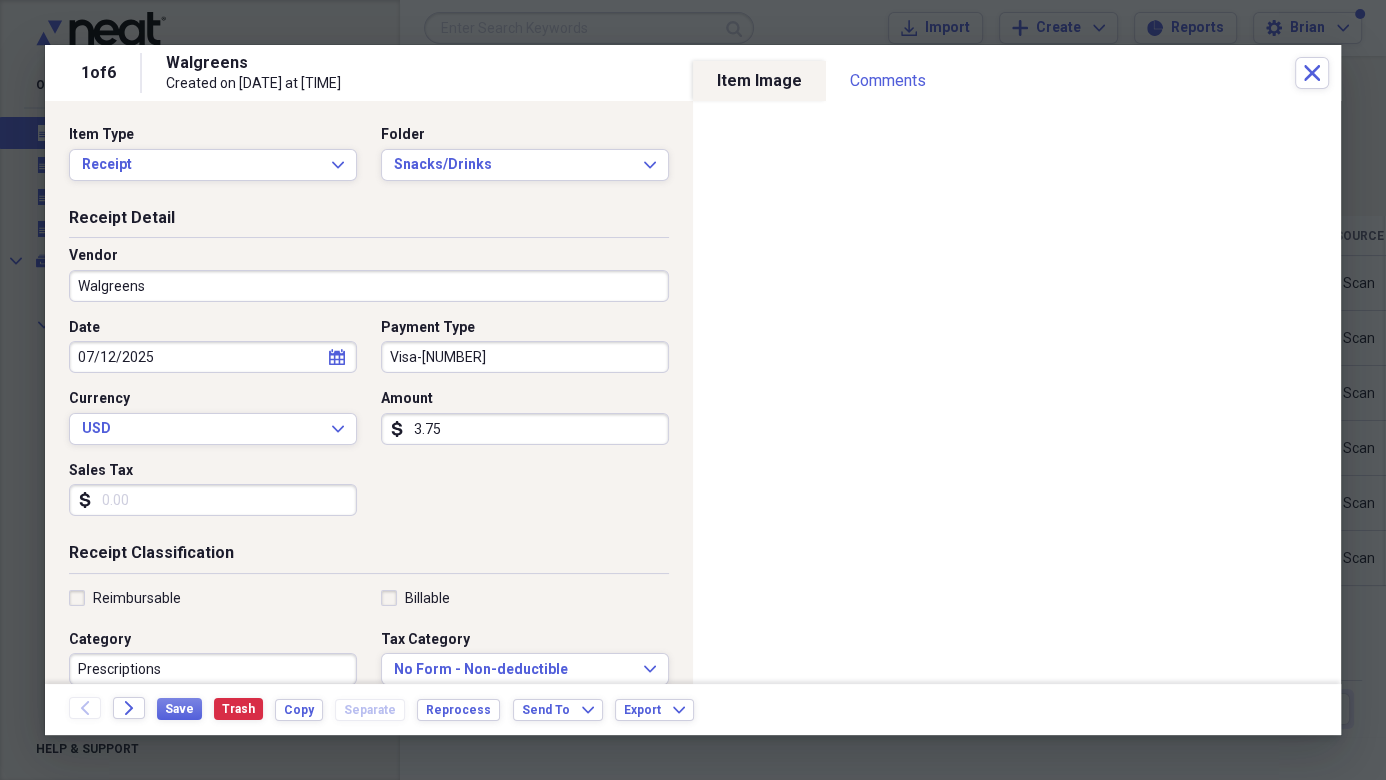 scroll, scrollTop: 239, scrollLeft: 0, axis: vertical 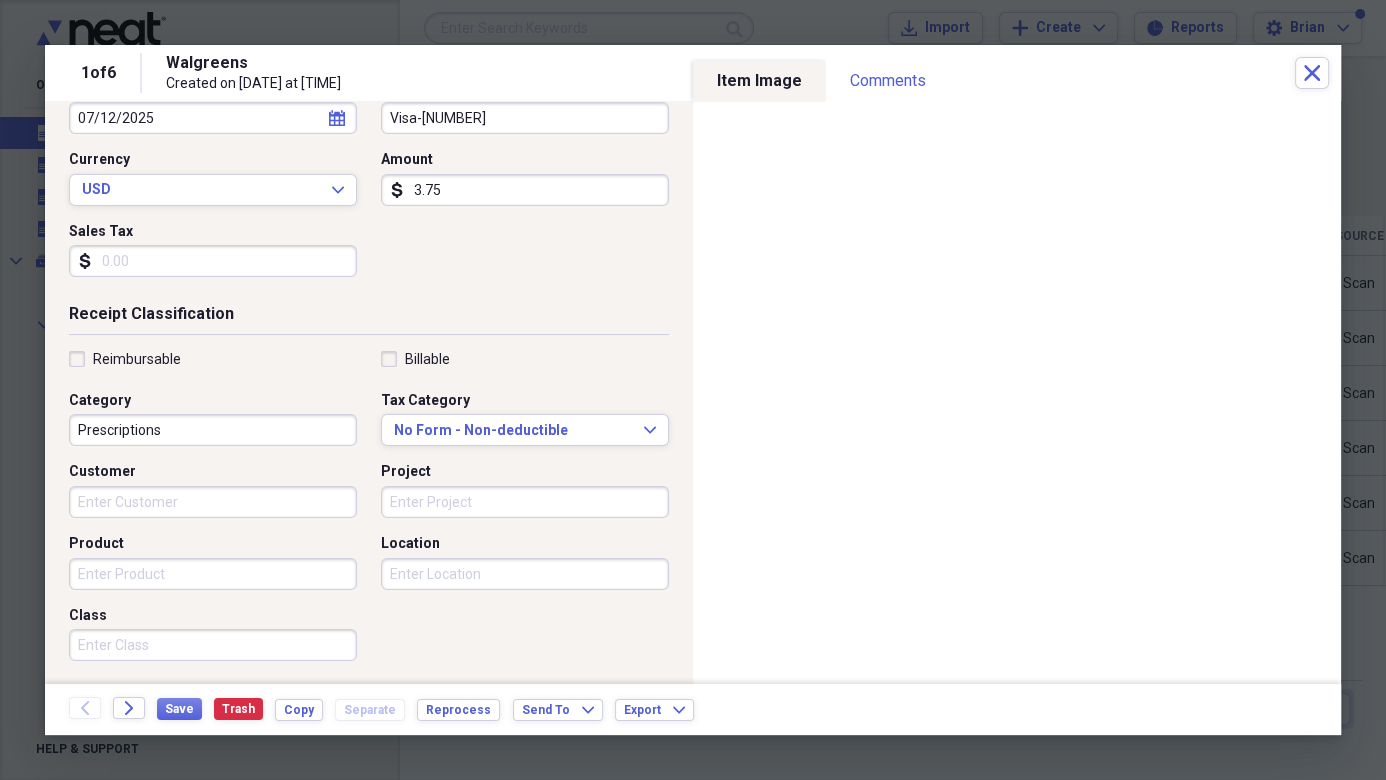 click on "Prescriptions" at bounding box center (213, 430) 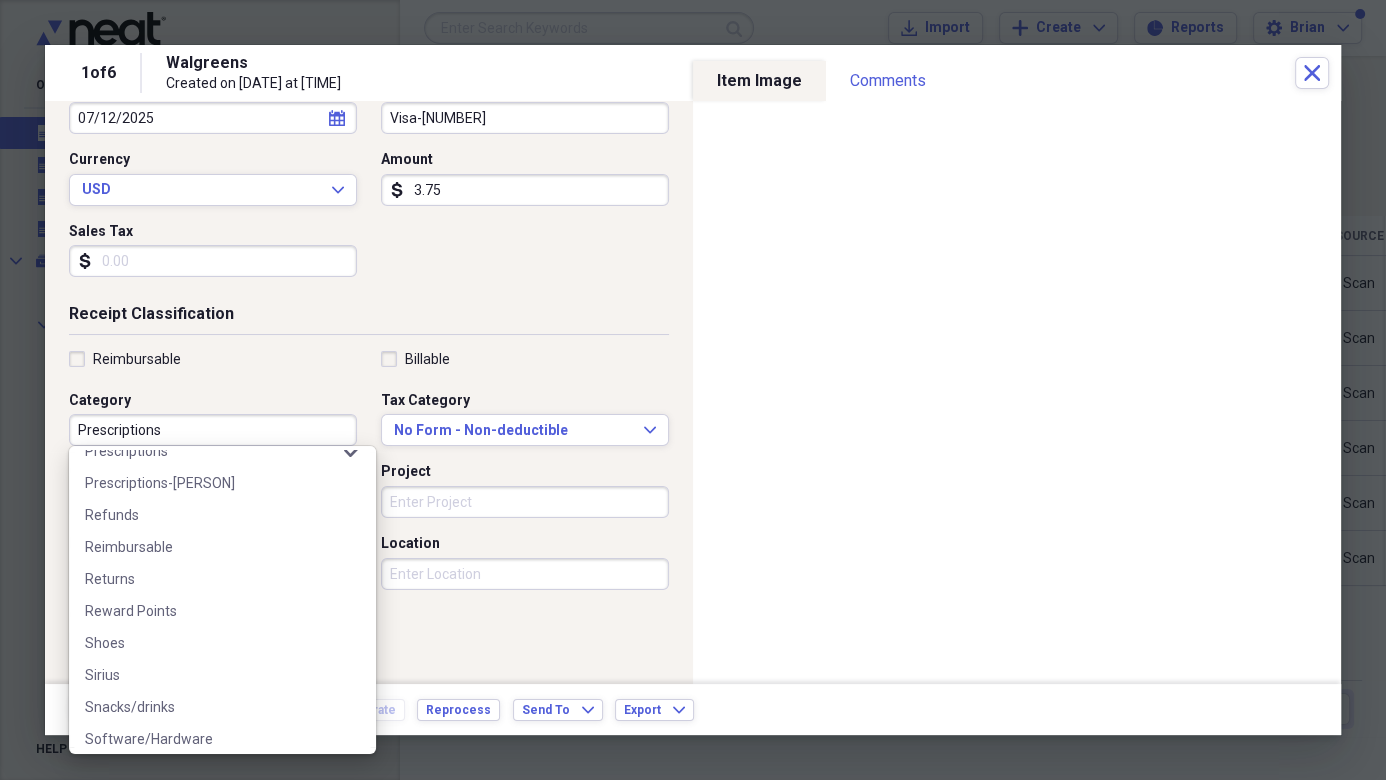 scroll, scrollTop: 2631, scrollLeft: 0, axis: vertical 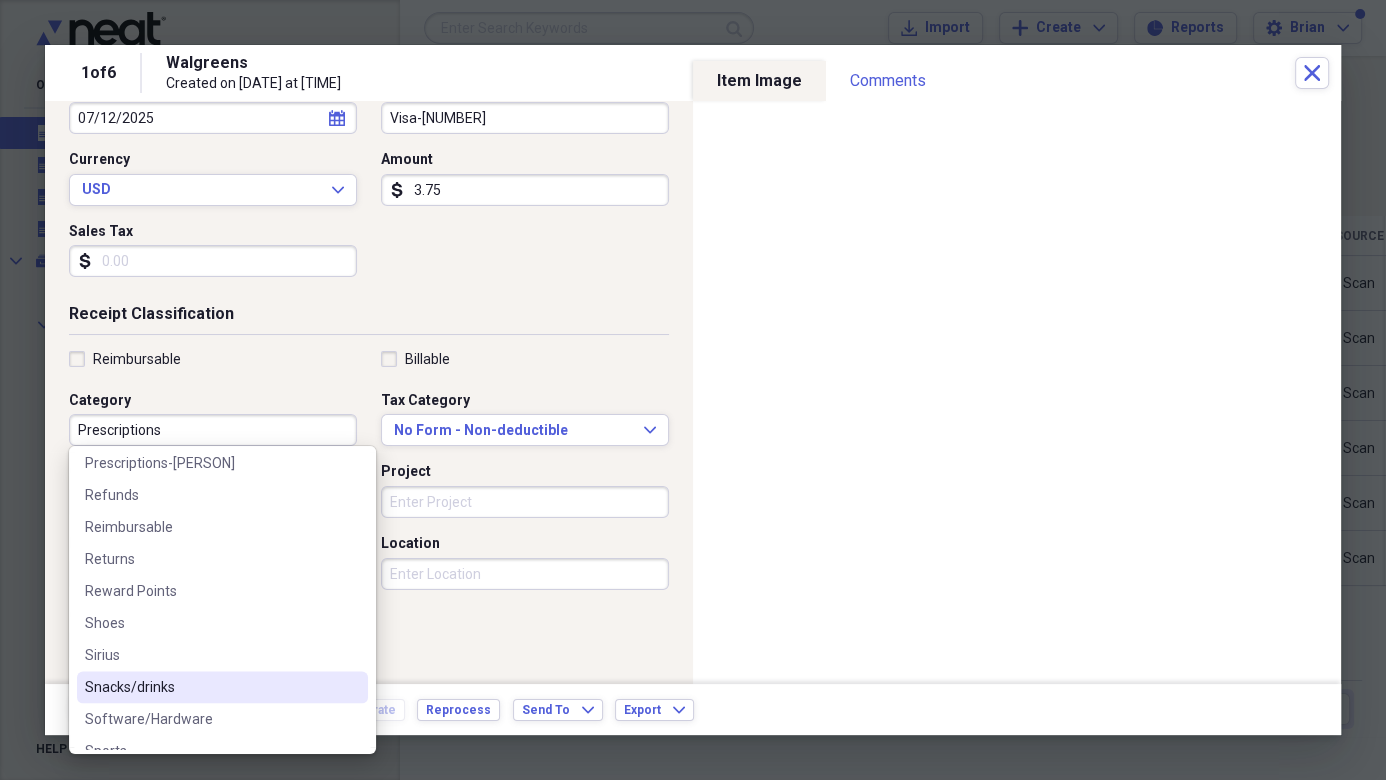 click on "Snacks/drinks" at bounding box center (210, 687) 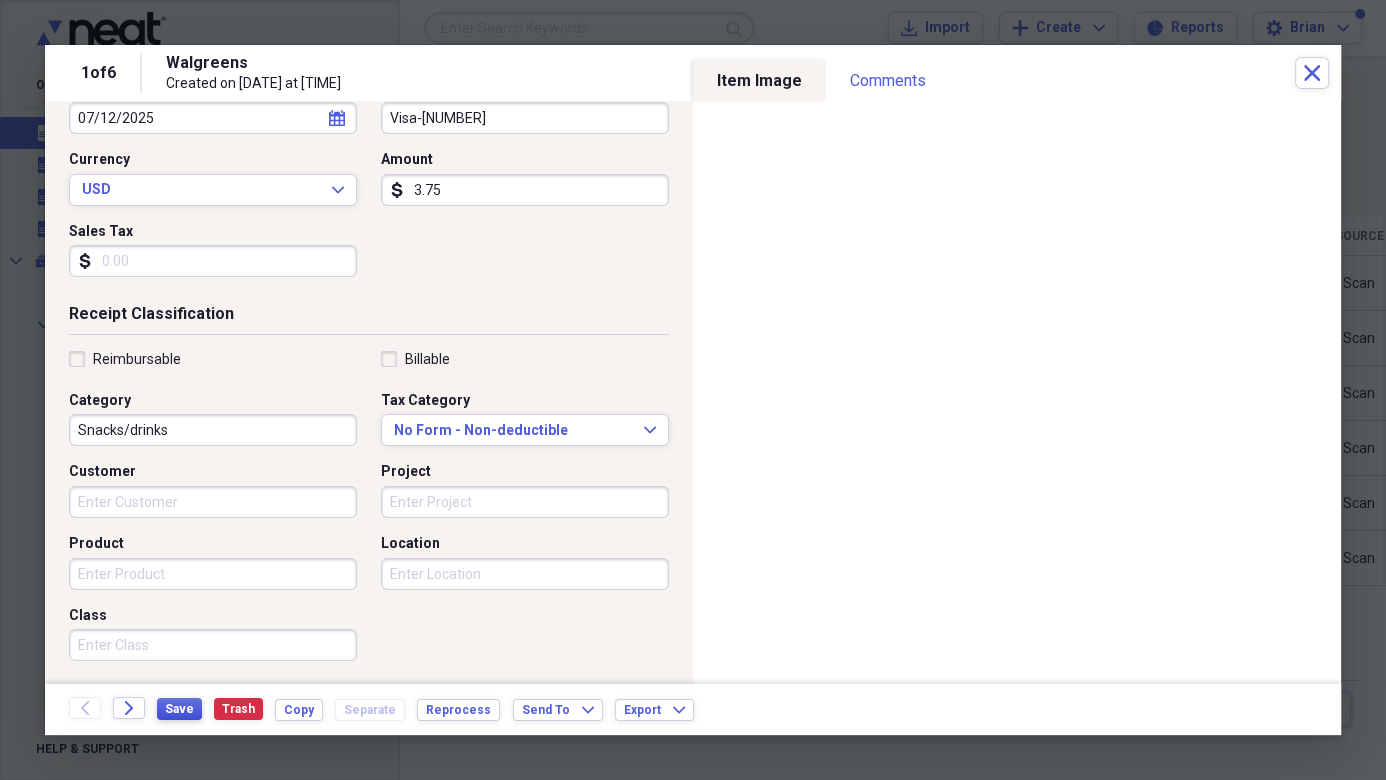 click on "Save" at bounding box center (179, 709) 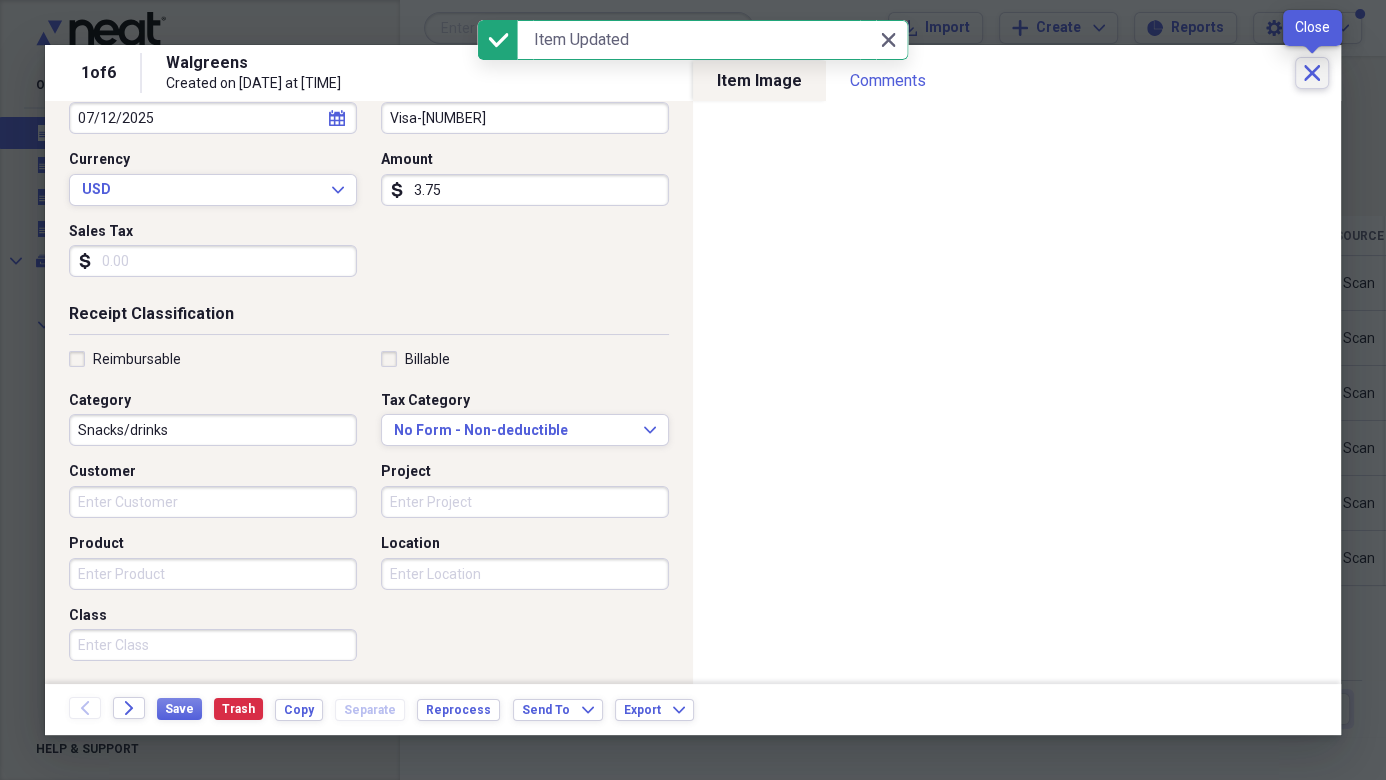 click on "Close" 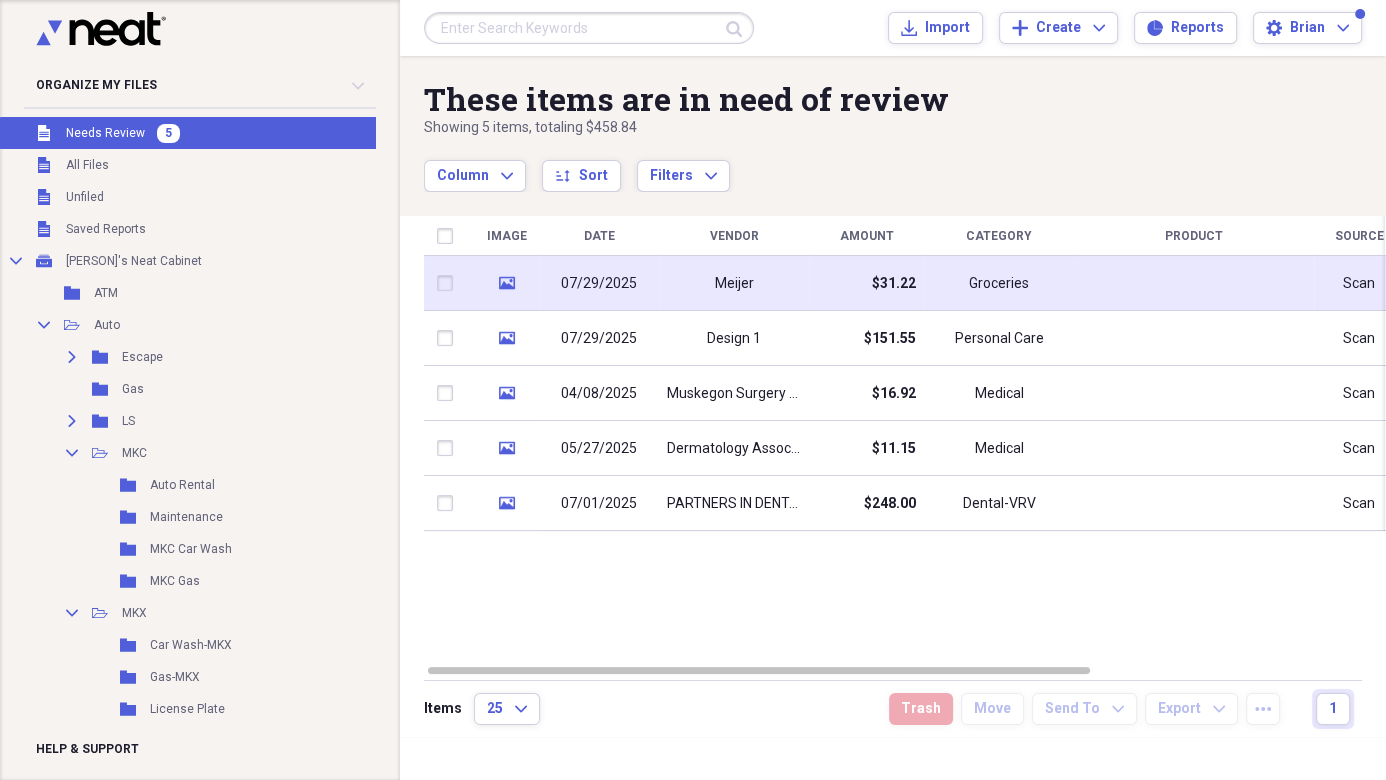 click on "Meijer" at bounding box center (734, 284) 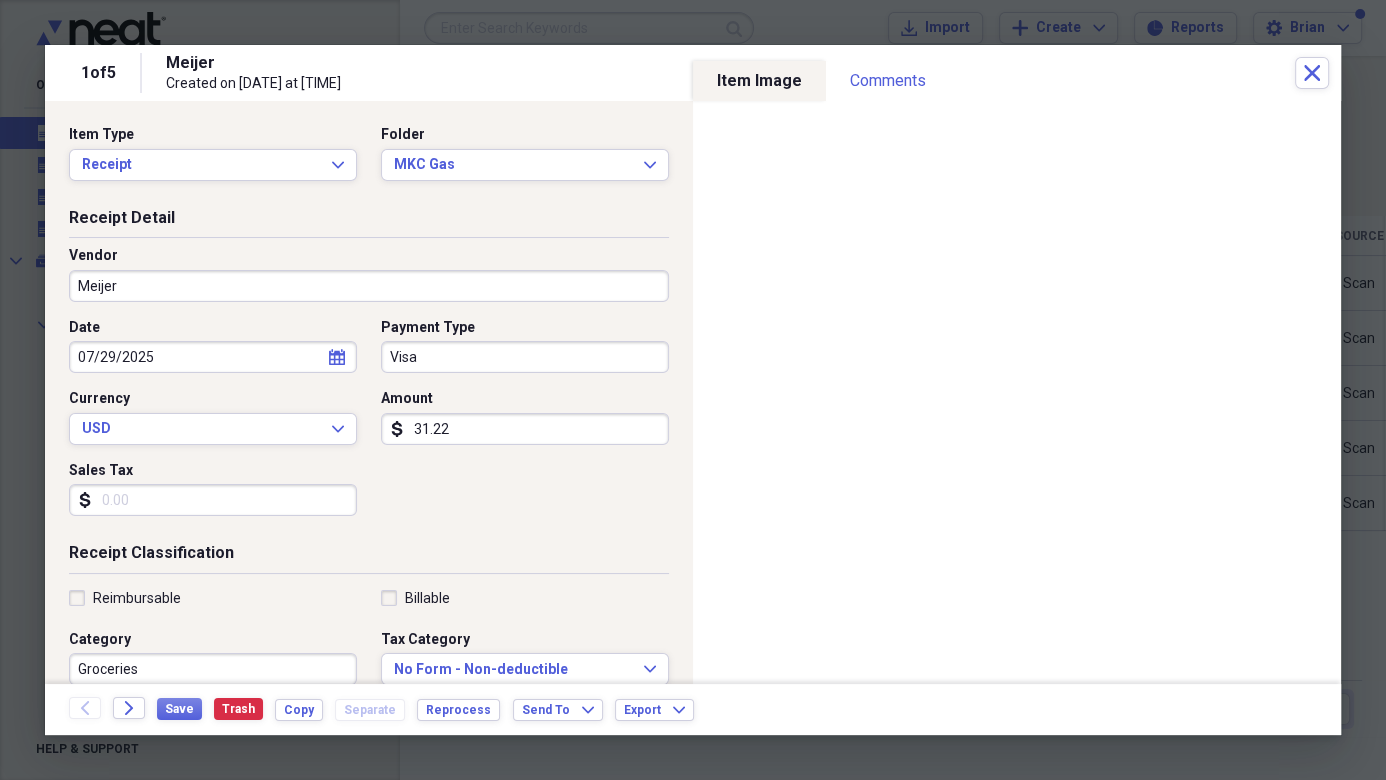click on "Visa" at bounding box center (525, 357) 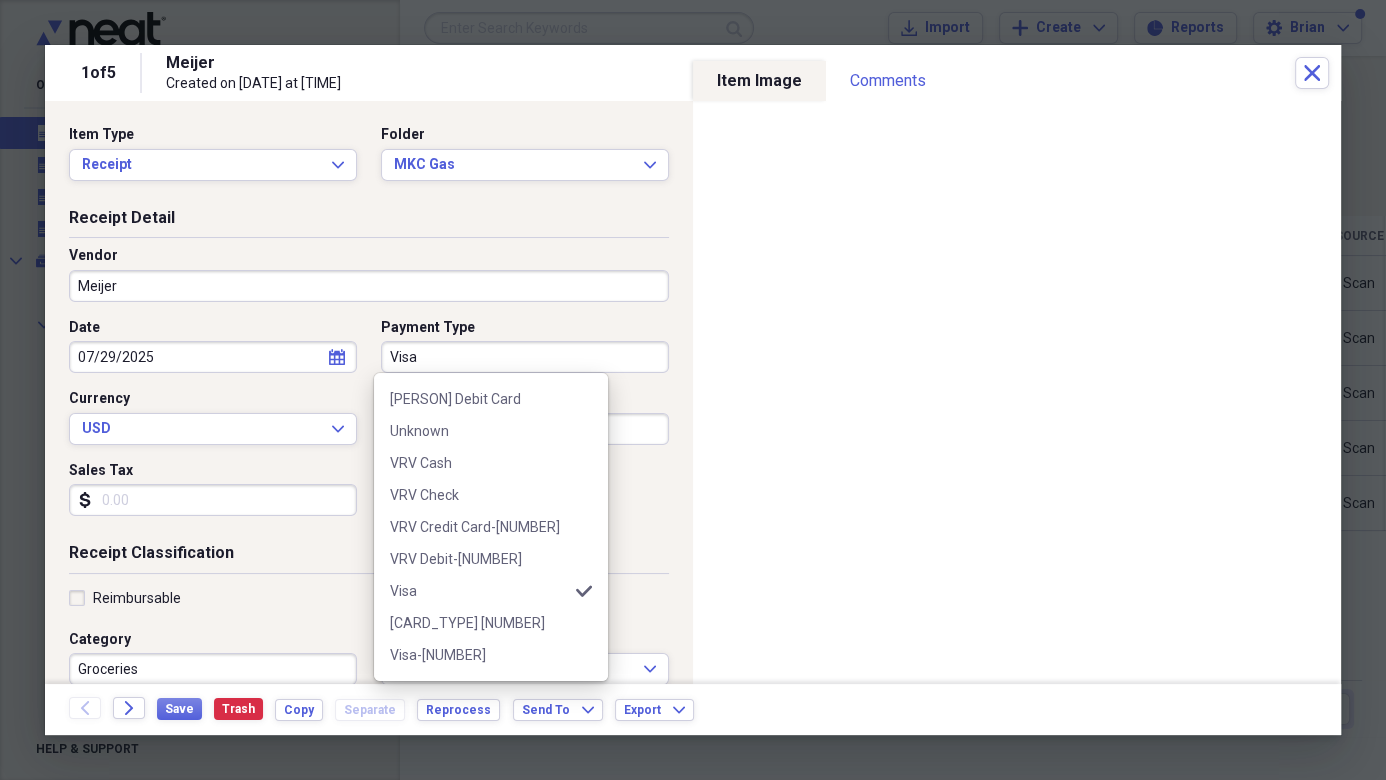 scroll, scrollTop: 1052, scrollLeft: 0, axis: vertical 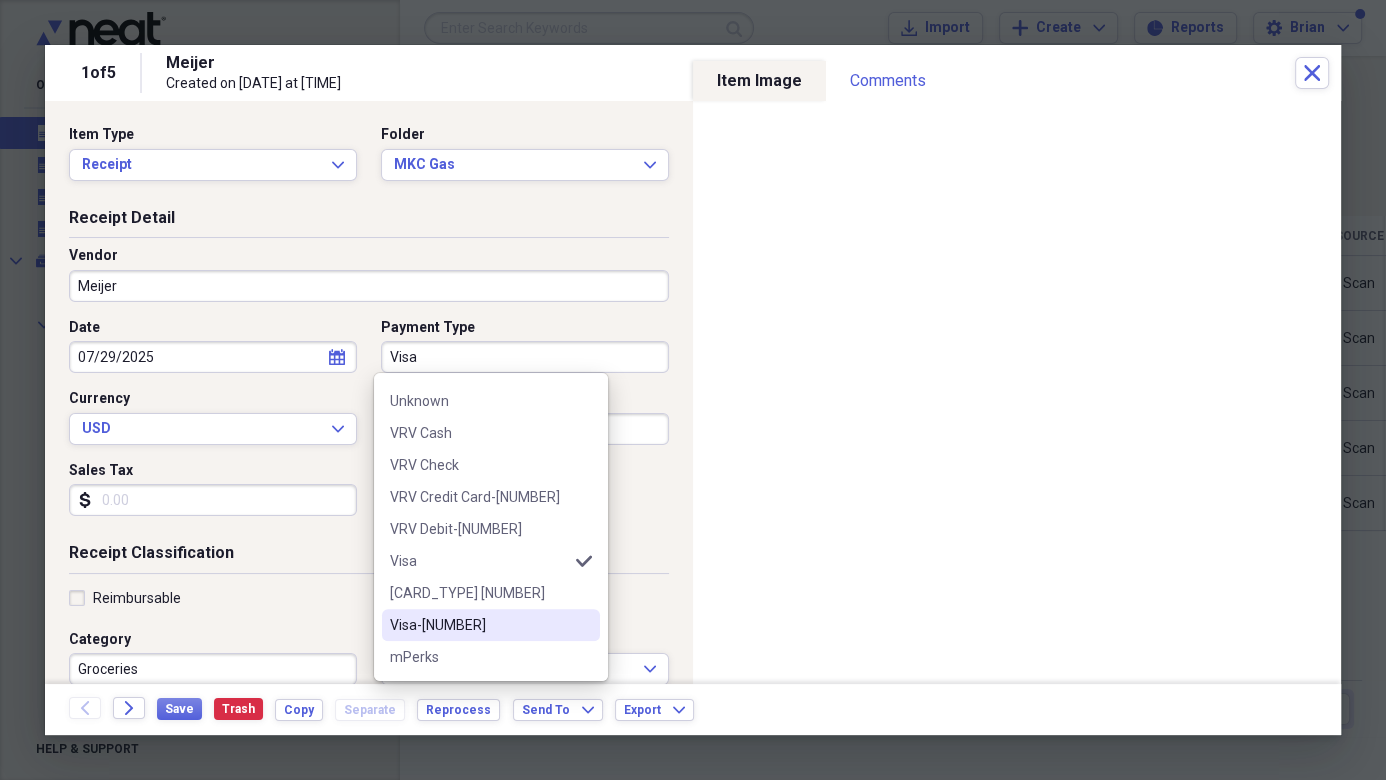 click on "Visa-[NUMBER]" at bounding box center (479, 625) 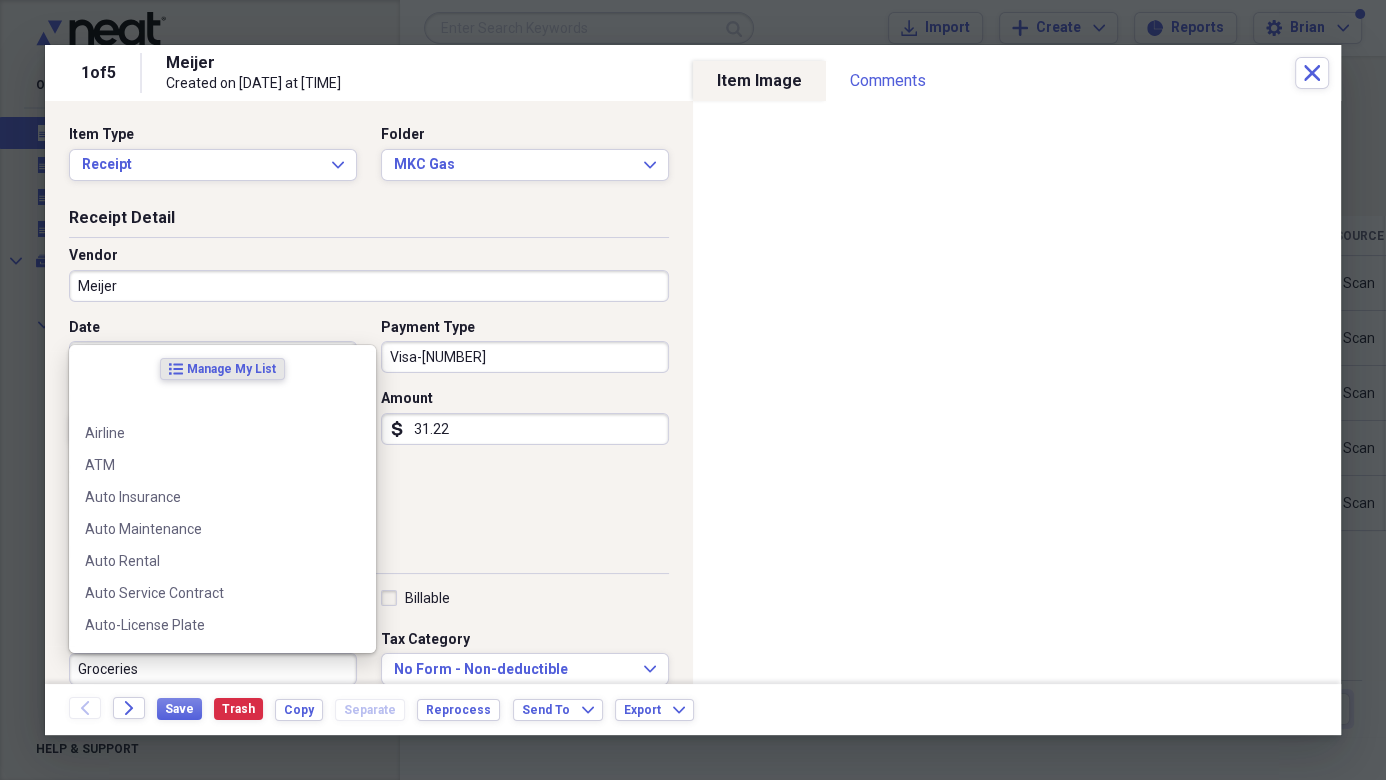 click on "Groceries" at bounding box center [213, 669] 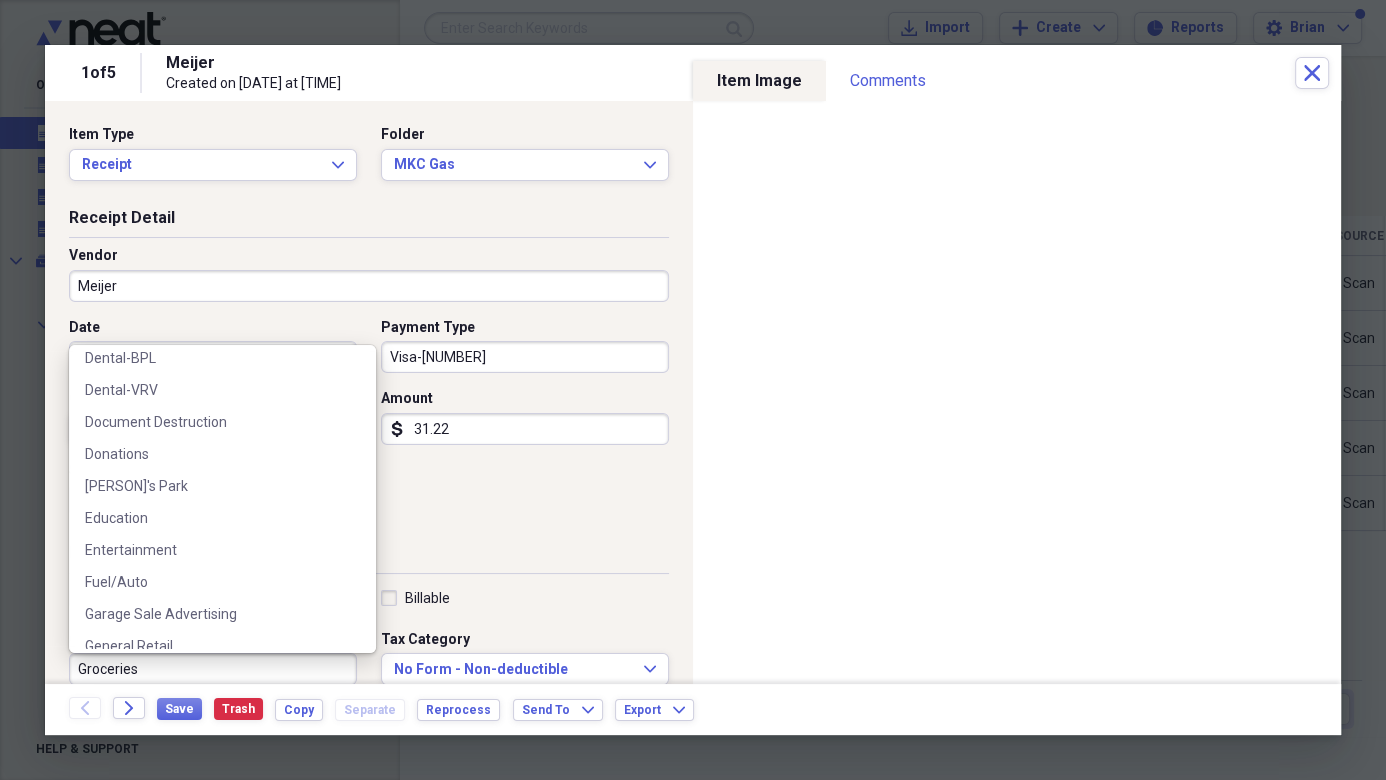 scroll, scrollTop: 1315, scrollLeft: 0, axis: vertical 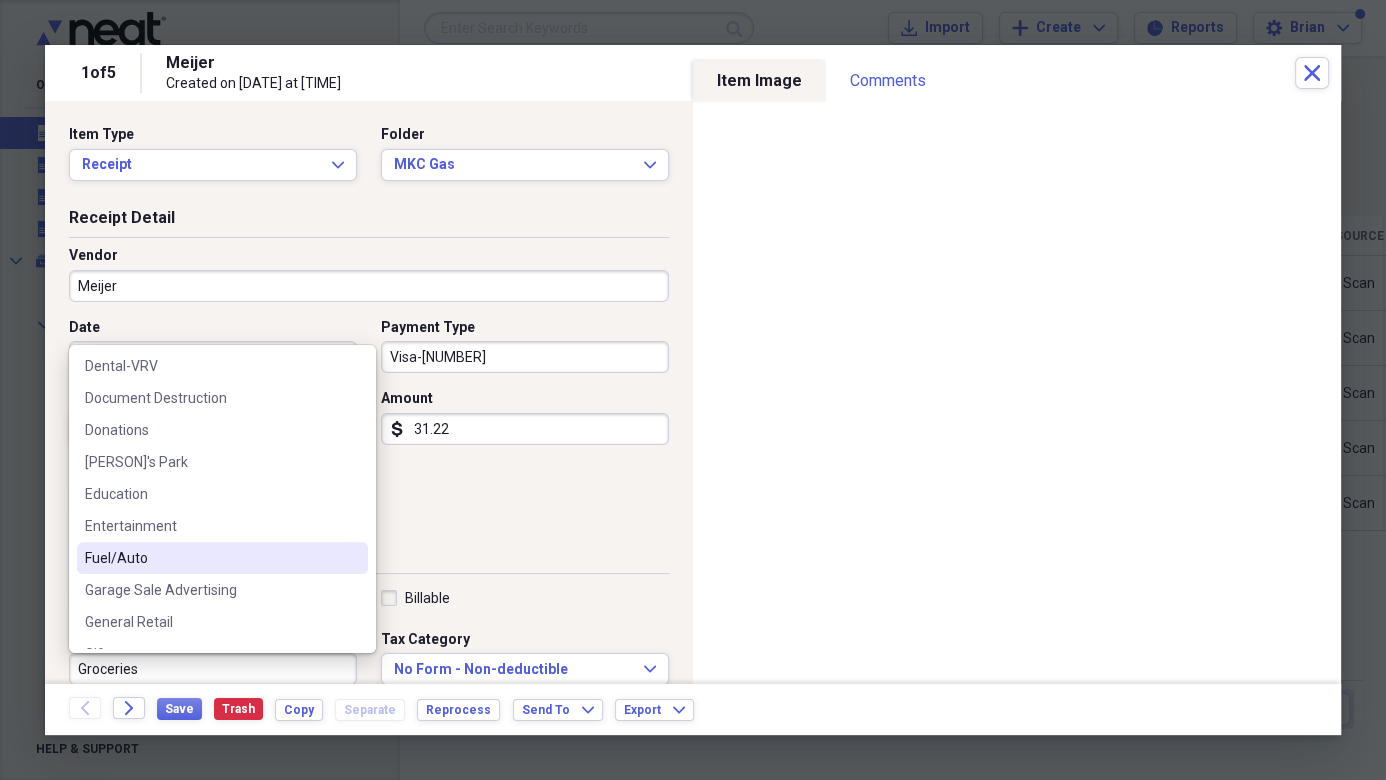 click on "Fuel/Auto" at bounding box center [210, 558] 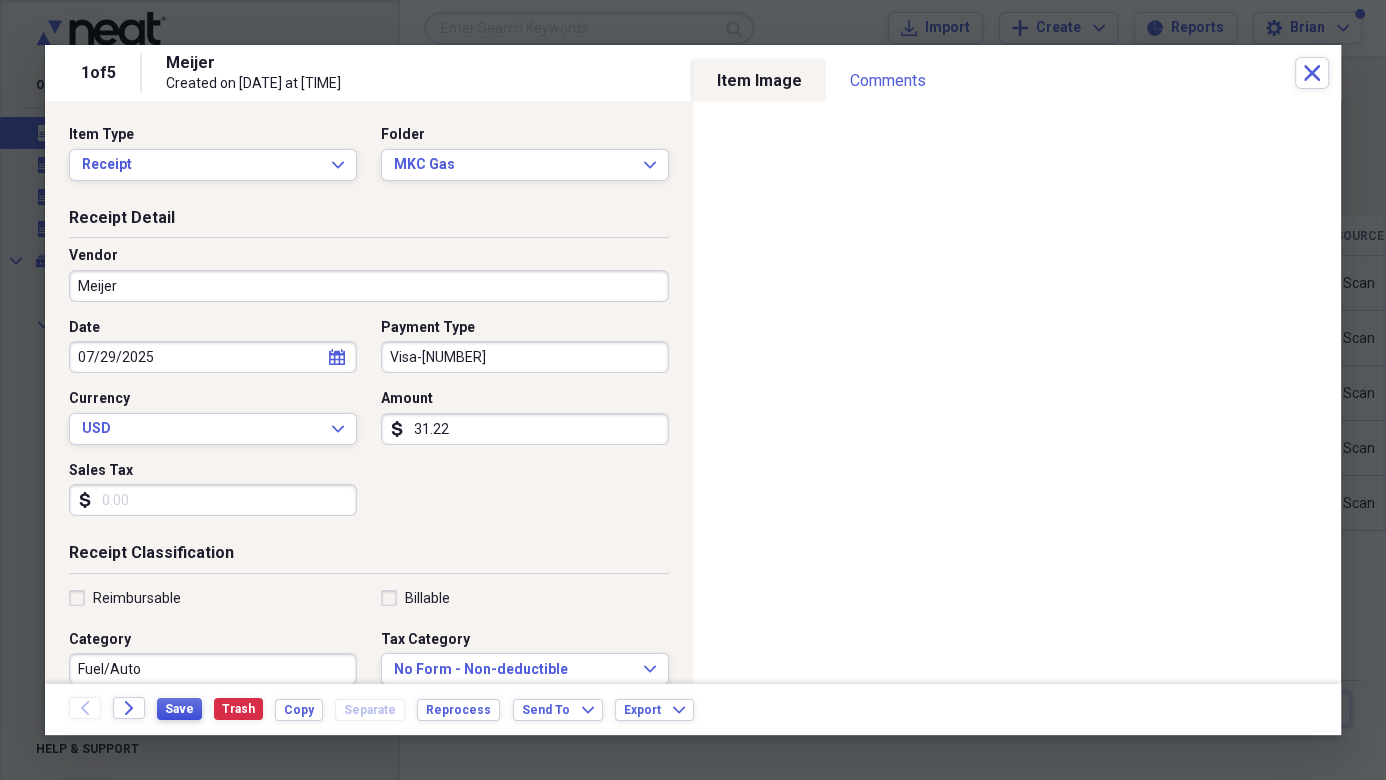 click on "Save" at bounding box center (179, 709) 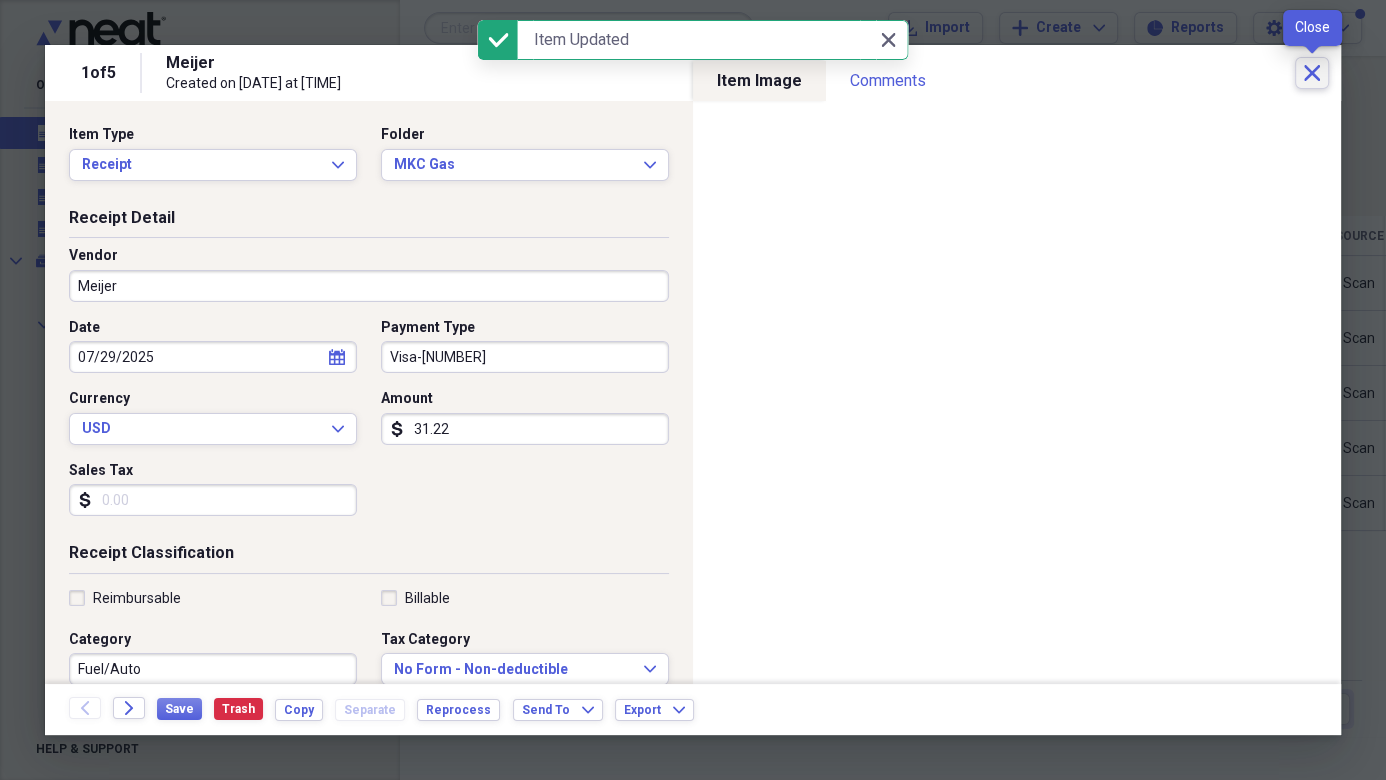 click on "Close" 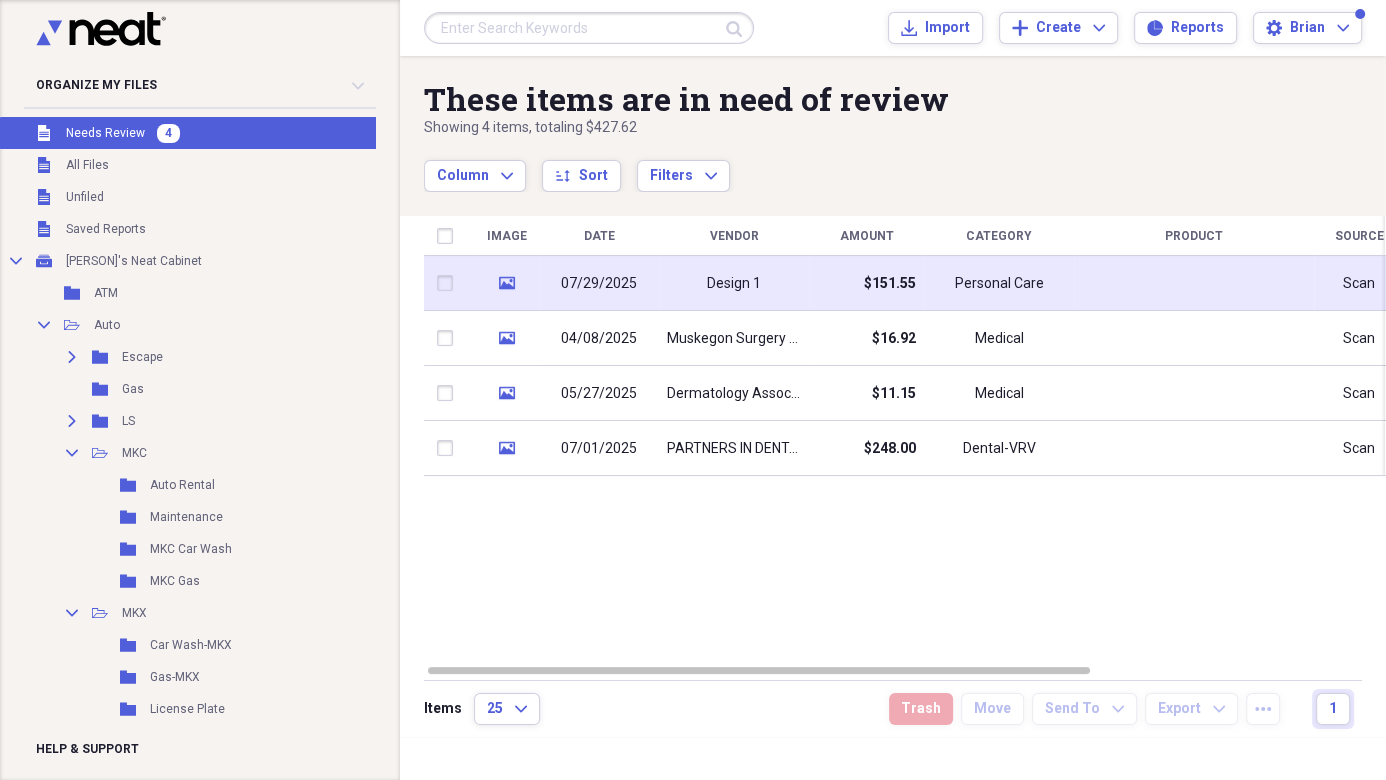 click on "Design 1" at bounding box center [734, 284] 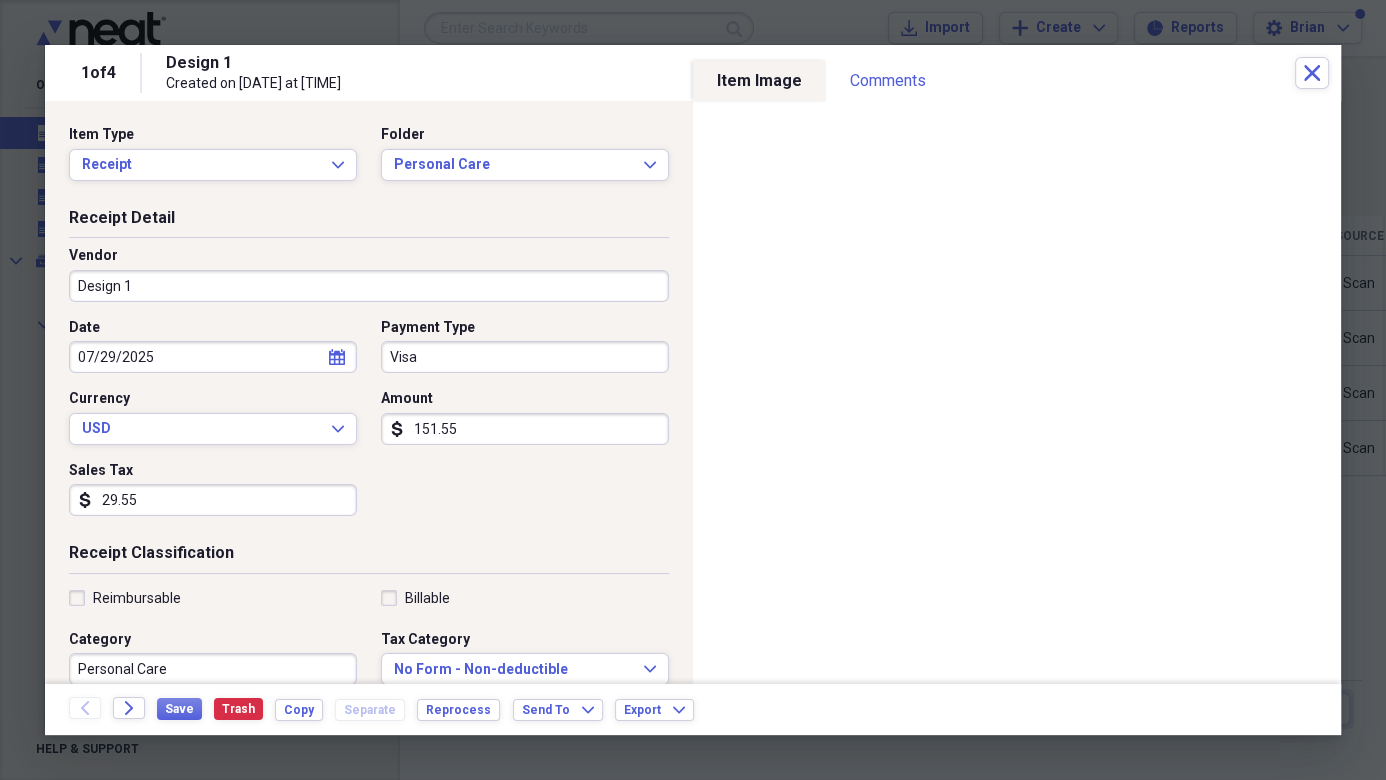 click on "Visa" at bounding box center (525, 357) 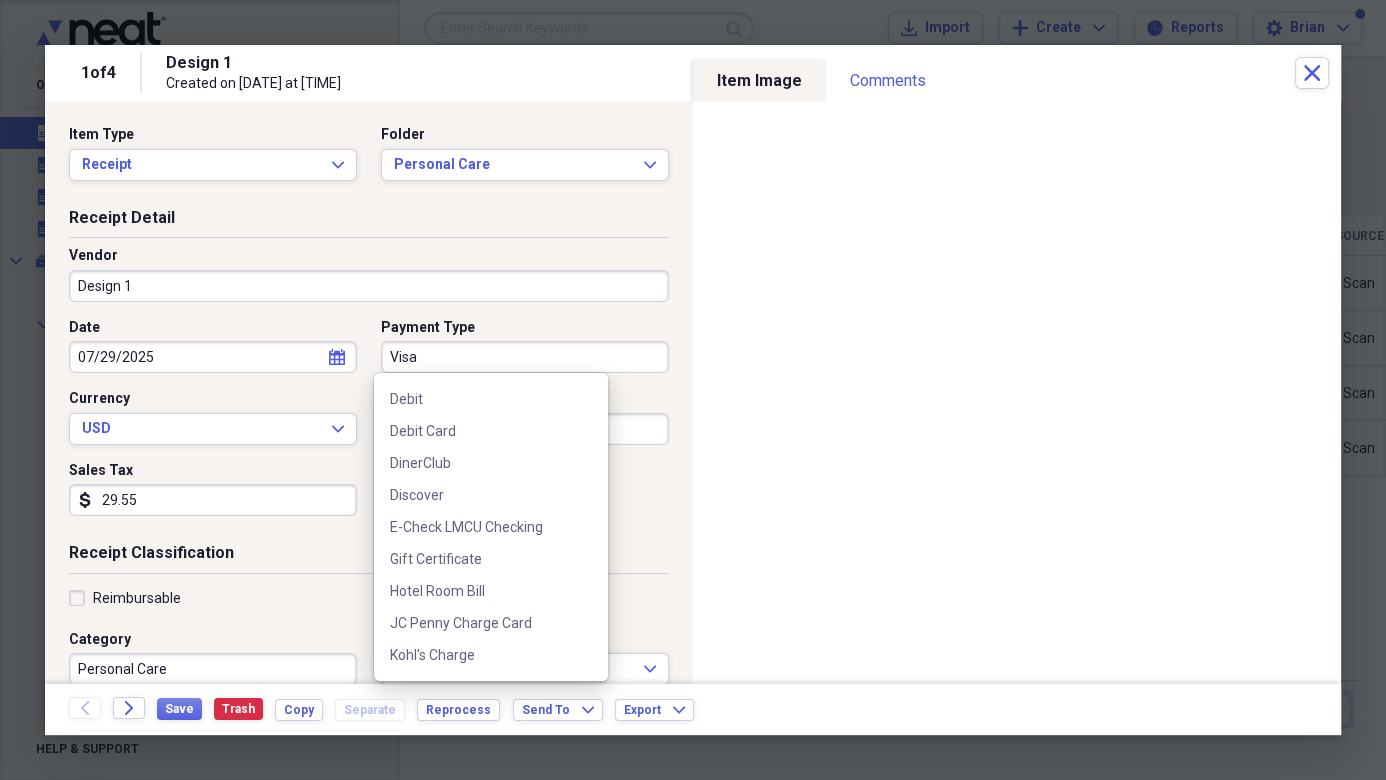 scroll, scrollTop: 1052, scrollLeft: 0, axis: vertical 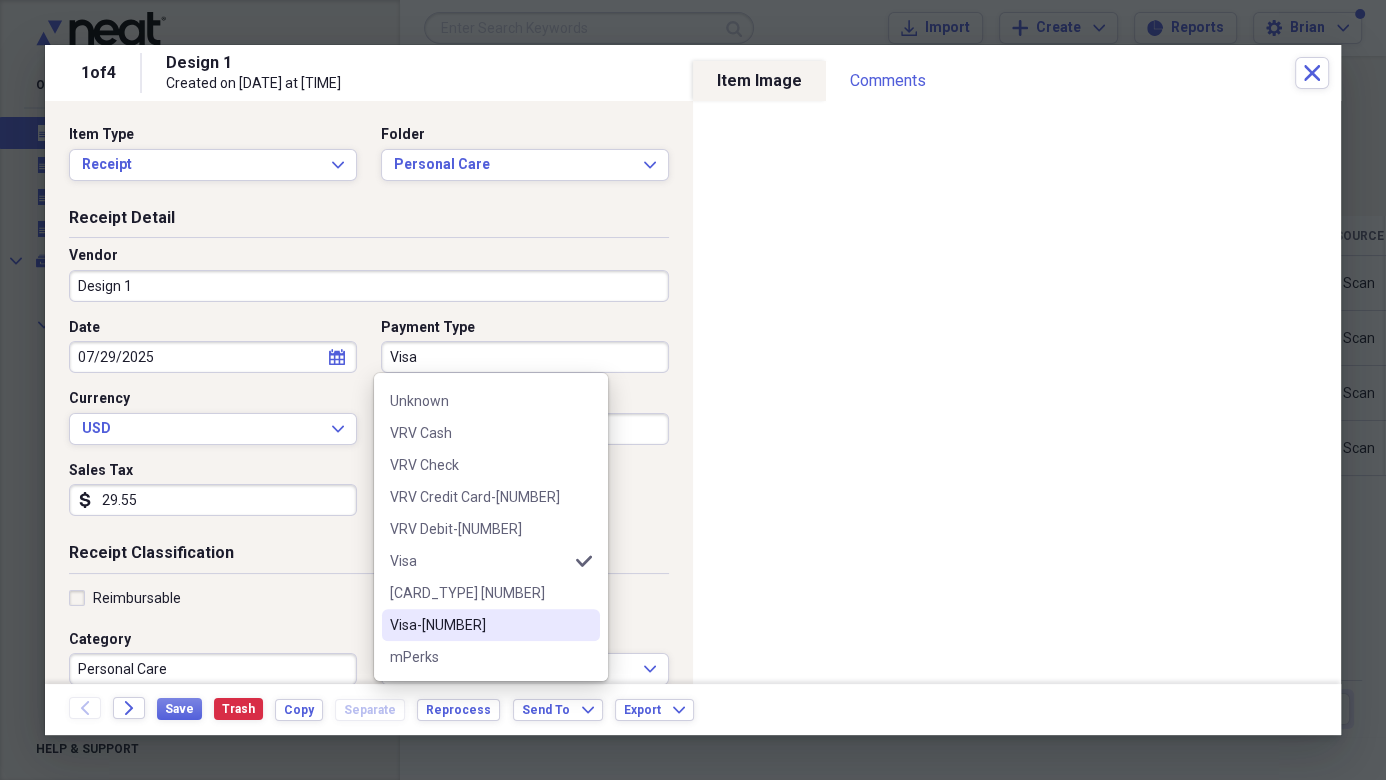 click on "Visa-[NUMBER]" at bounding box center (479, 625) 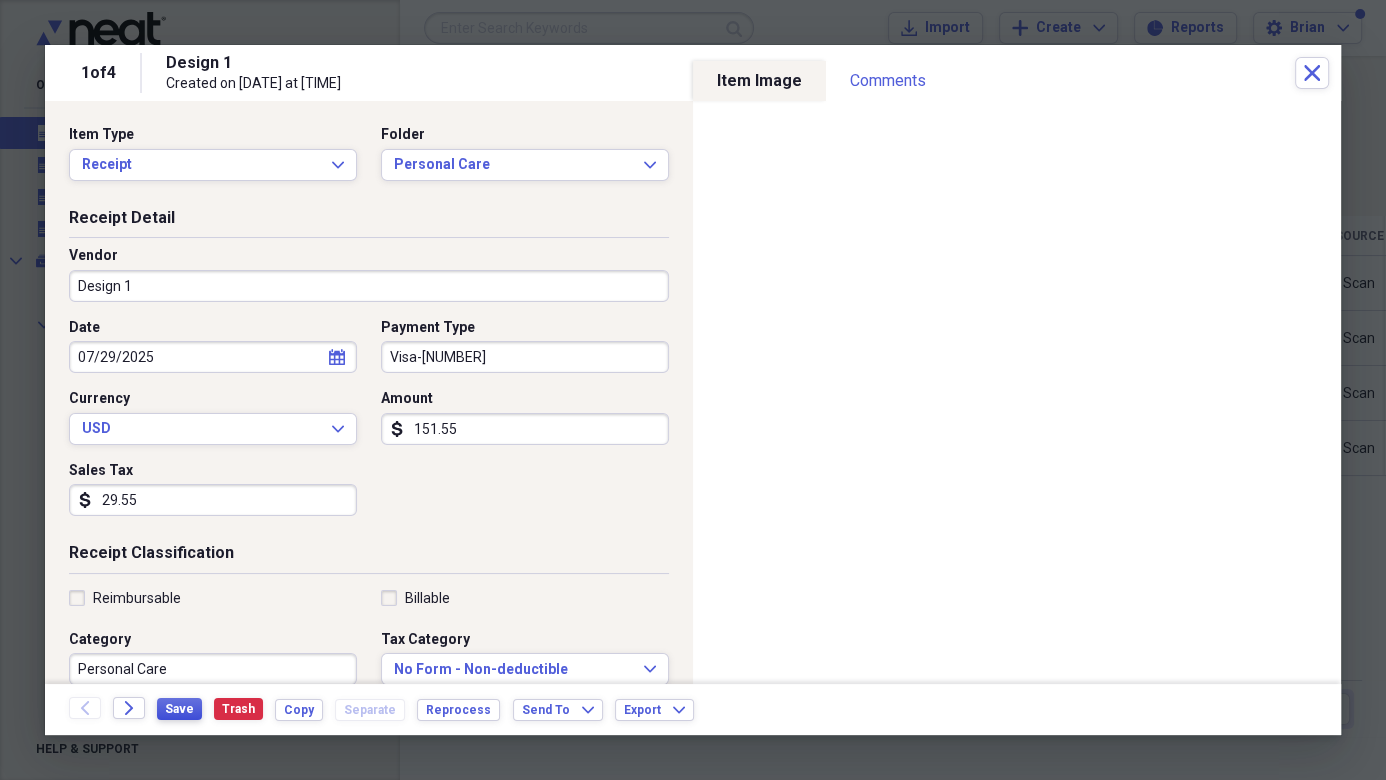 click on "Save" at bounding box center [179, 709] 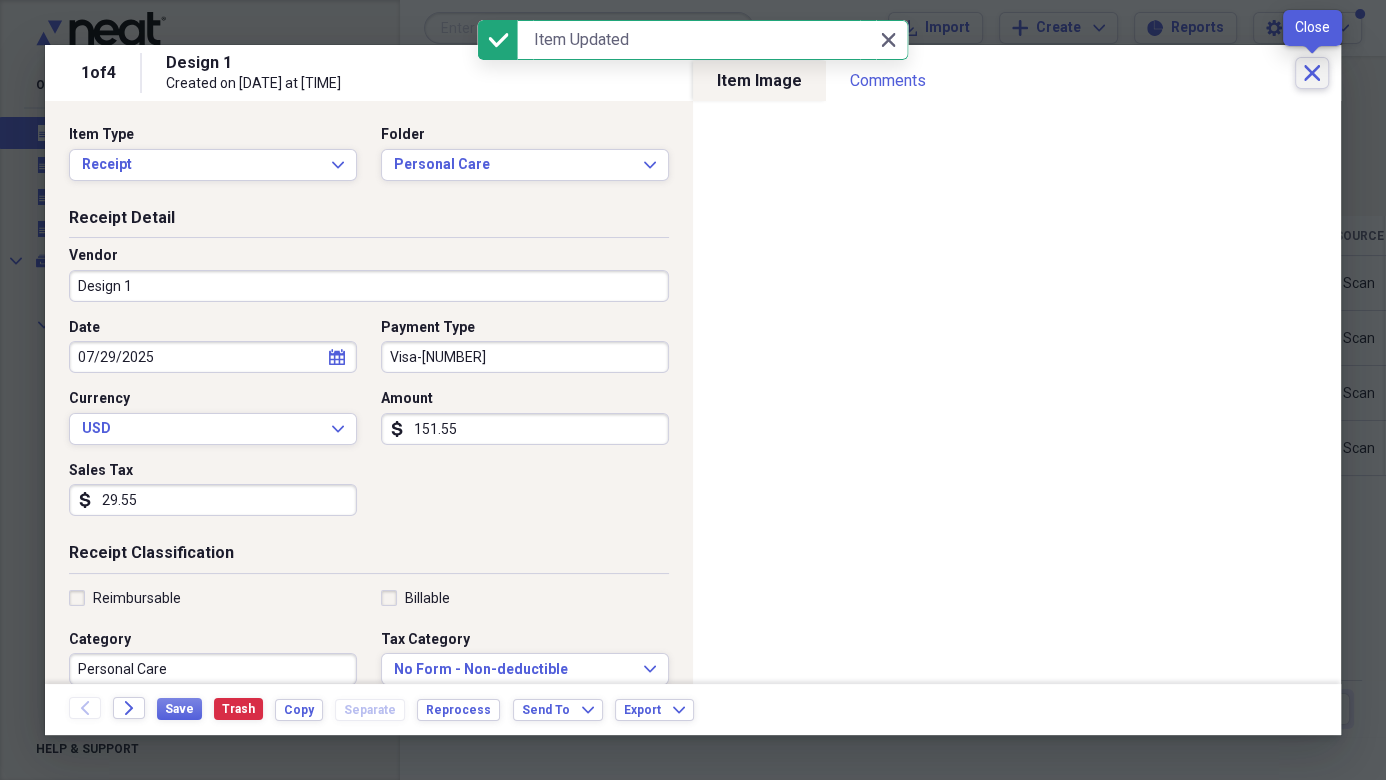 click on "Close" 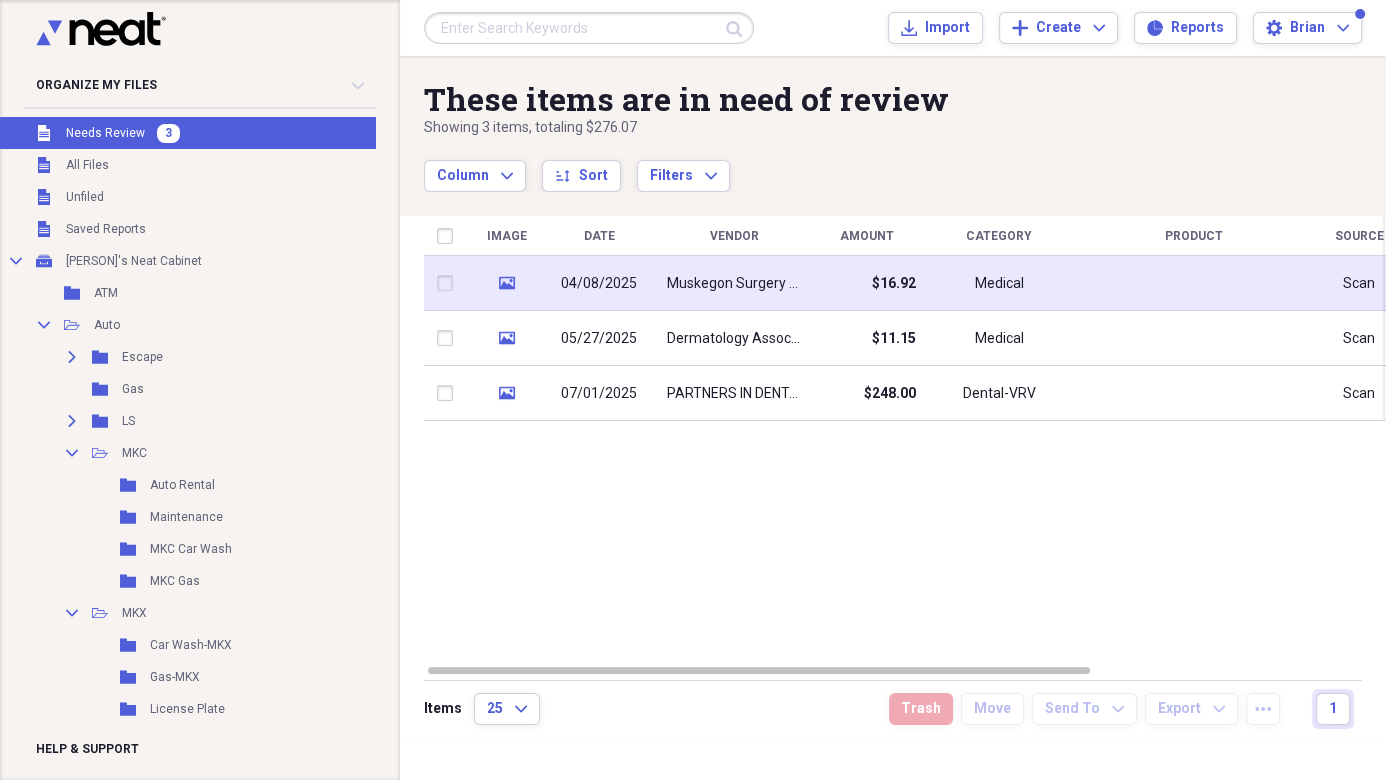 click on "Muskegon Surgery Center" at bounding box center (734, 284) 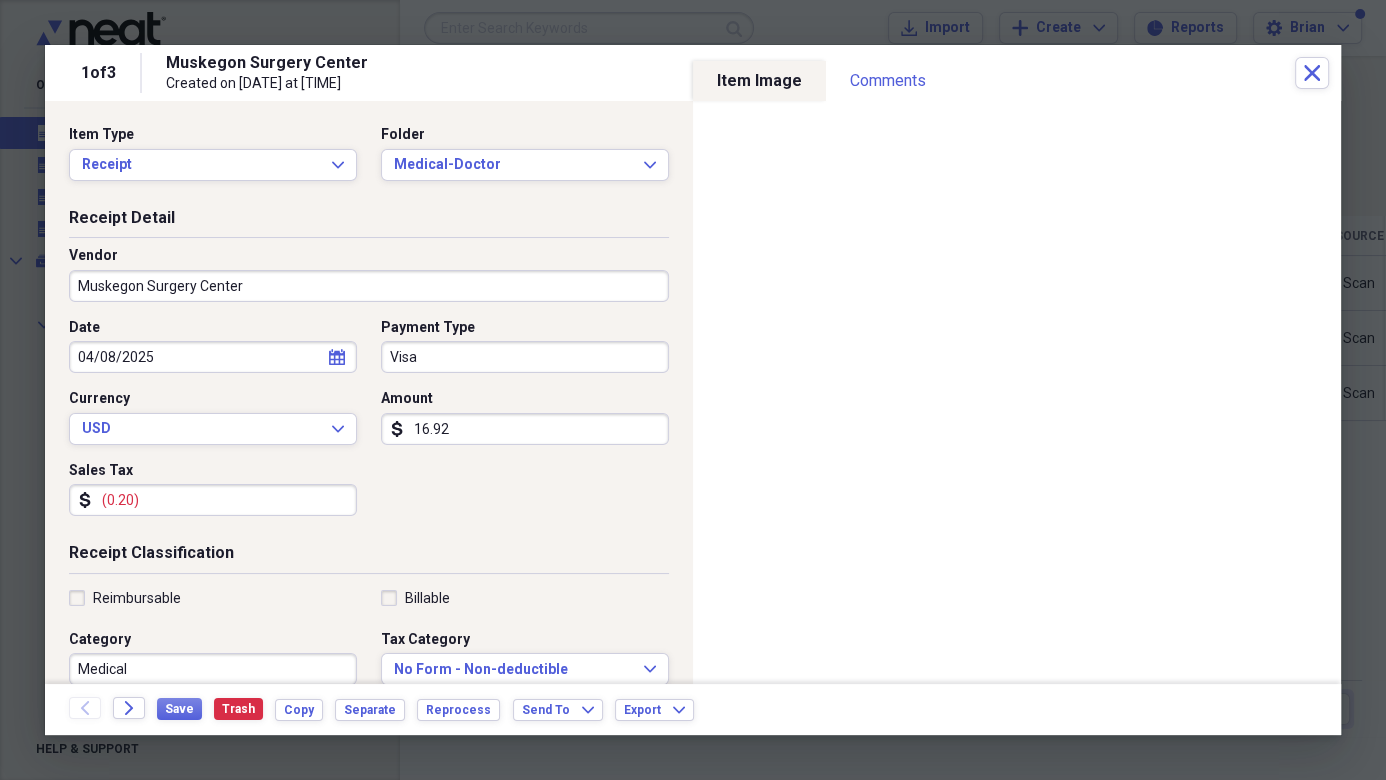 click on "Visa" at bounding box center [525, 357] 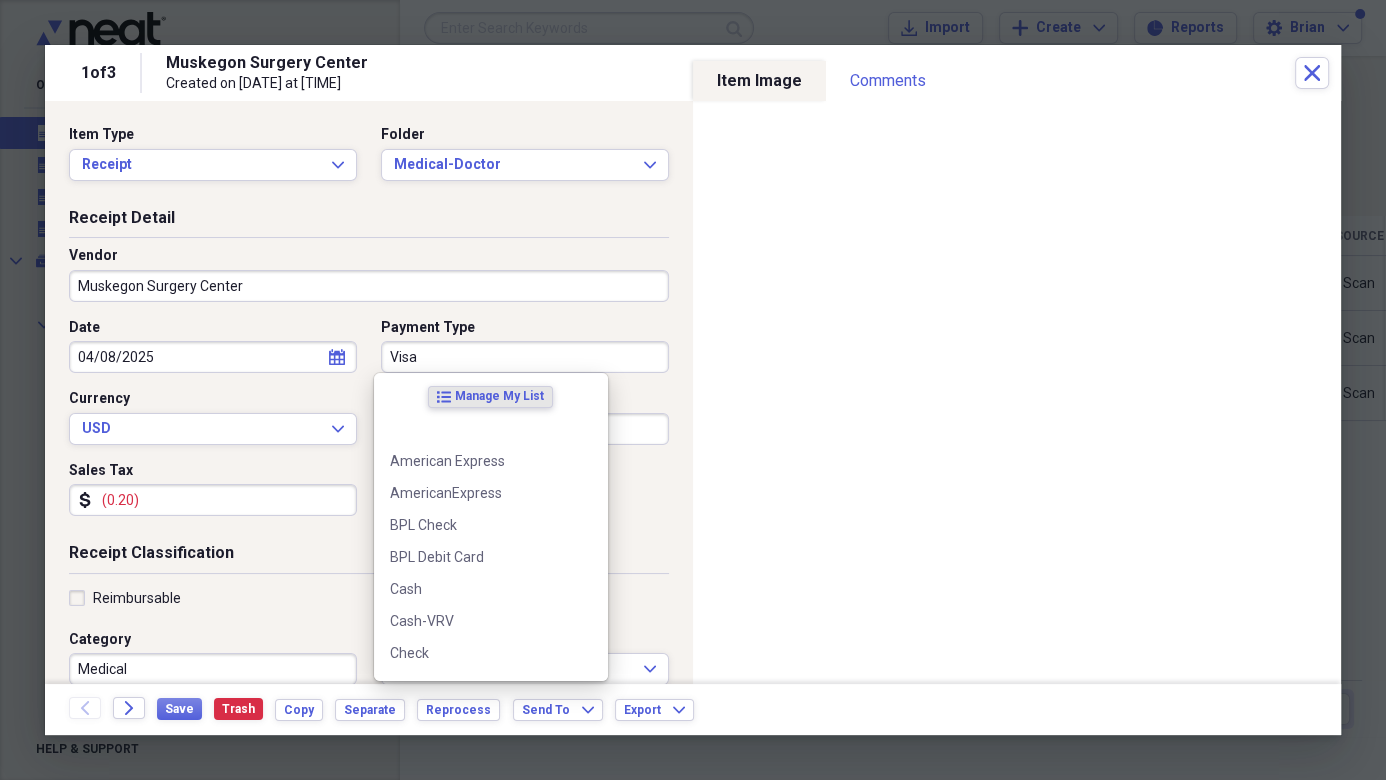 scroll, scrollTop: 1052, scrollLeft: 0, axis: vertical 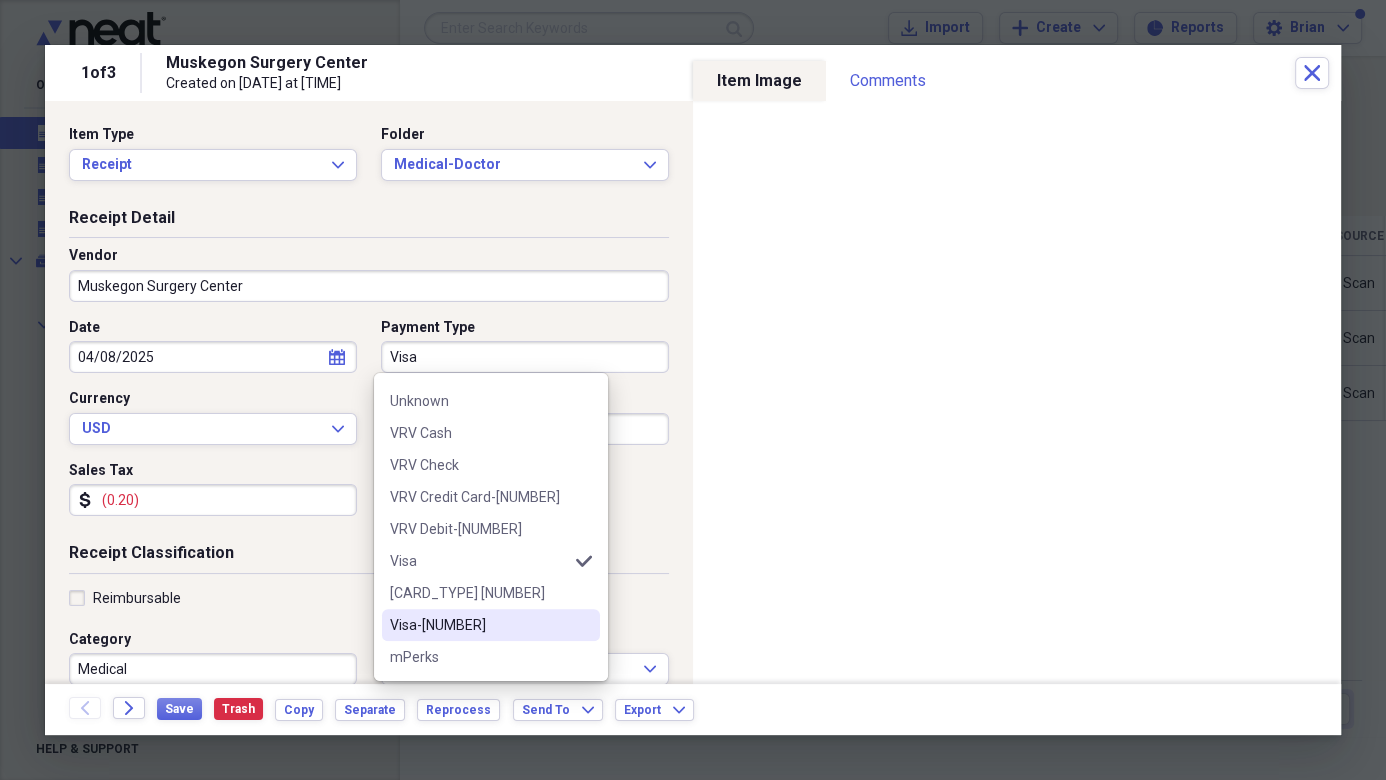 click on "Visa-[NUMBER]" at bounding box center [479, 625] 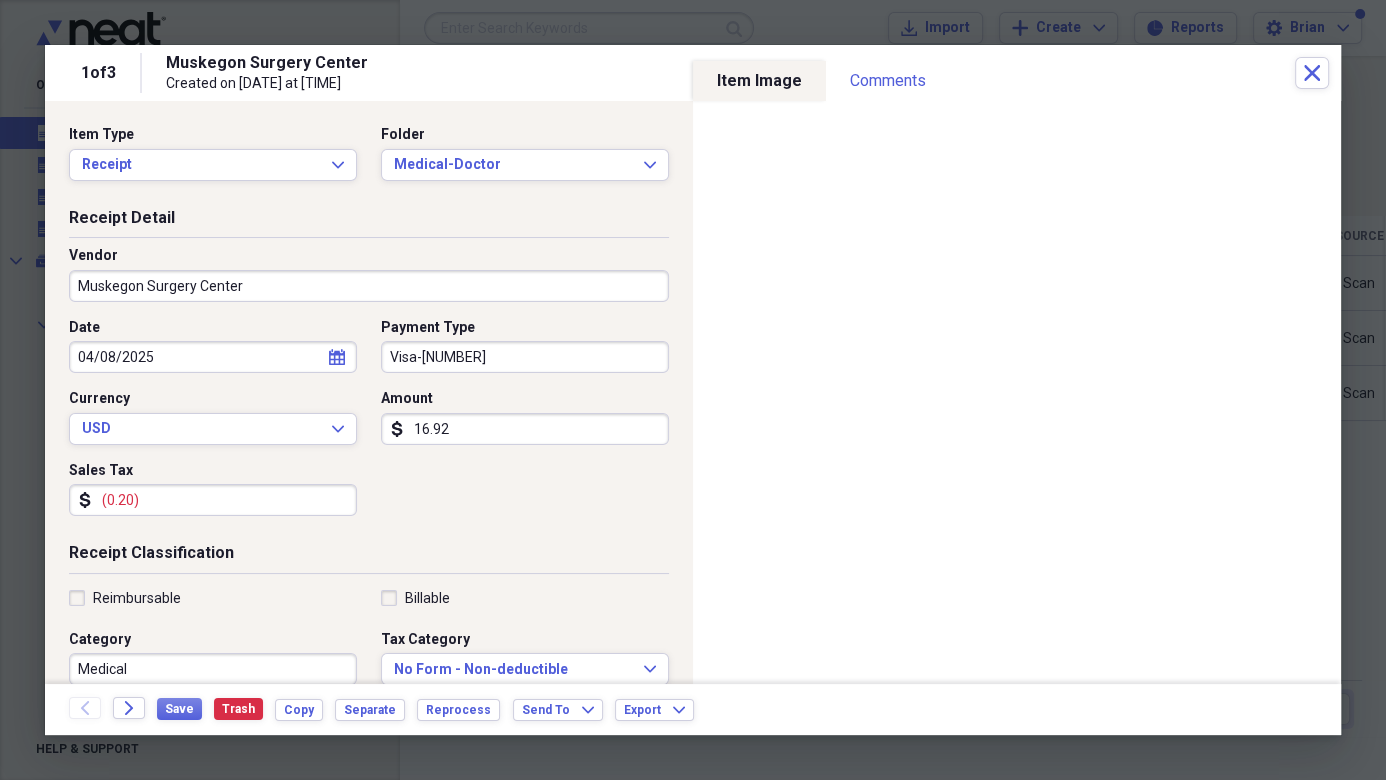 click on "16.92" at bounding box center [525, 429] 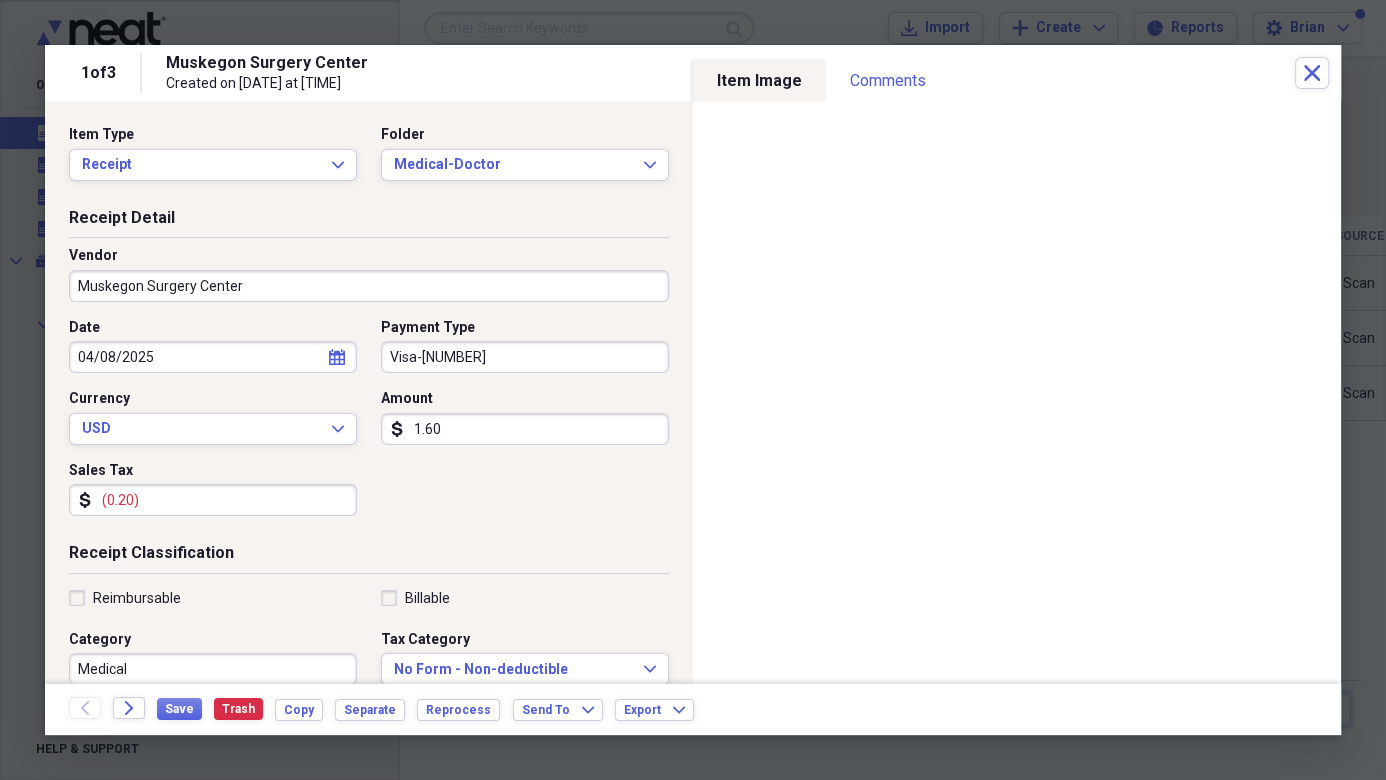 type on "16.00" 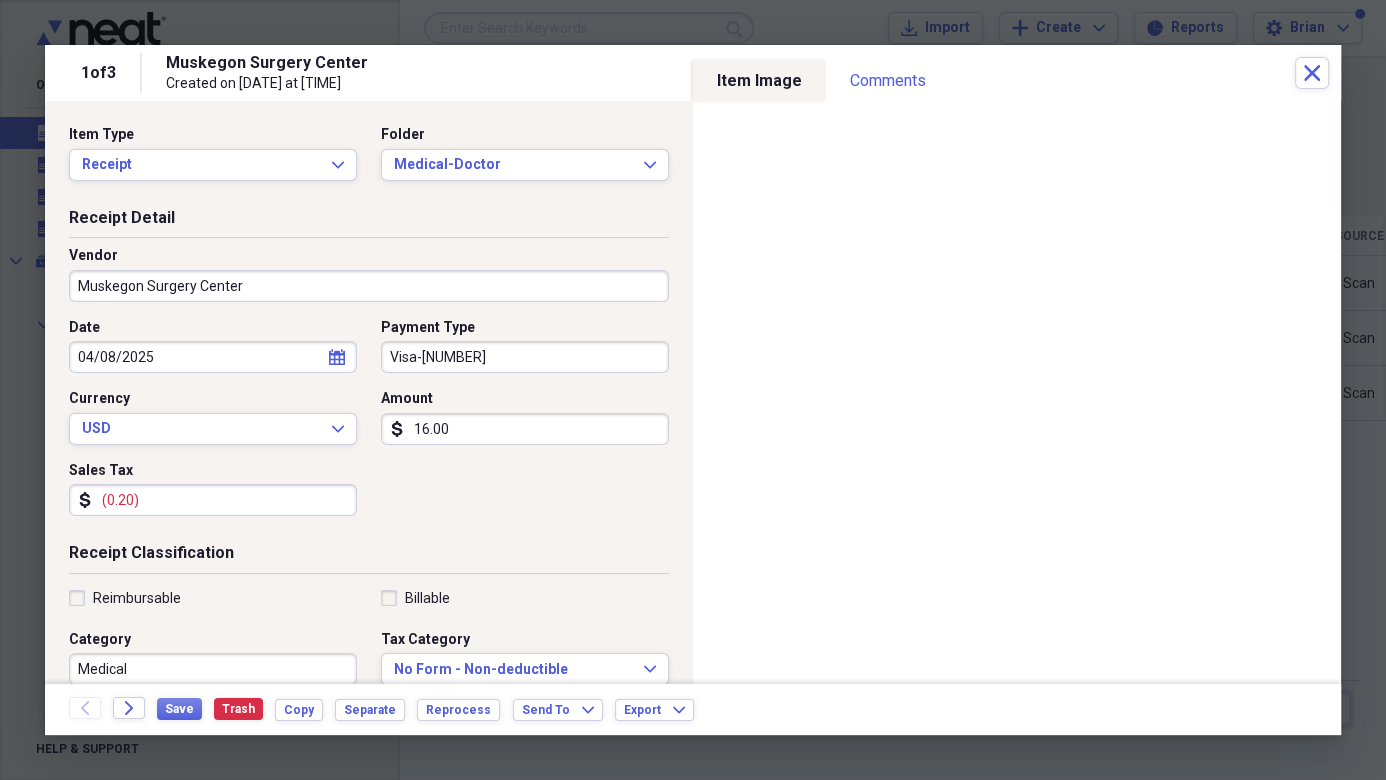 drag, startPoint x: 177, startPoint y: 501, endPoint x: 151, endPoint y: 504, distance: 26.172504 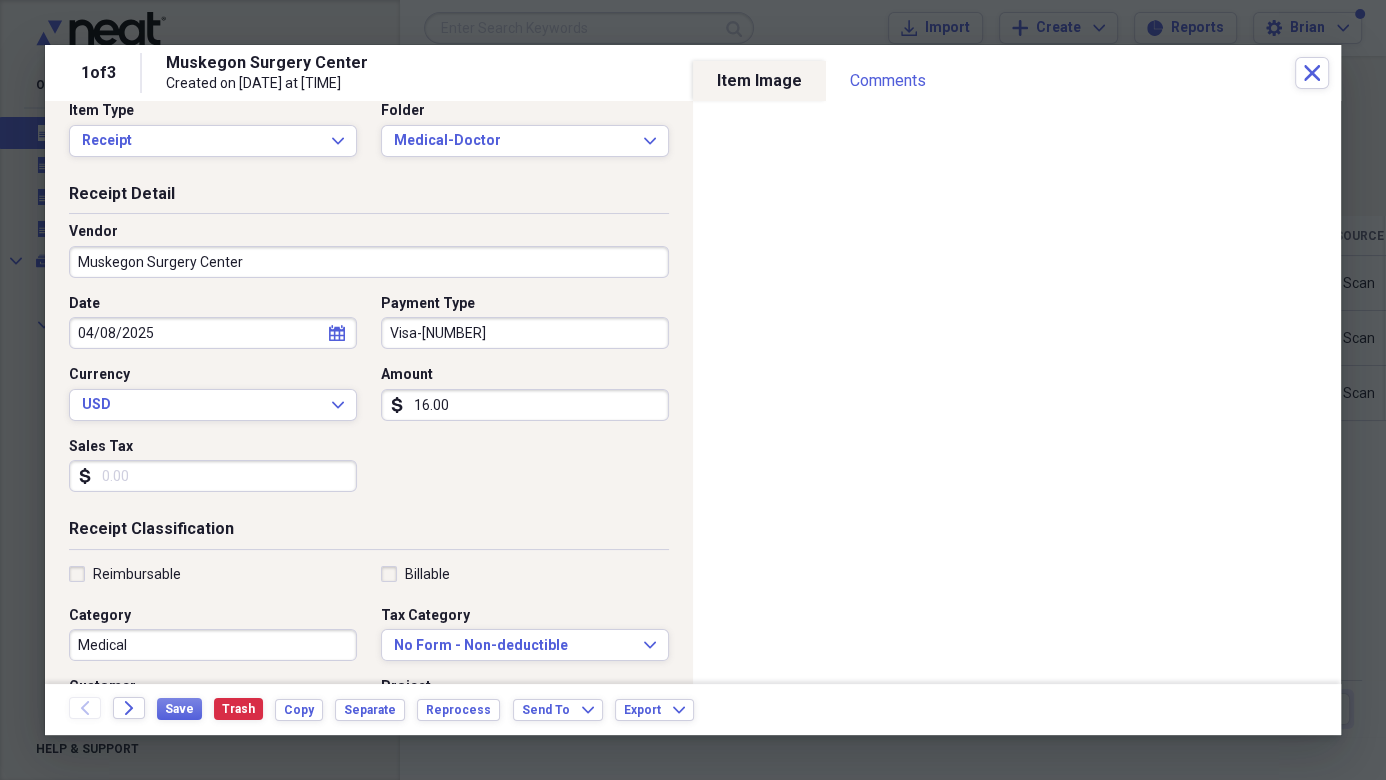 scroll, scrollTop: 0, scrollLeft: 0, axis: both 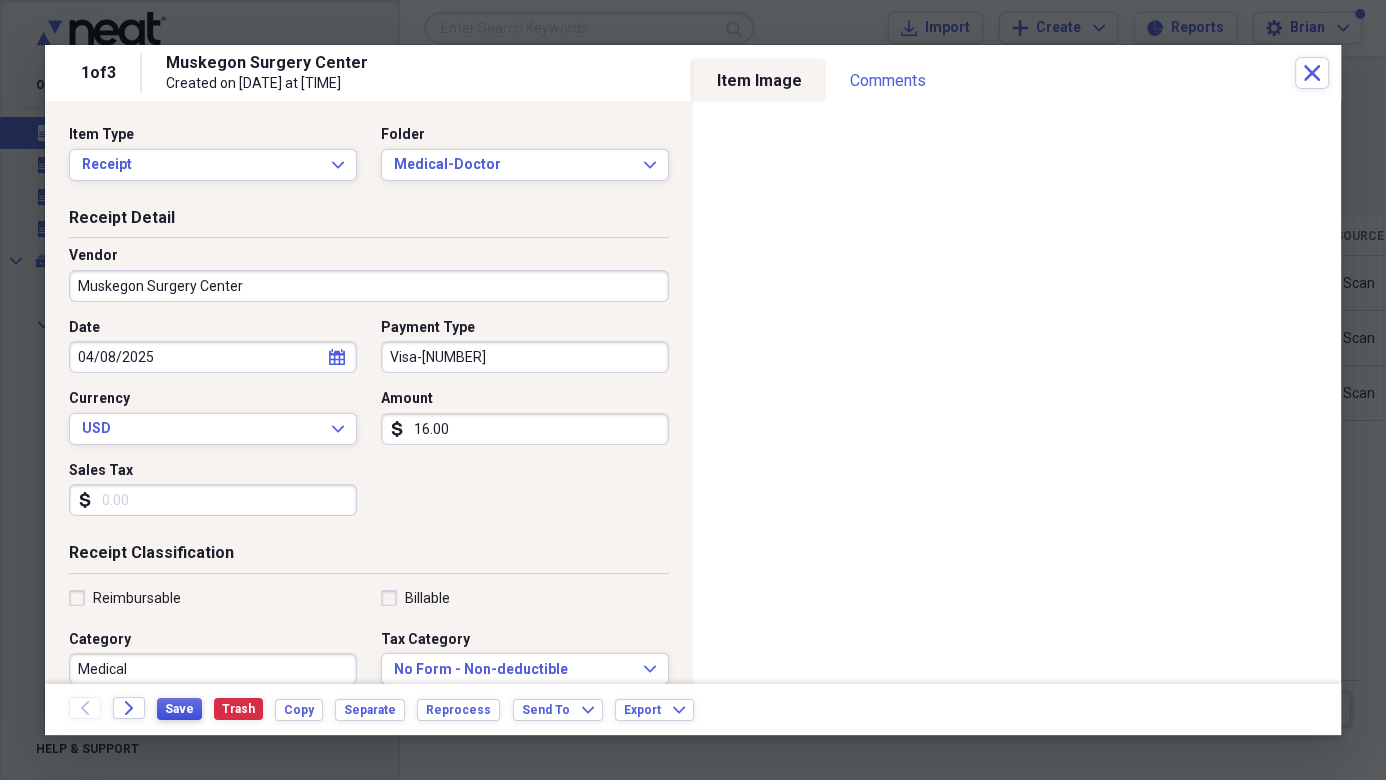 click on "Save" at bounding box center (179, 709) 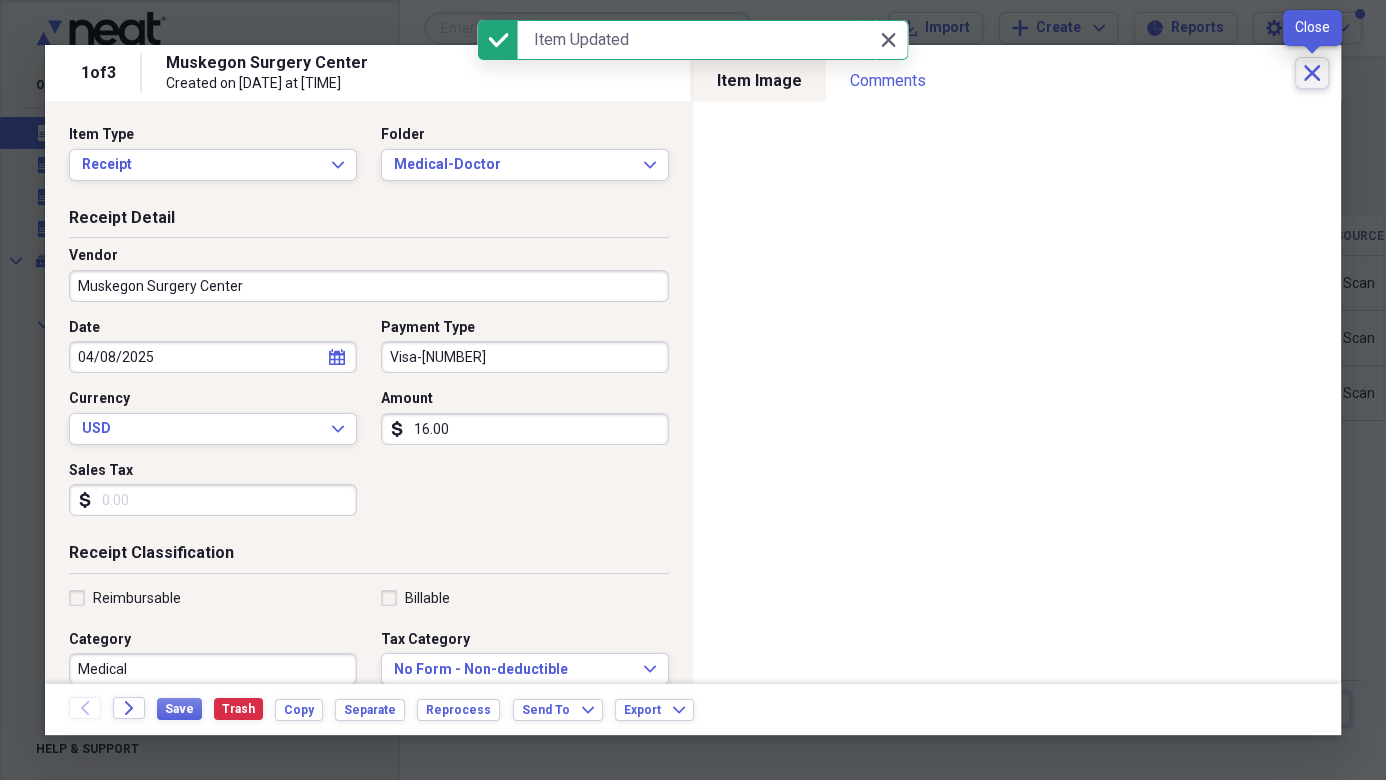 click 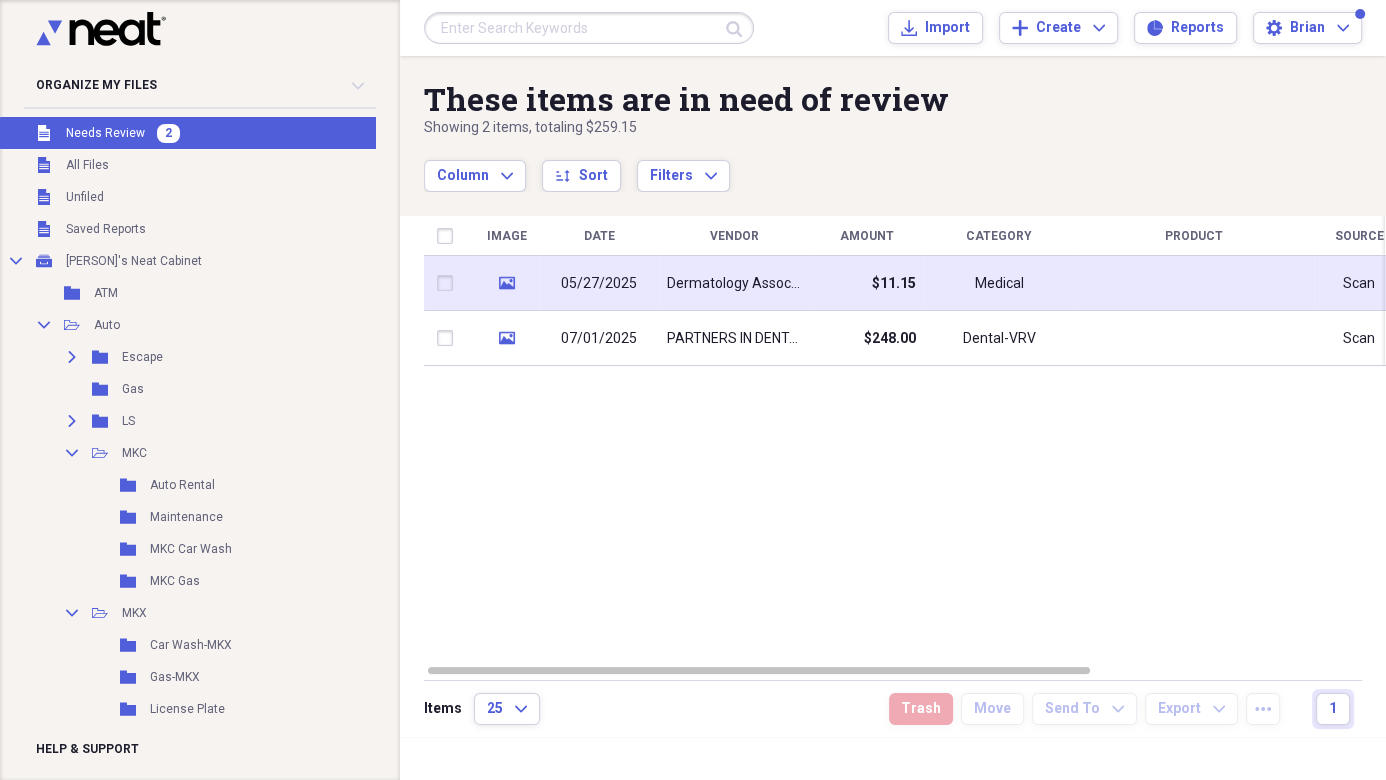 click on "Dermatology Associates of West Michigan" at bounding box center [734, 284] 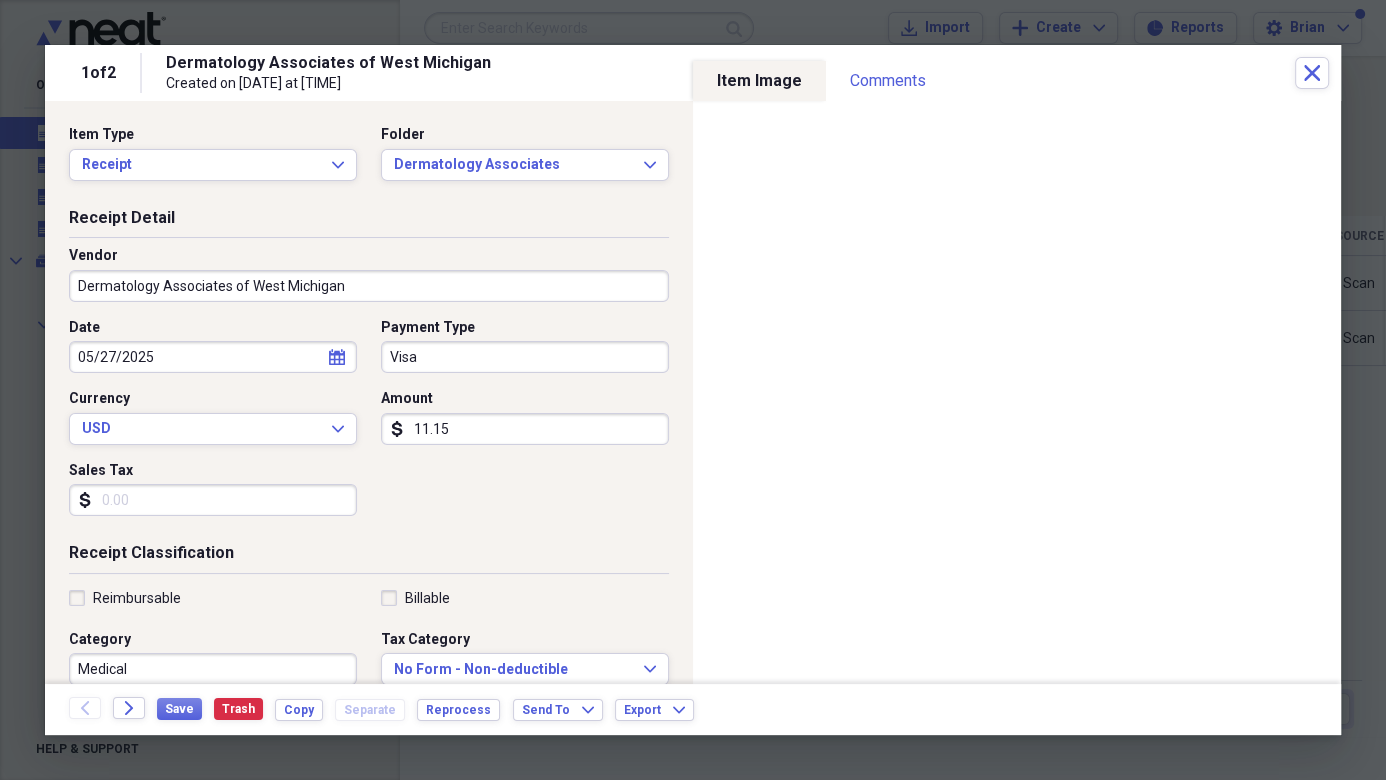 click 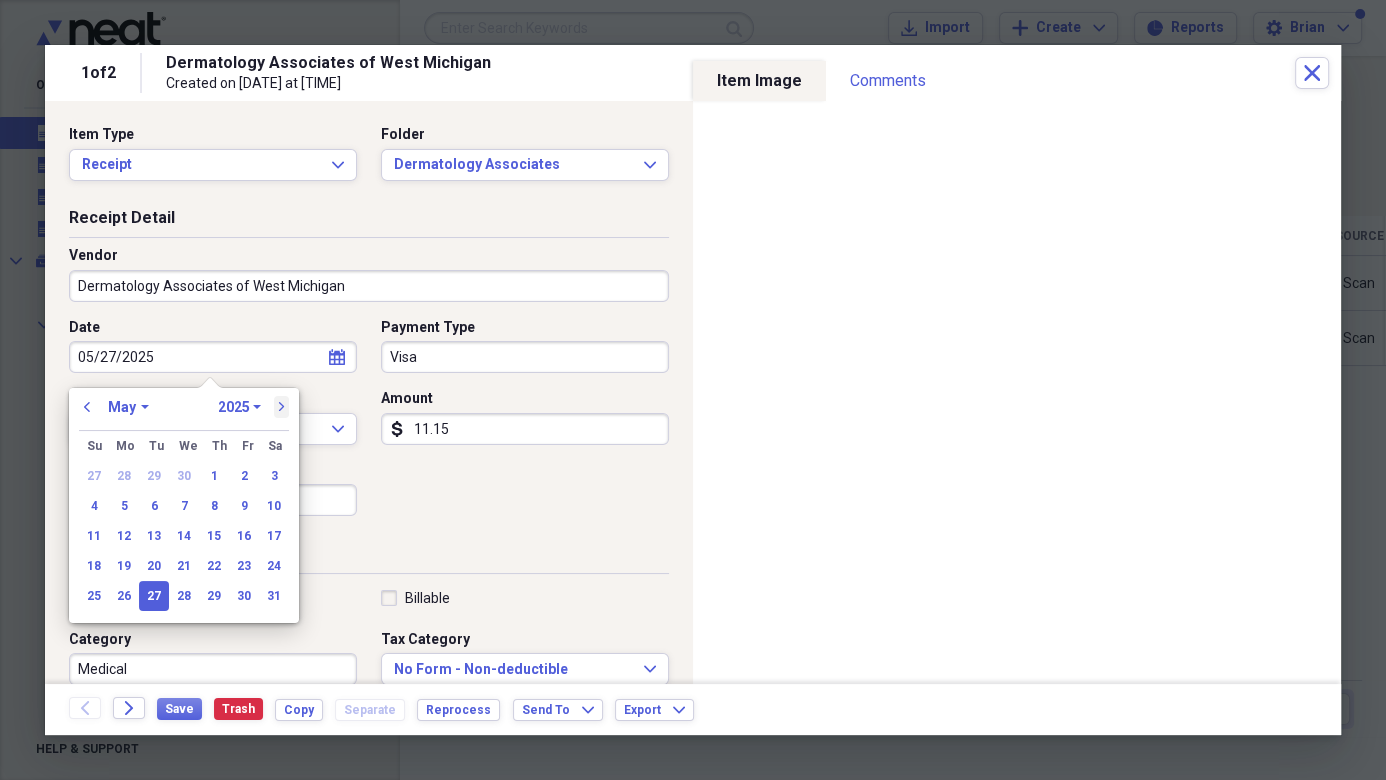 click on "next" at bounding box center (282, 407) 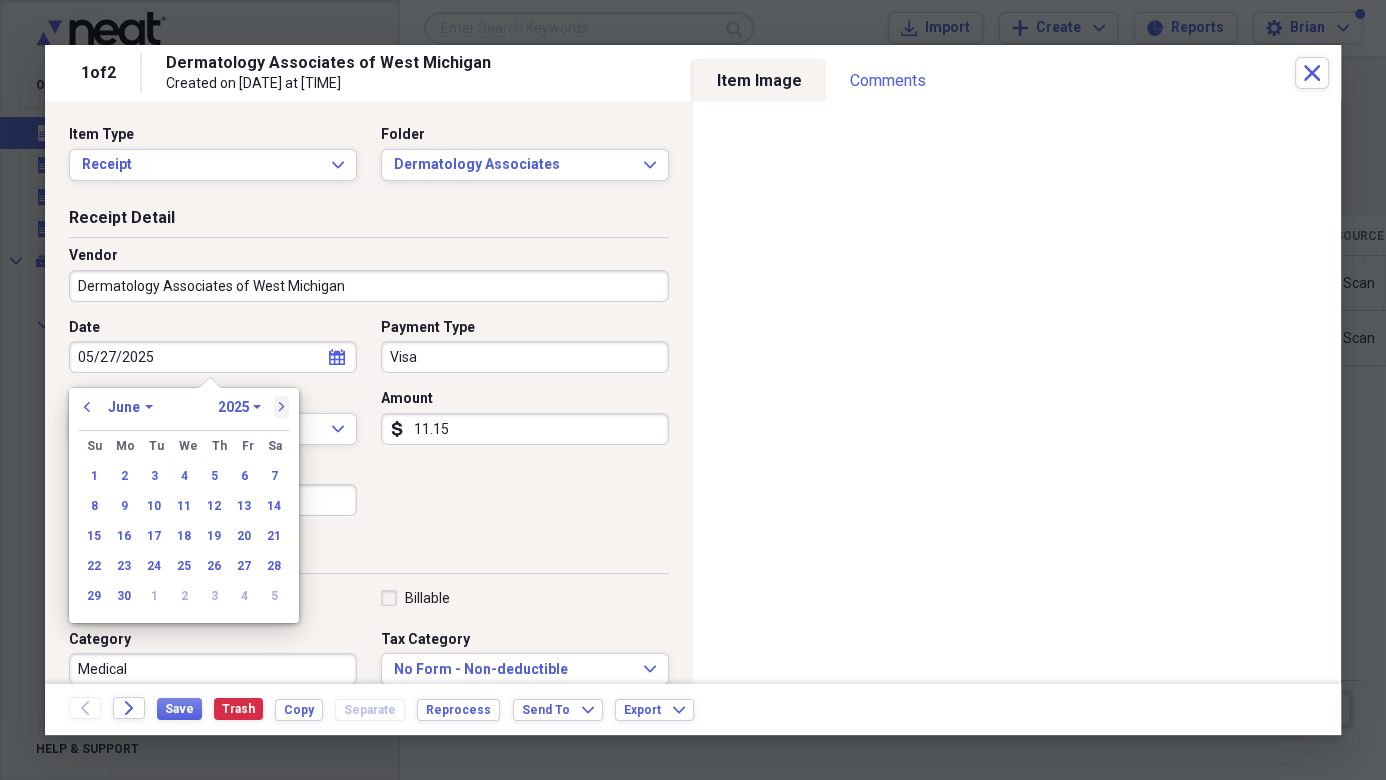 click on "next" at bounding box center [282, 407] 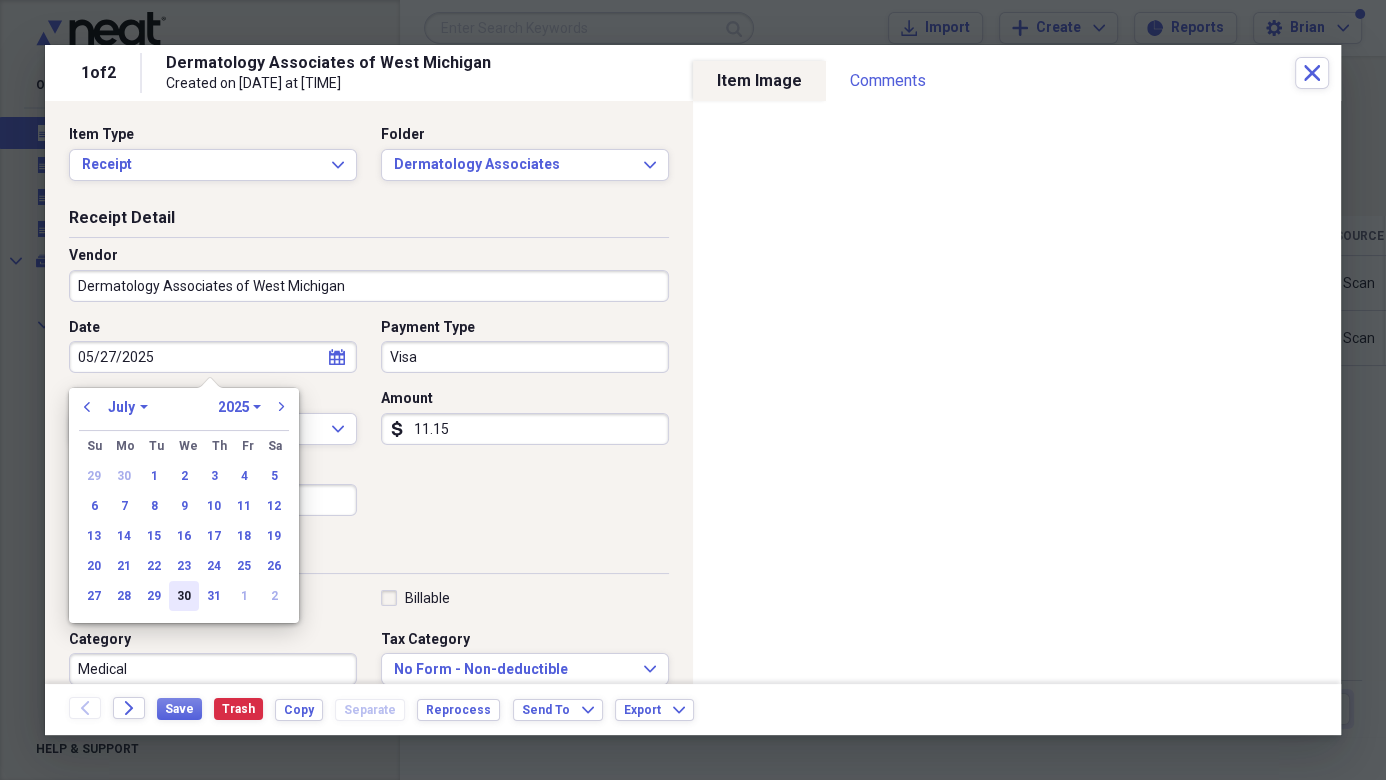 click on "30" at bounding box center (184, 596) 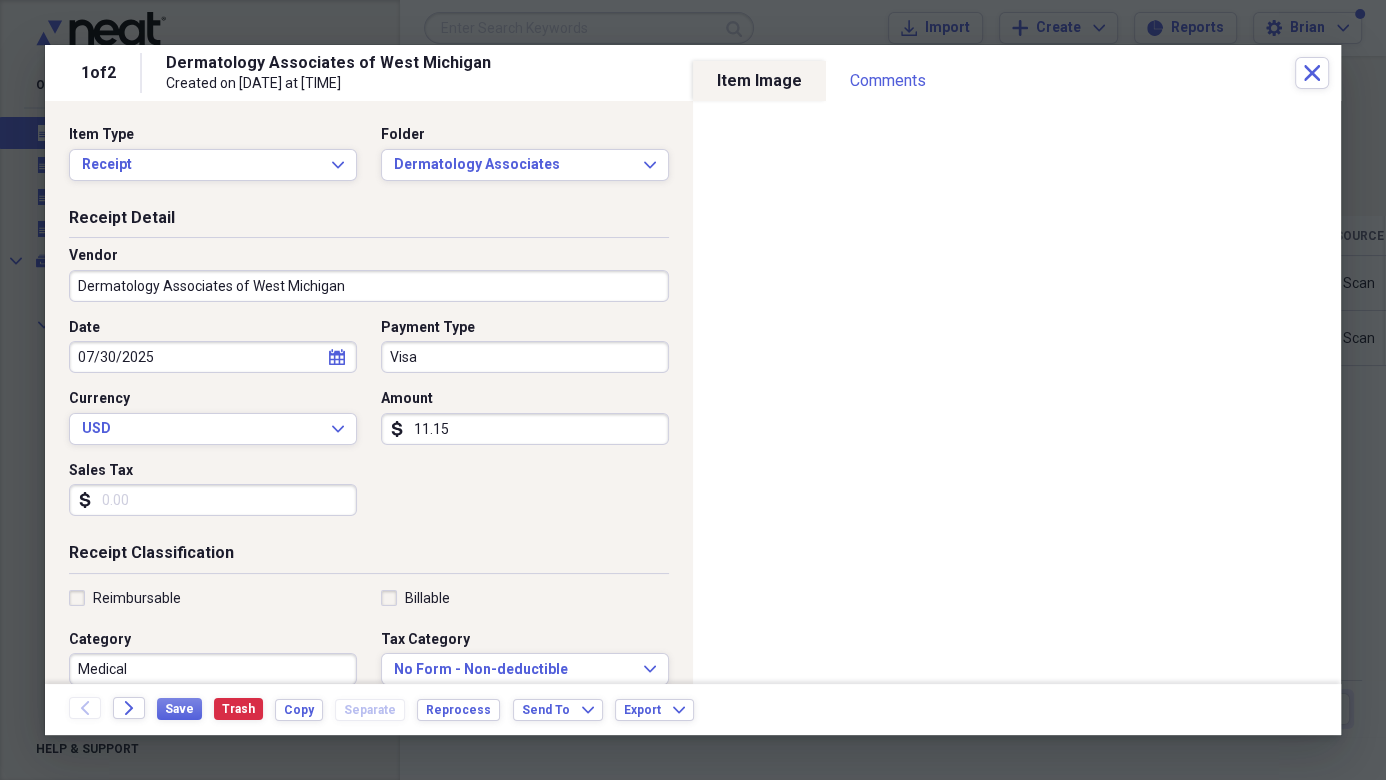type on "07/30/2025" 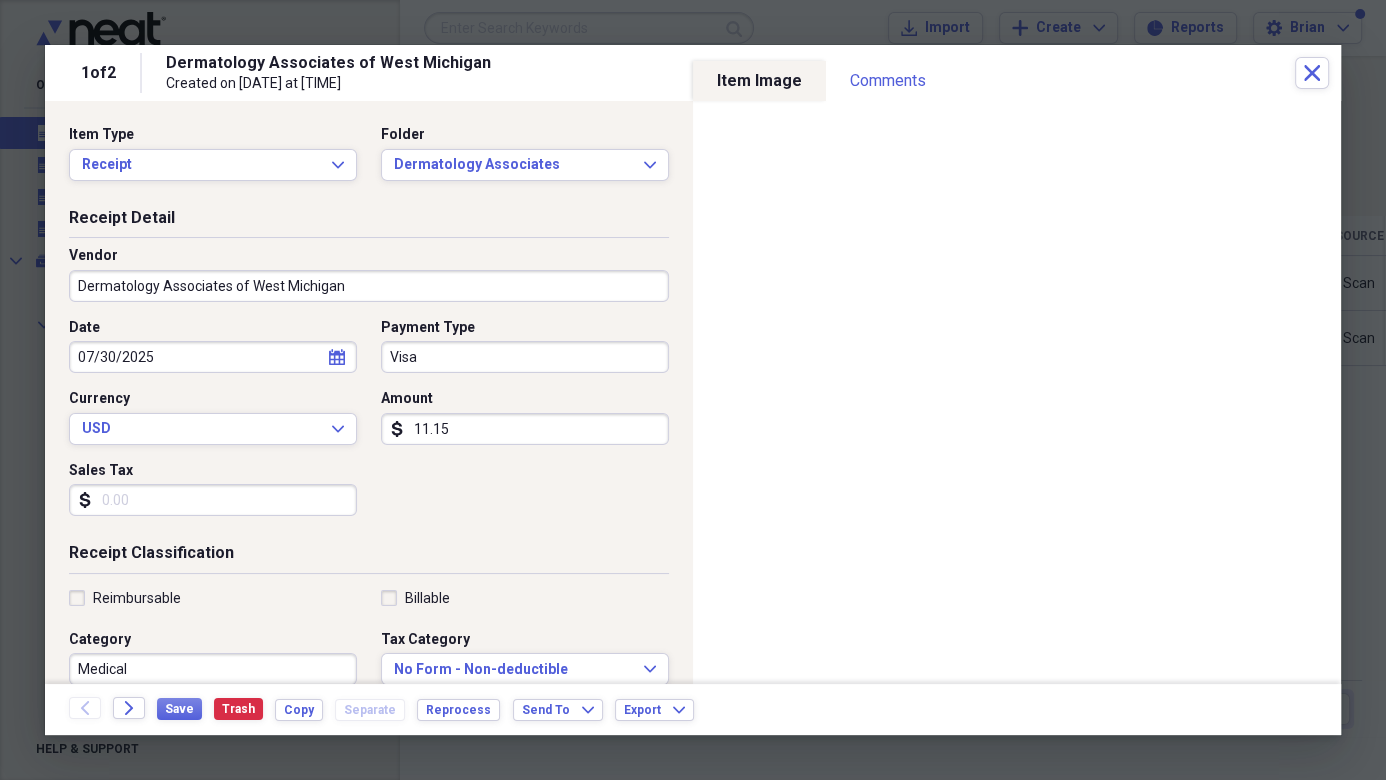 click on "Visa" at bounding box center (525, 357) 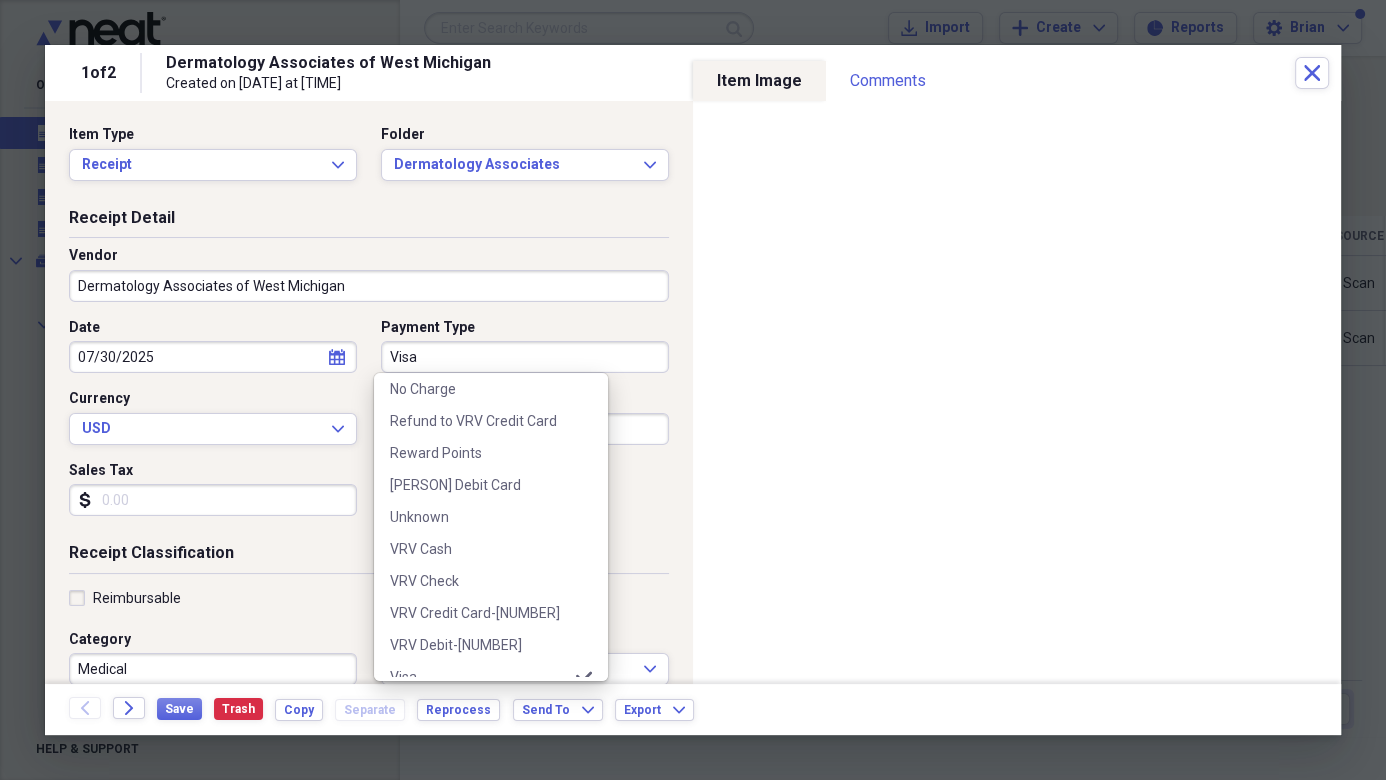 scroll, scrollTop: 1001, scrollLeft: 0, axis: vertical 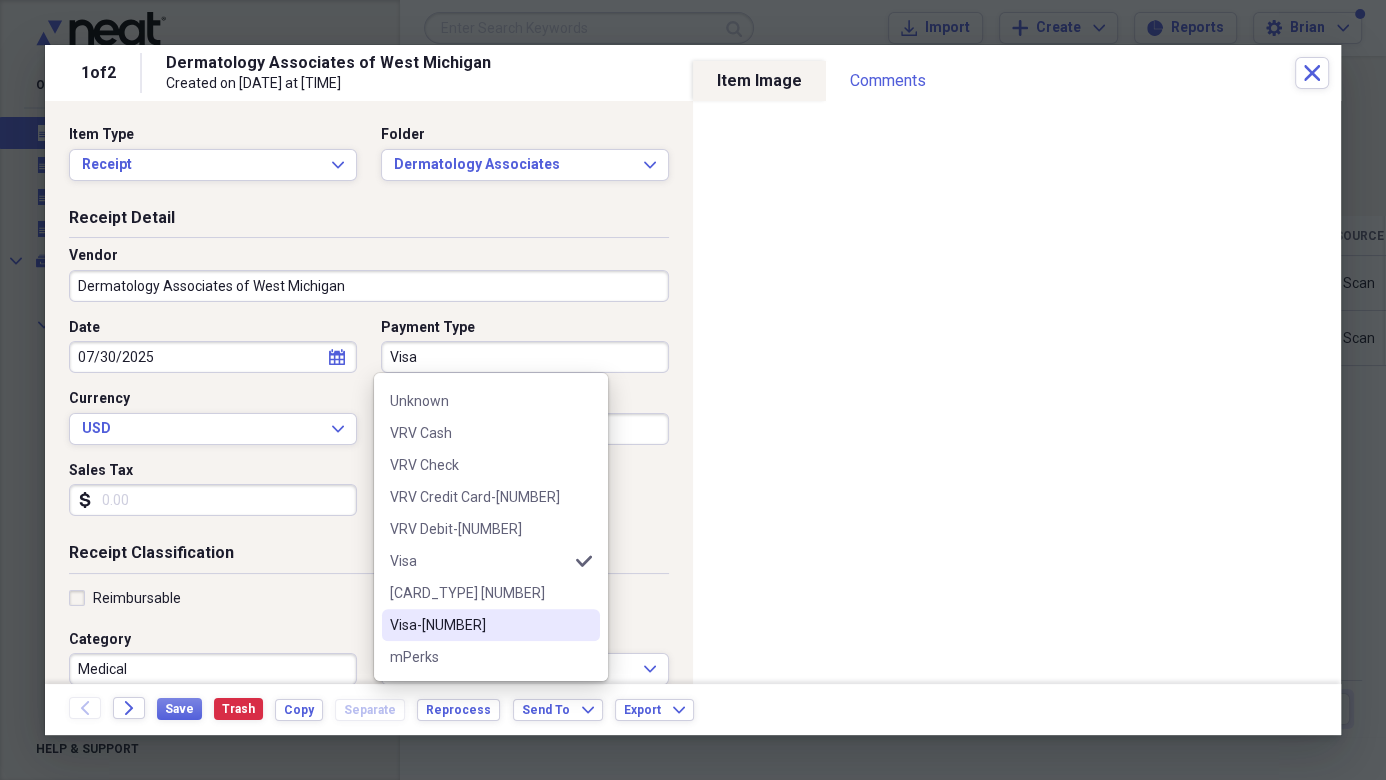 click on "Visa-[NUMBER]" at bounding box center [479, 625] 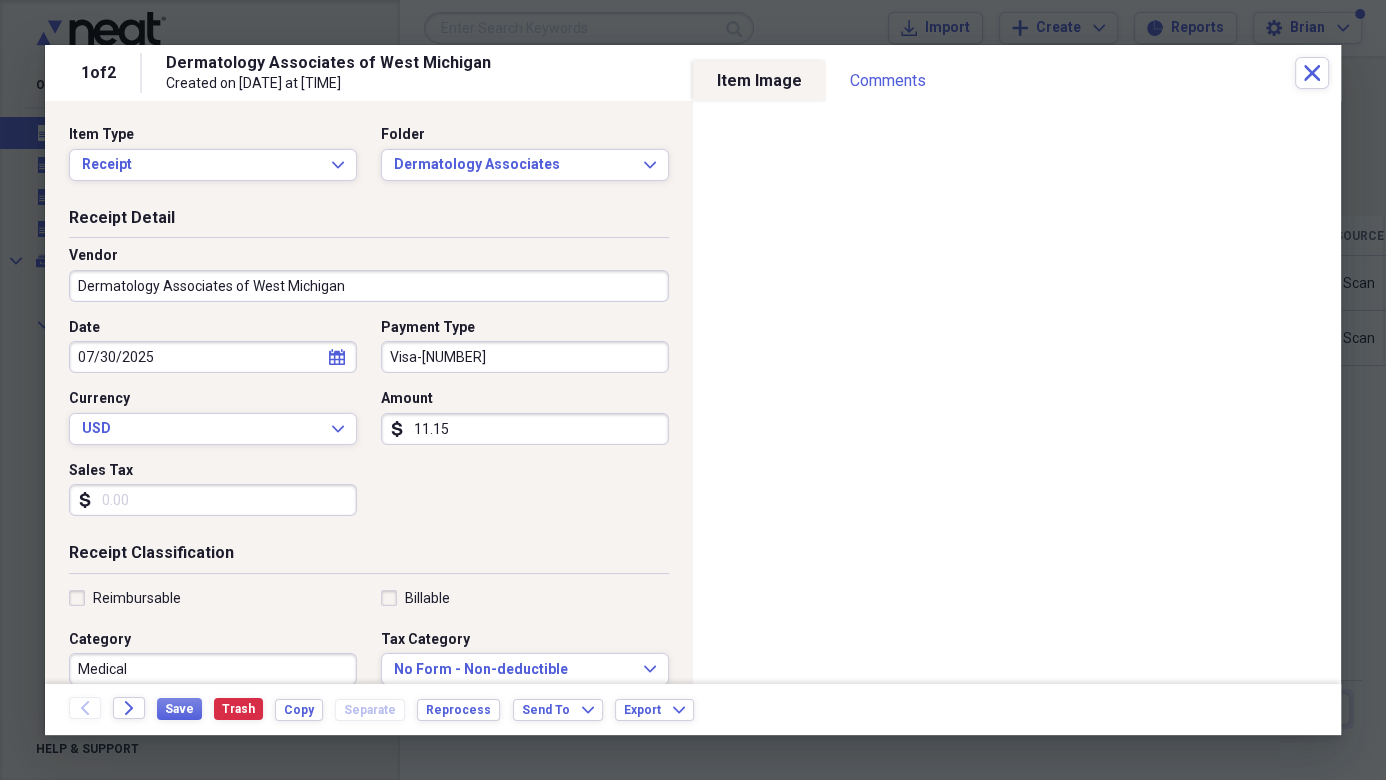click on "11.15" at bounding box center [525, 429] 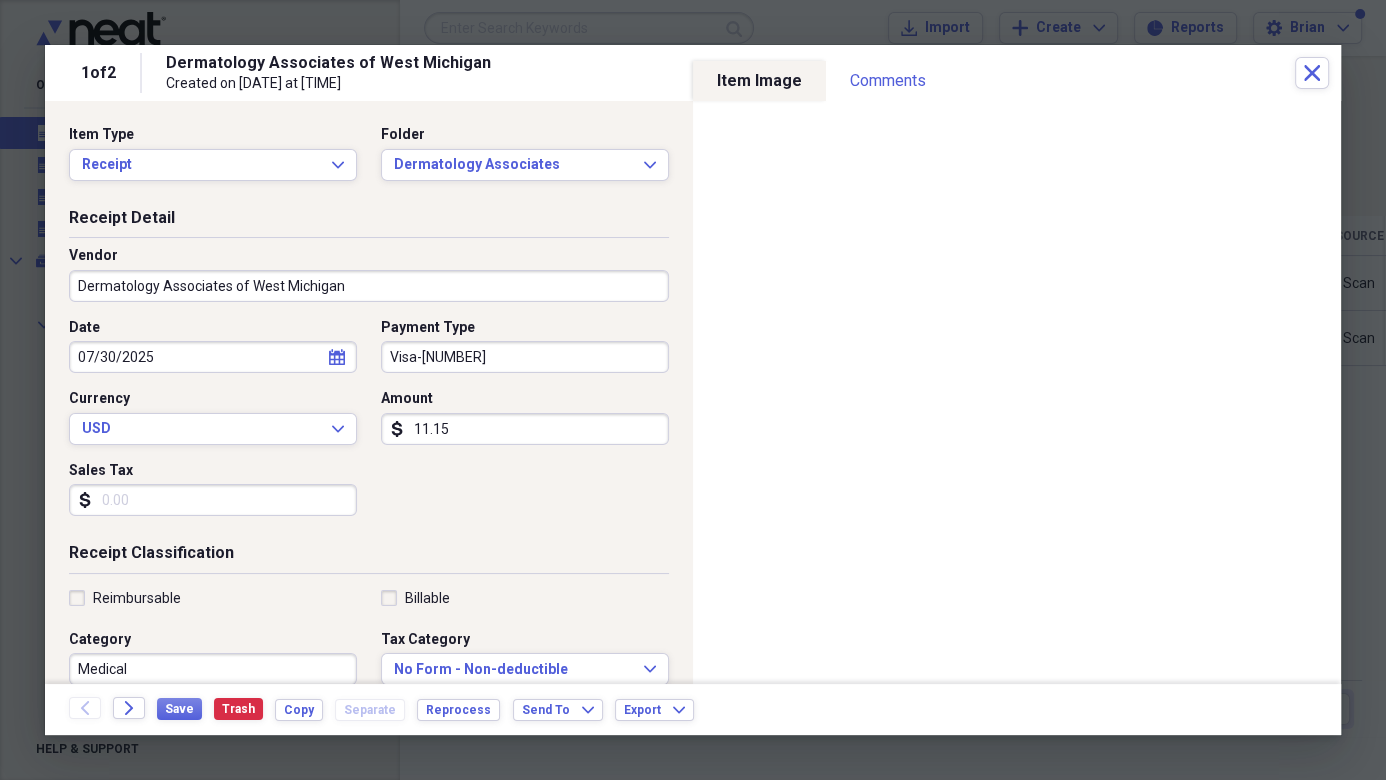 type 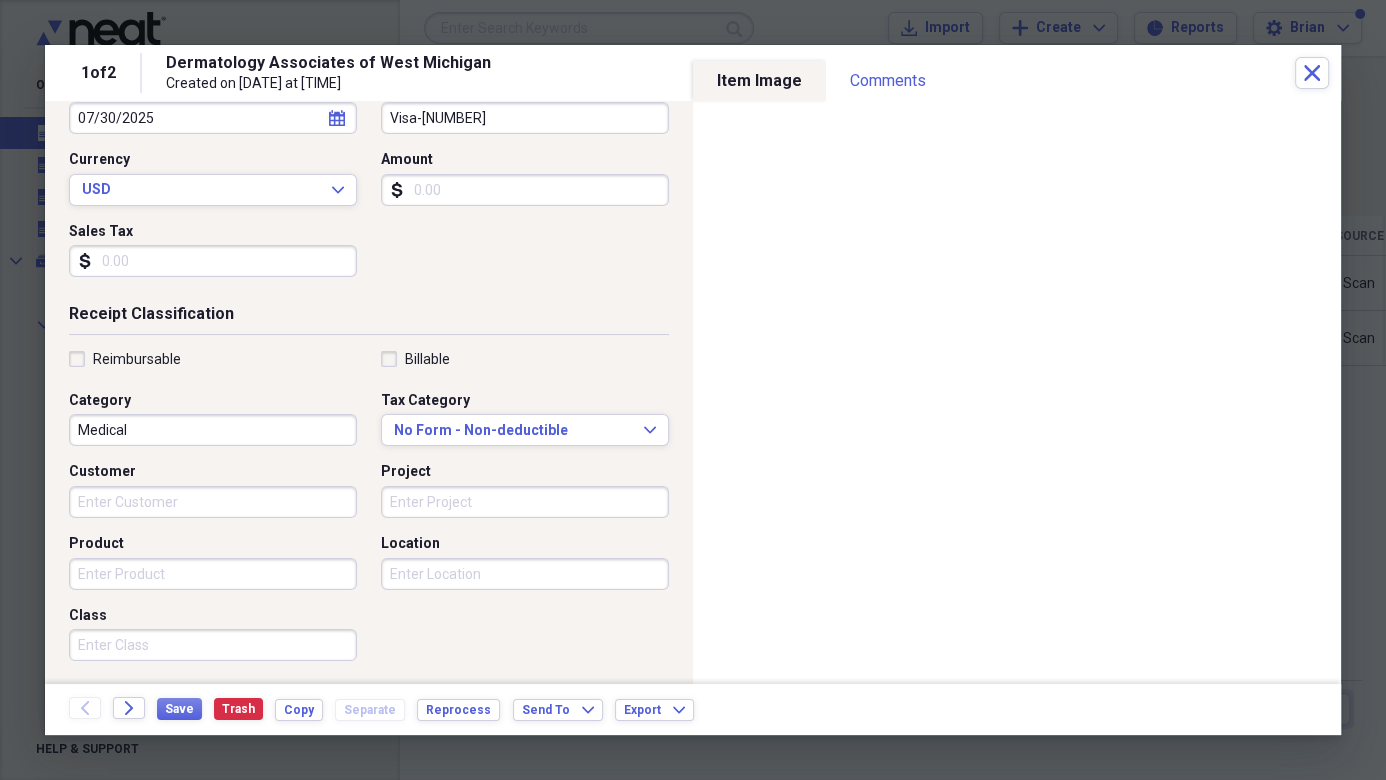 scroll, scrollTop: 436, scrollLeft: 0, axis: vertical 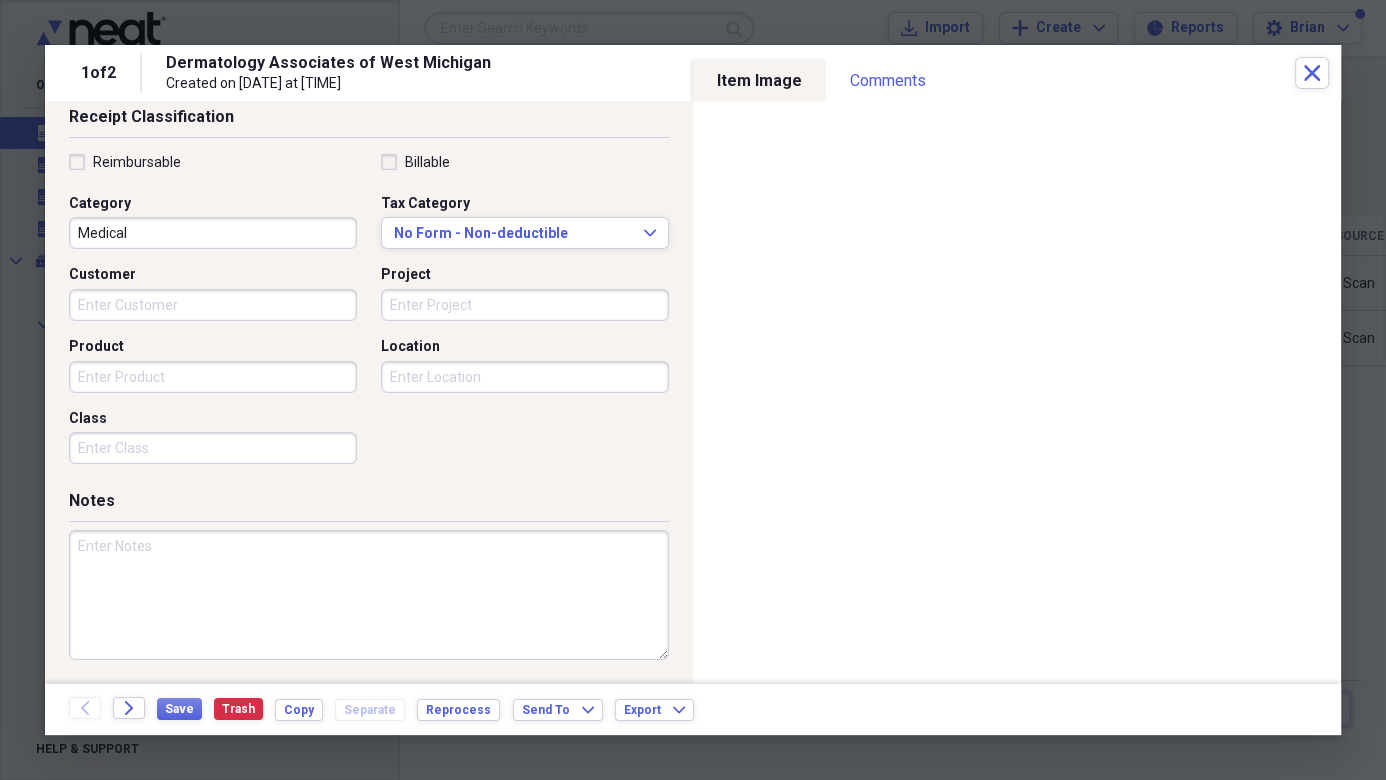 click at bounding box center (369, 595) 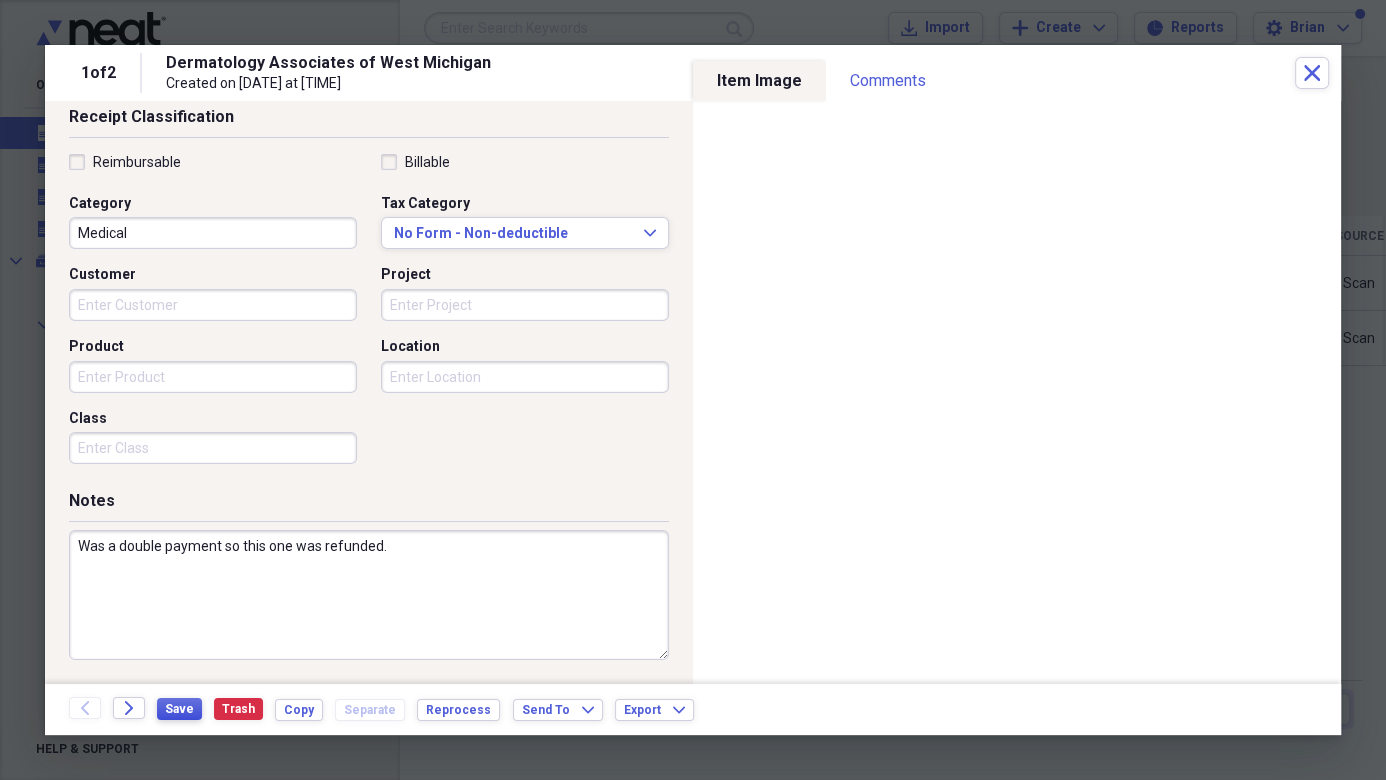 type on "Was a double payment so this one was refunded." 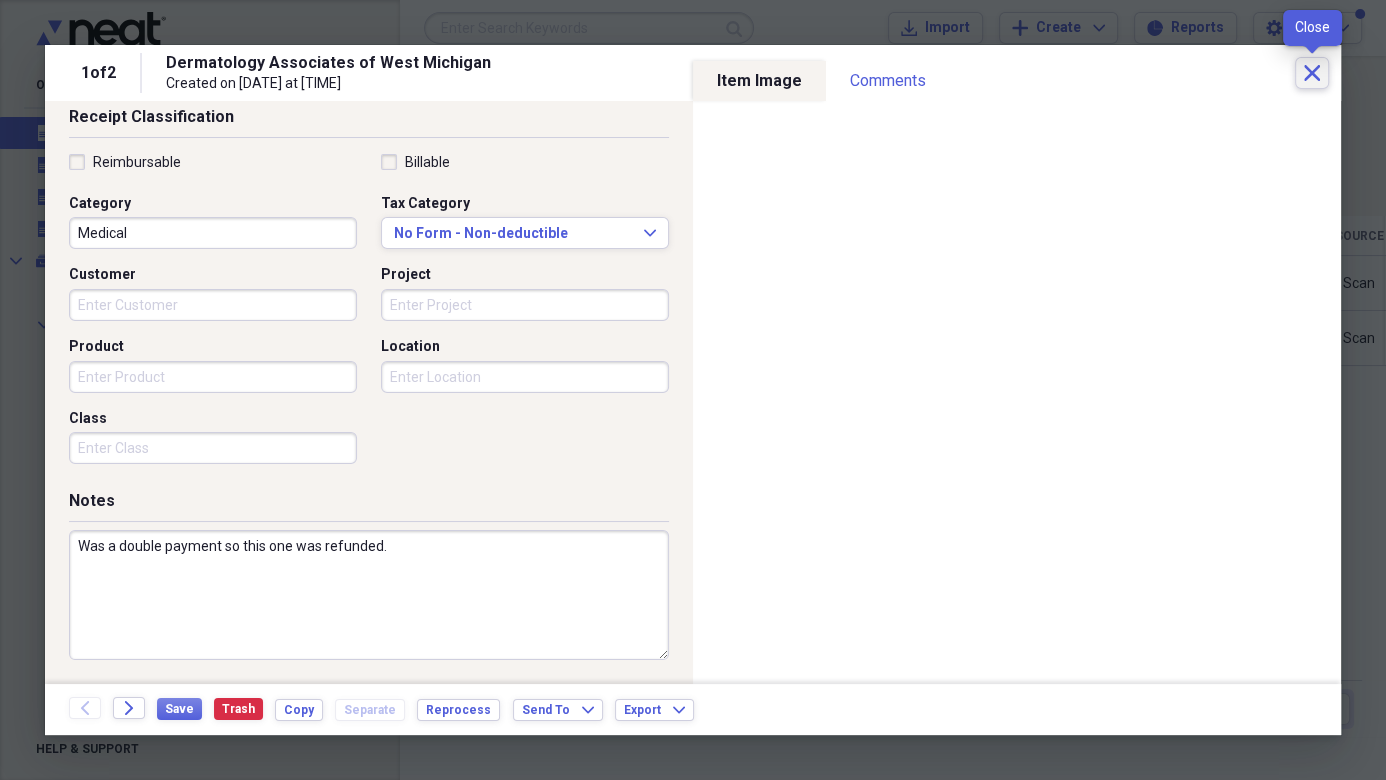 click on "Close" at bounding box center (1312, 73) 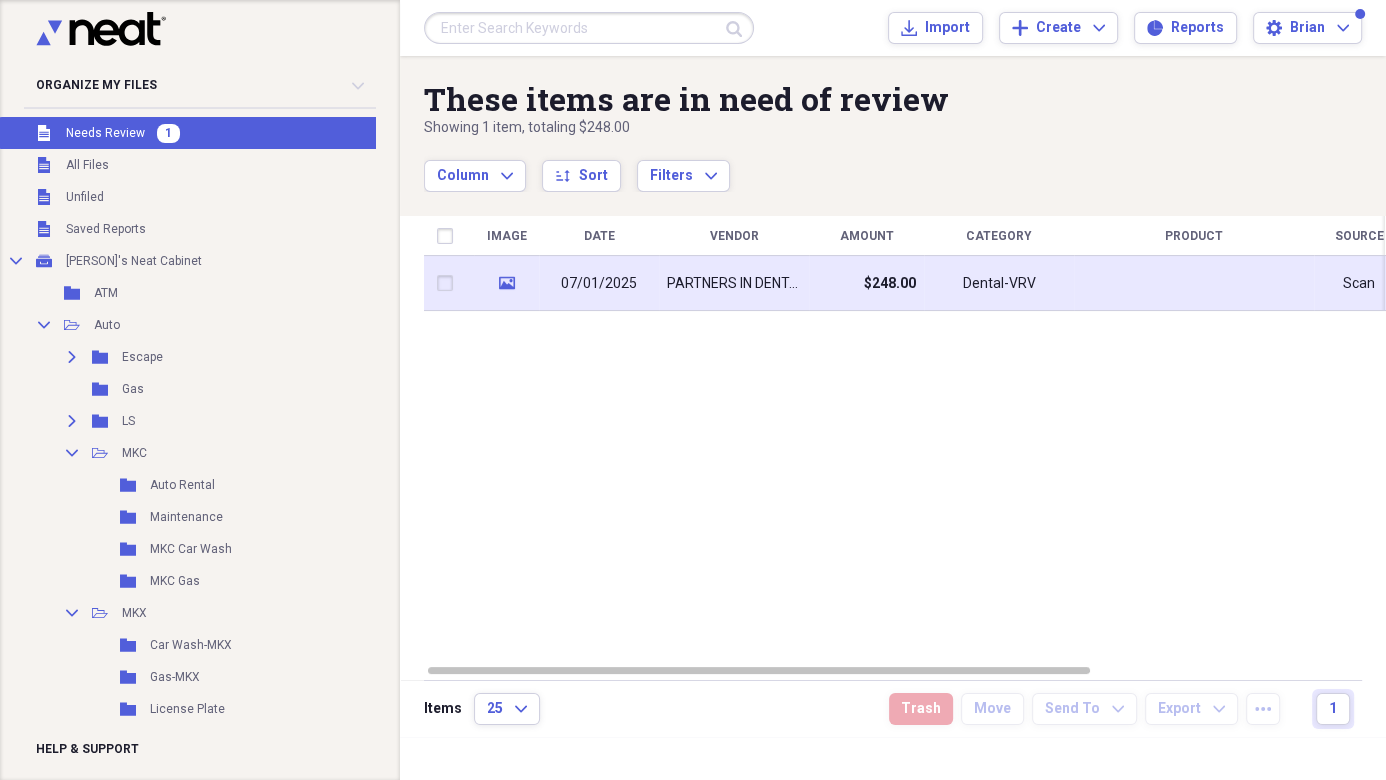click on "PARTNERS IN DENTAL CARE" at bounding box center (734, 284) 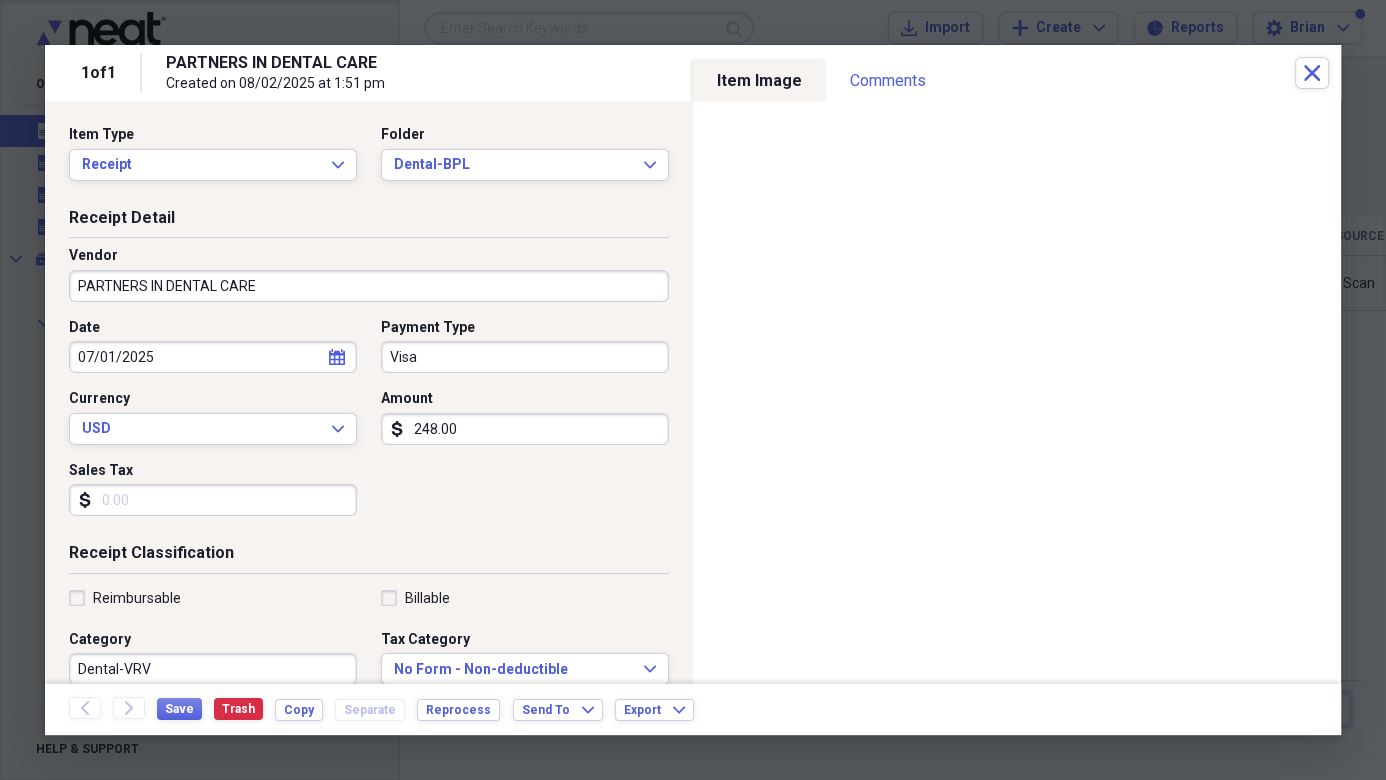 click on "Visa" at bounding box center [525, 357] 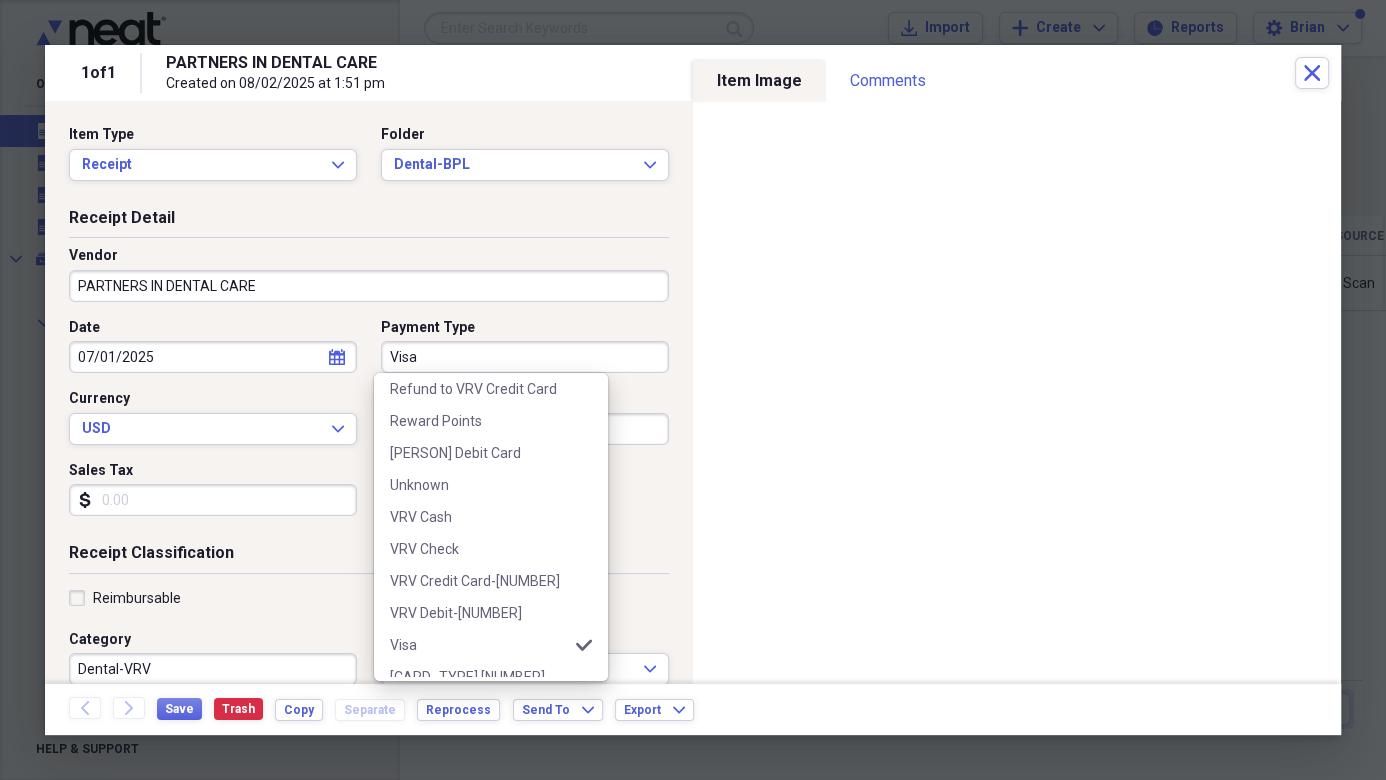 scroll, scrollTop: 1052, scrollLeft: 0, axis: vertical 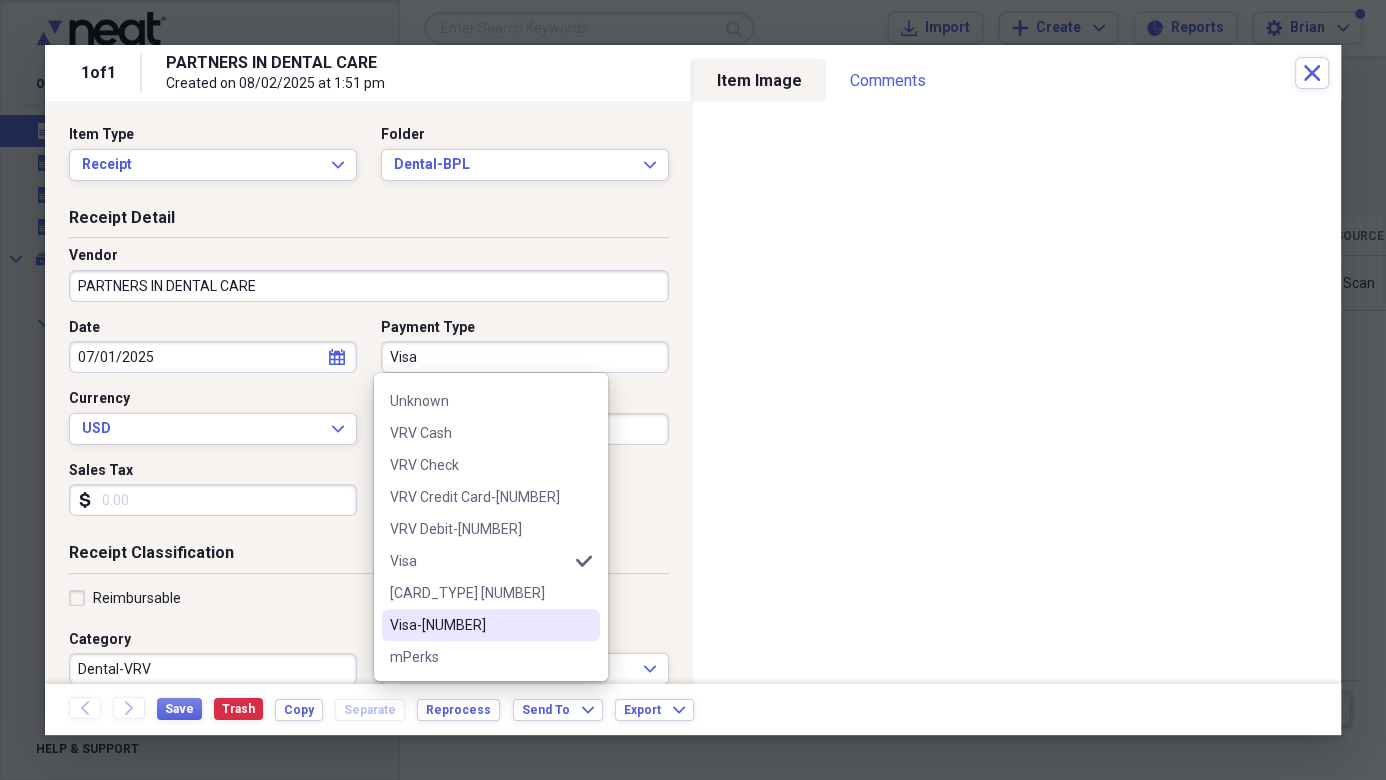 click on "Visa-[NUMBER]" at bounding box center (479, 625) 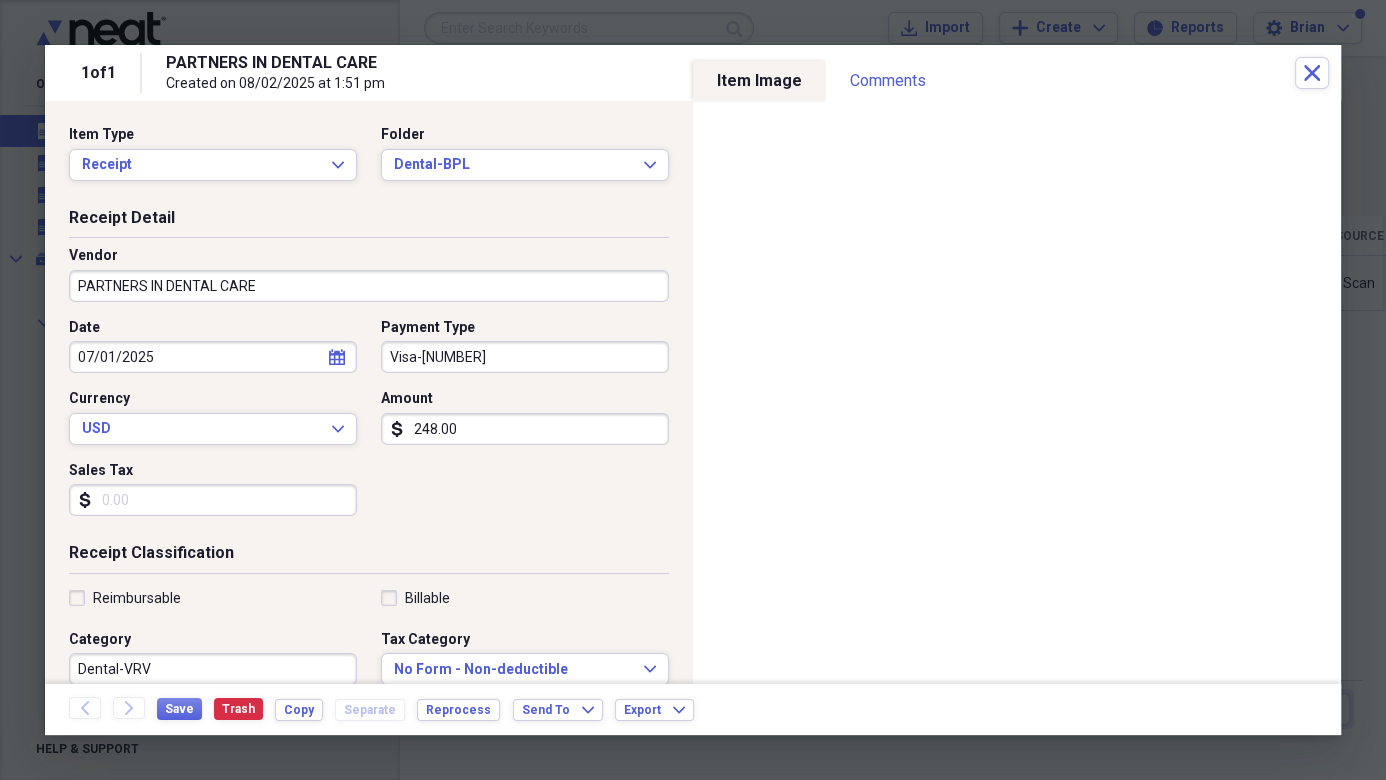 click on "248.00" at bounding box center (525, 429) 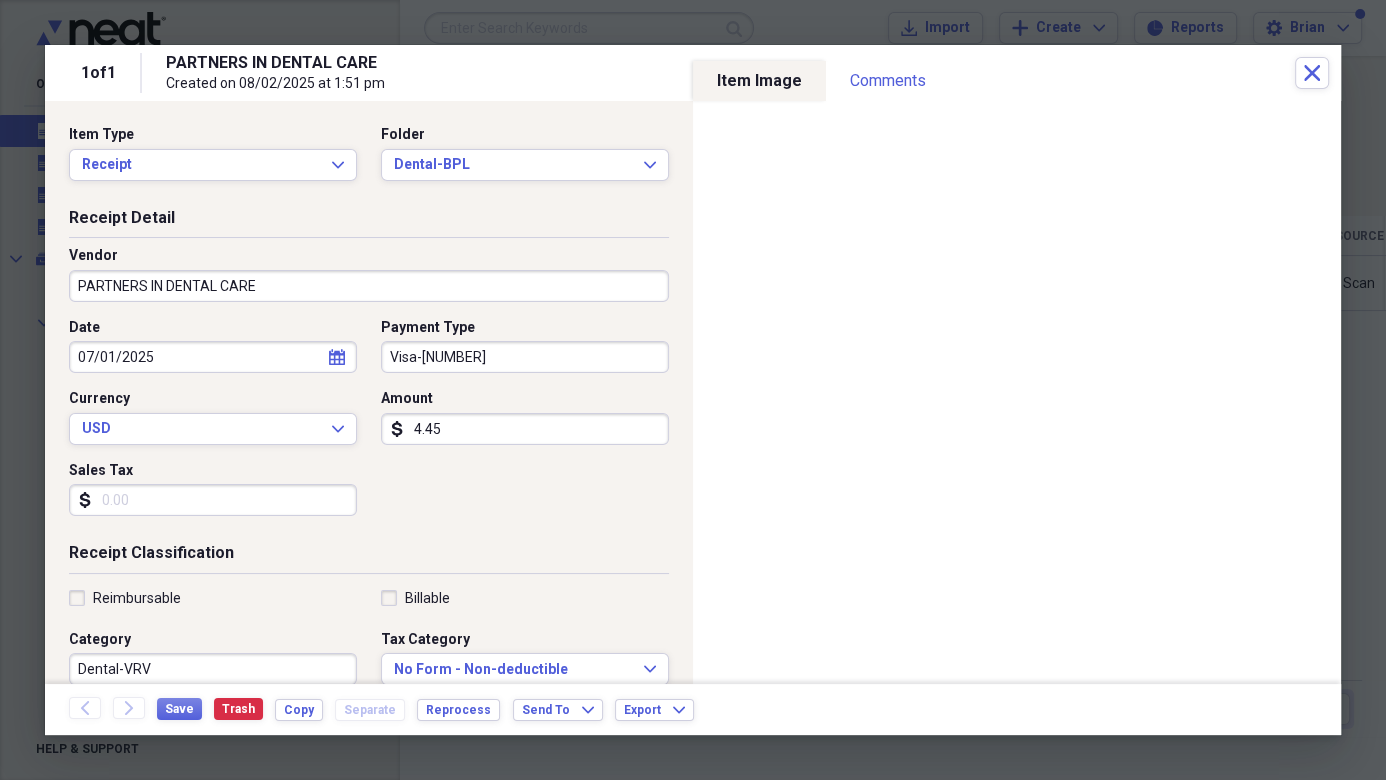 type on "44.50" 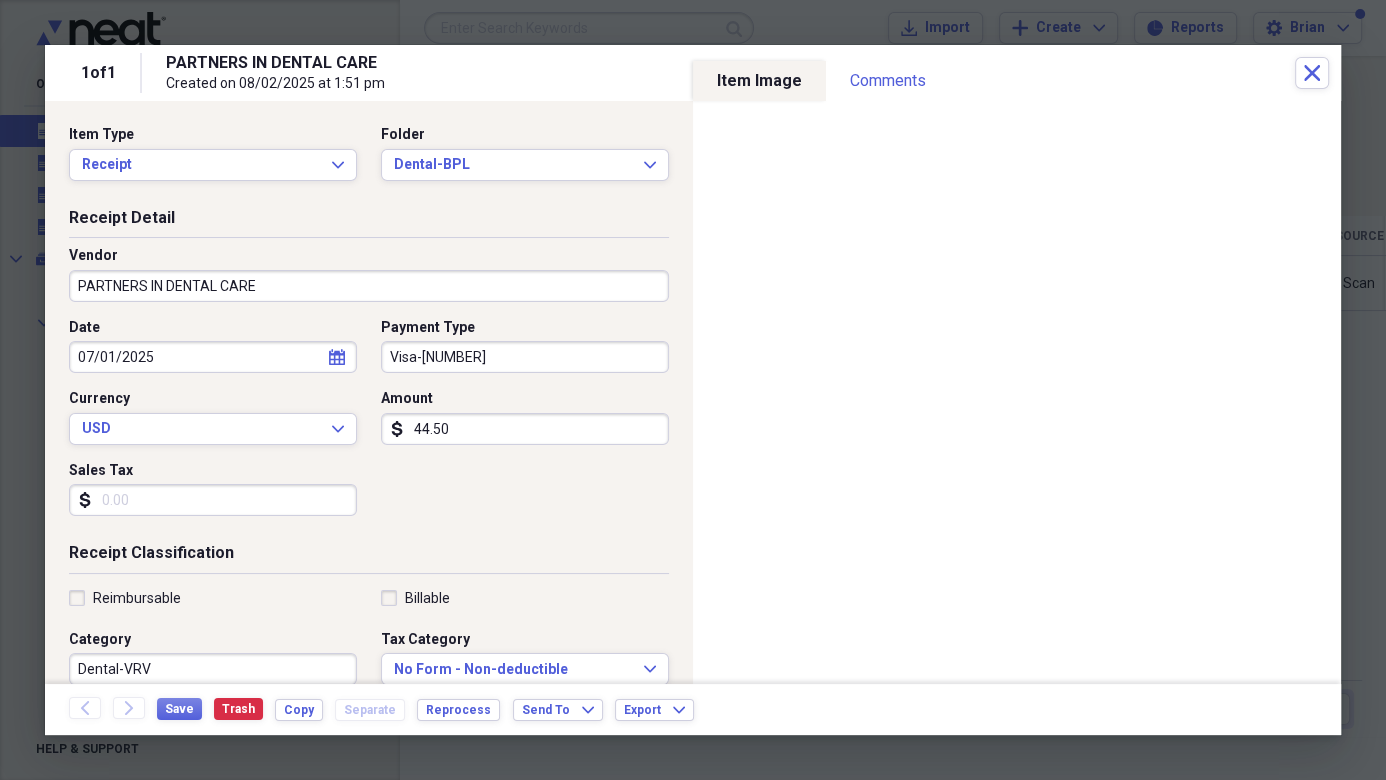 click on "Dental-VRV" at bounding box center (213, 669) 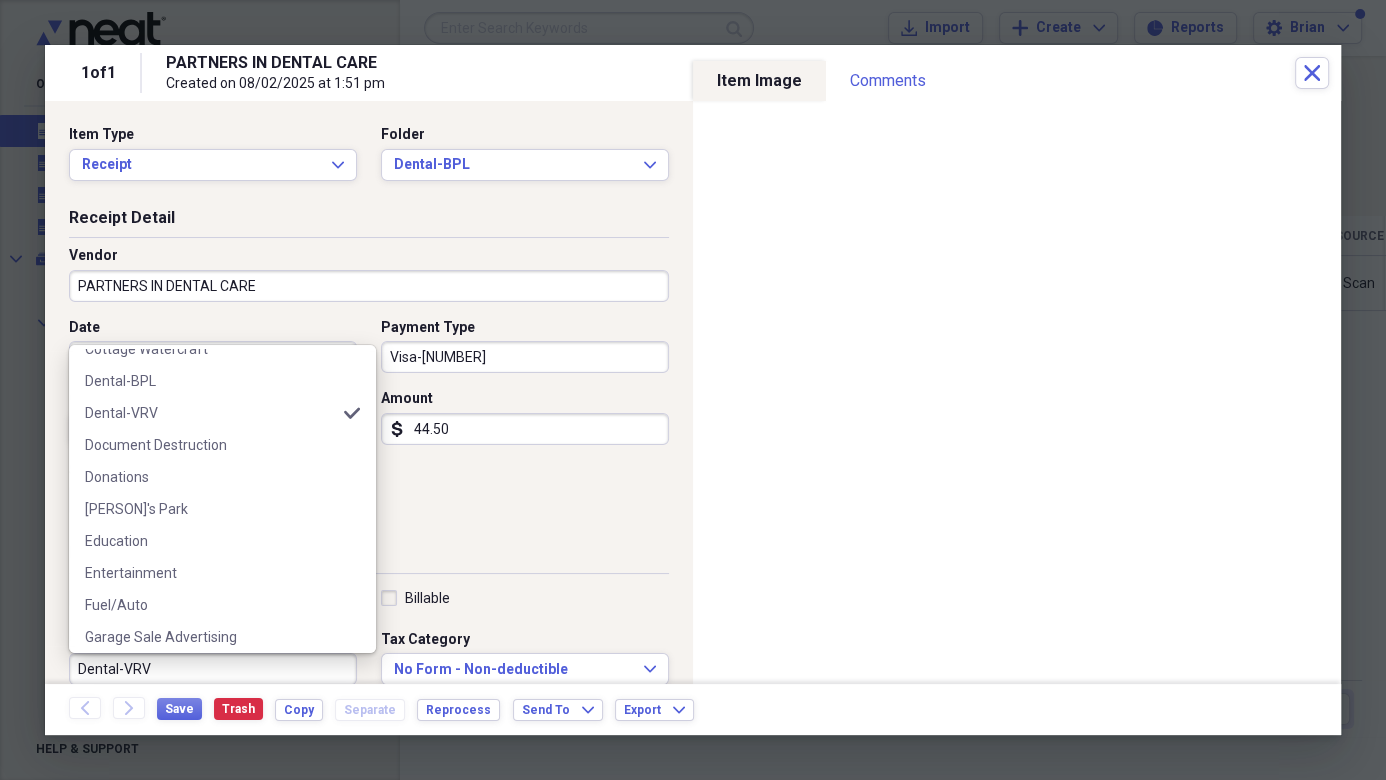 scroll, scrollTop: 1196, scrollLeft: 0, axis: vertical 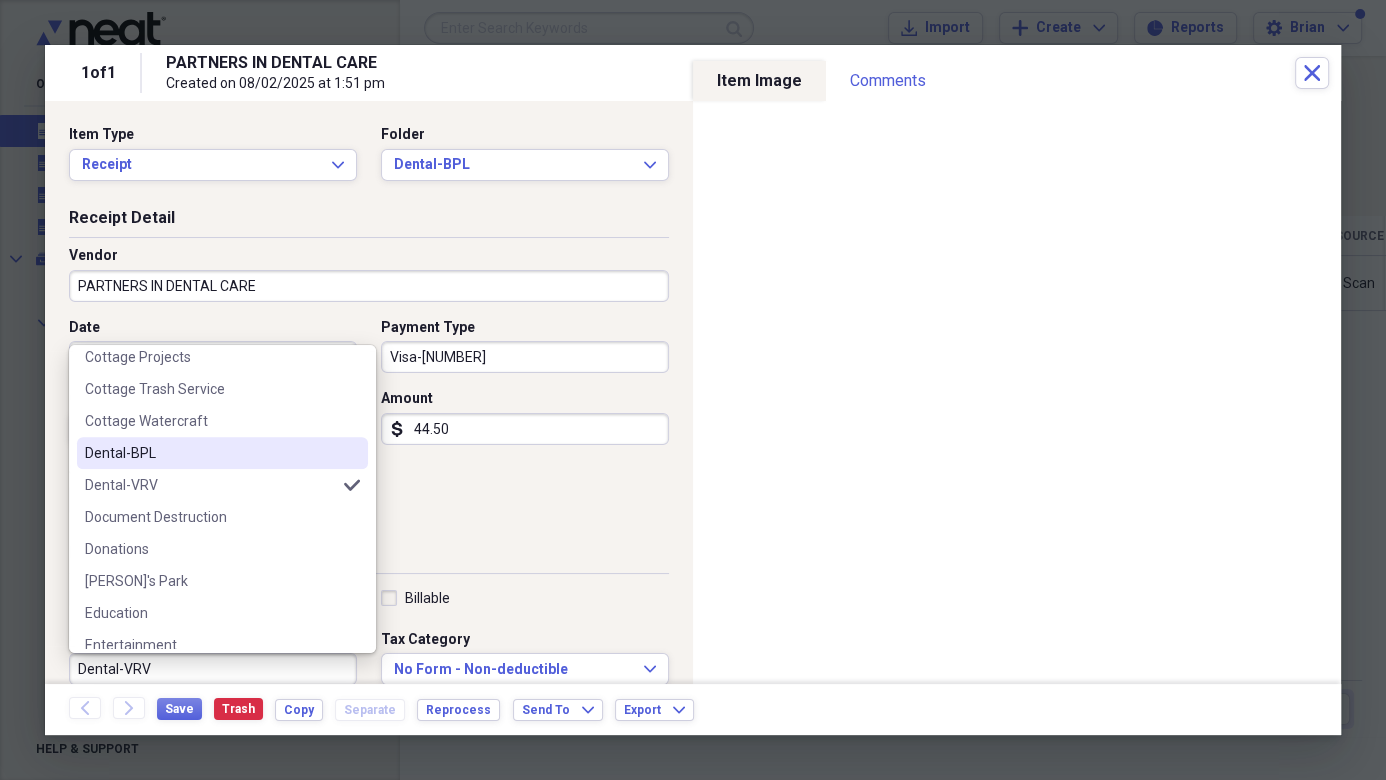 click on "Dental-BPL" at bounding box center (210, 453) 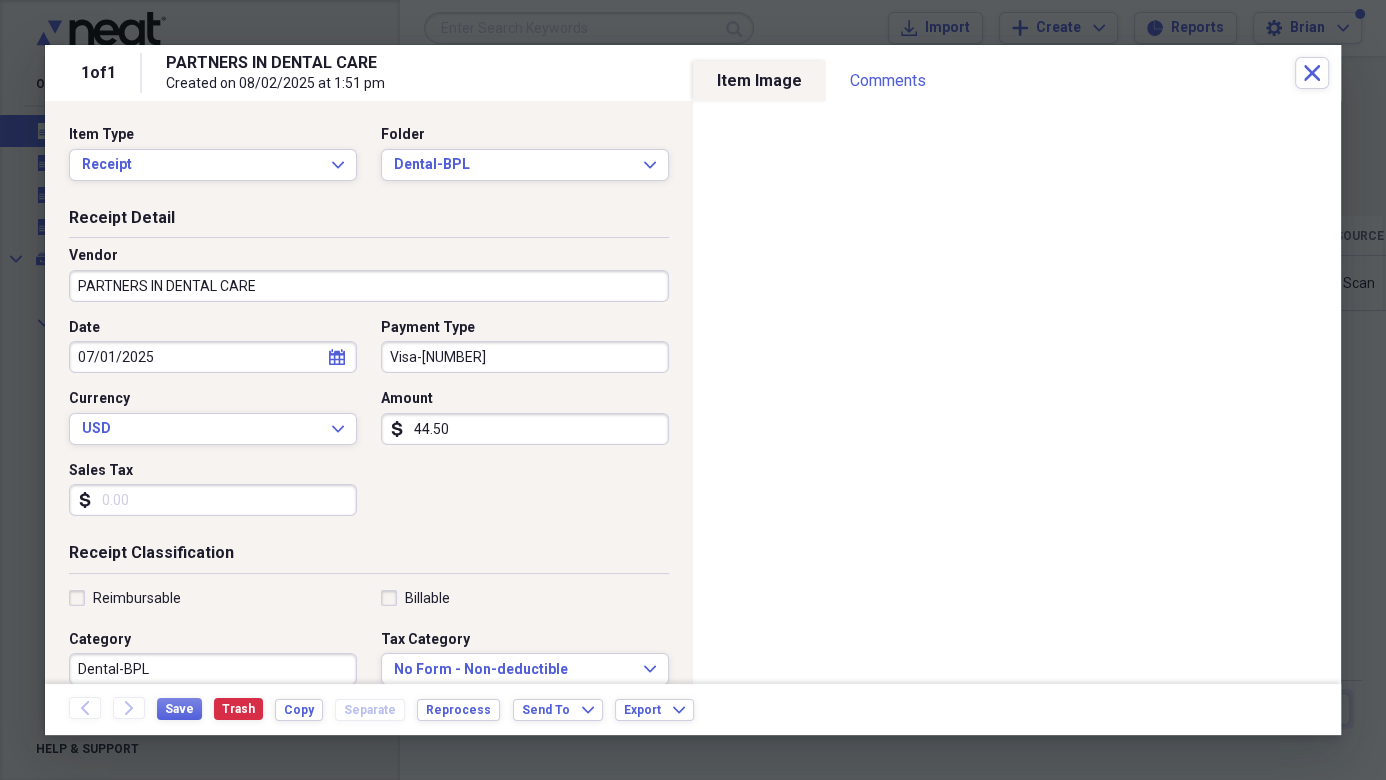 type on "Dental-BPL" 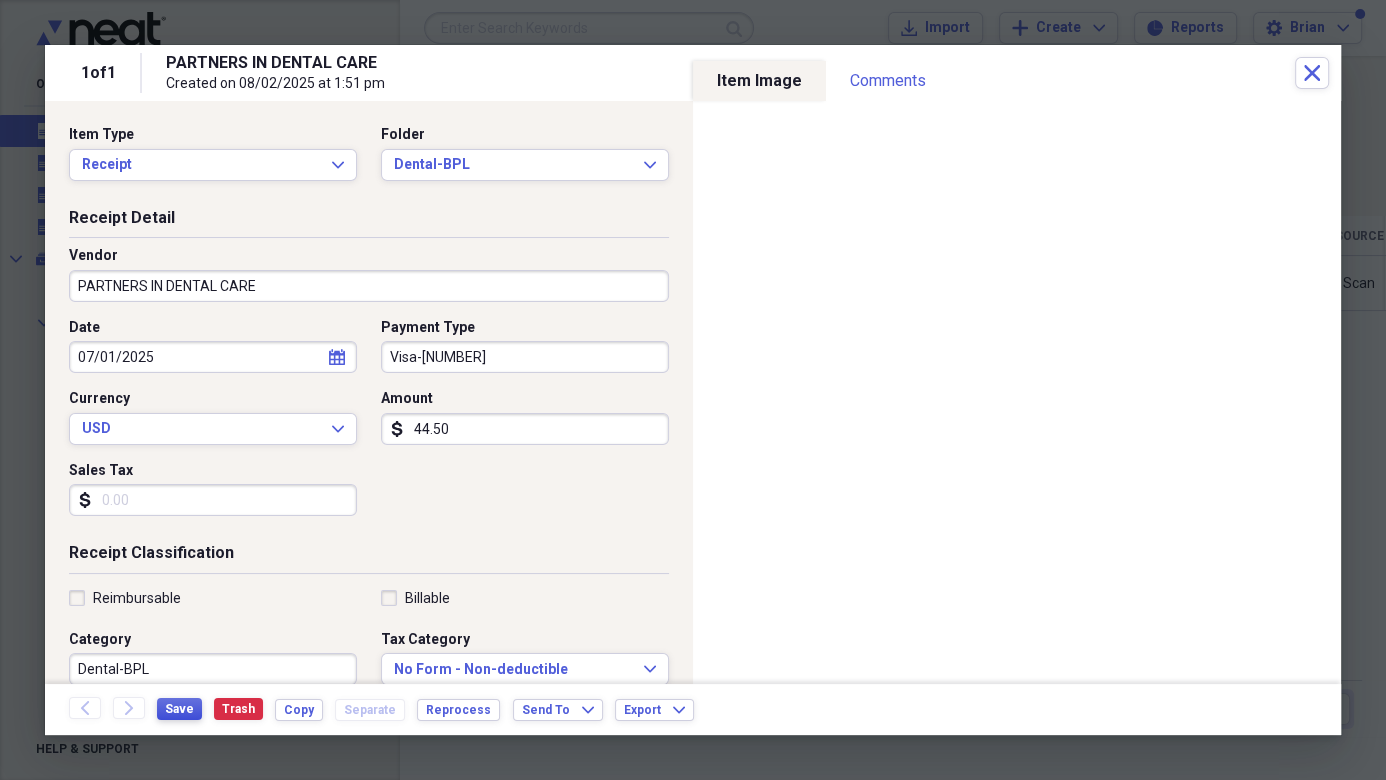 click on "Save" at bounding box center [179, 709] 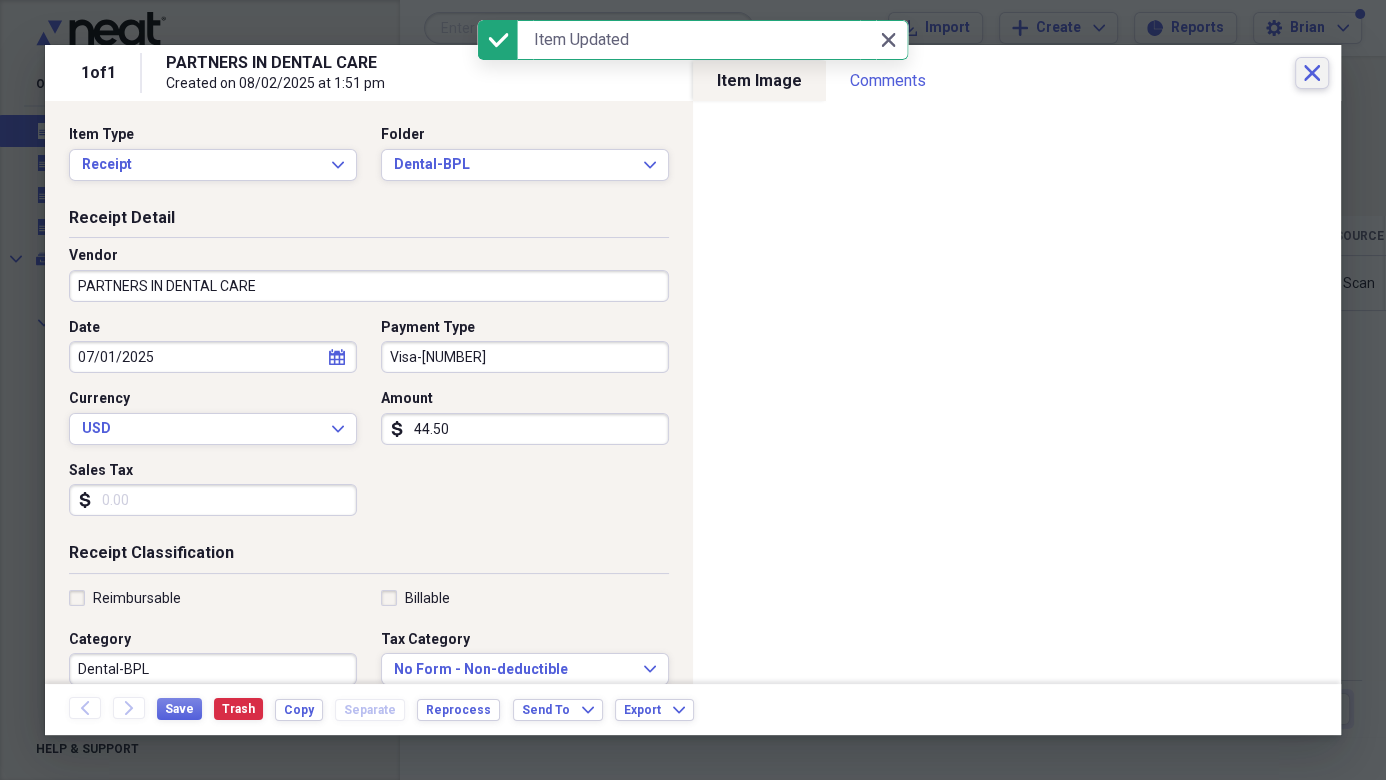 click 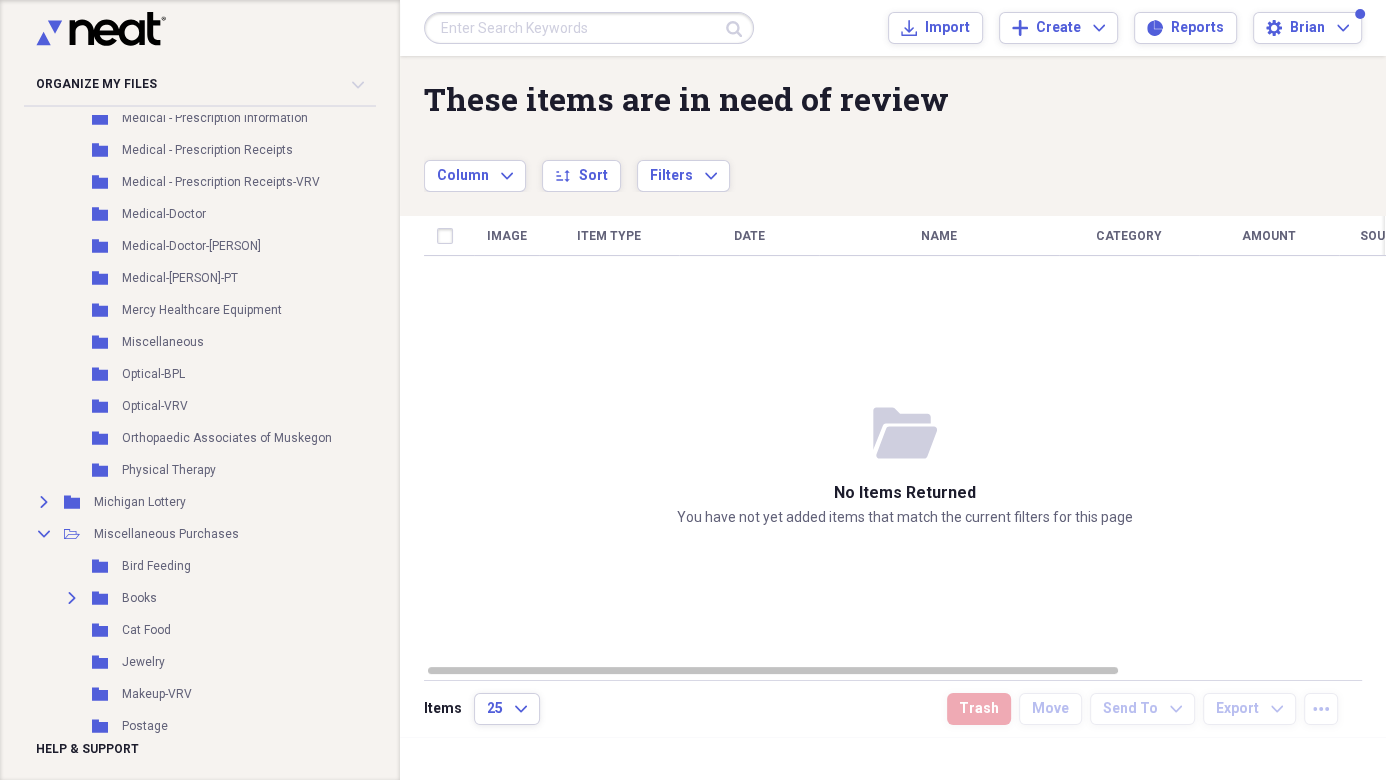 scroll, scrollTop: 2386, scrollLeft: 0, axis: vertical 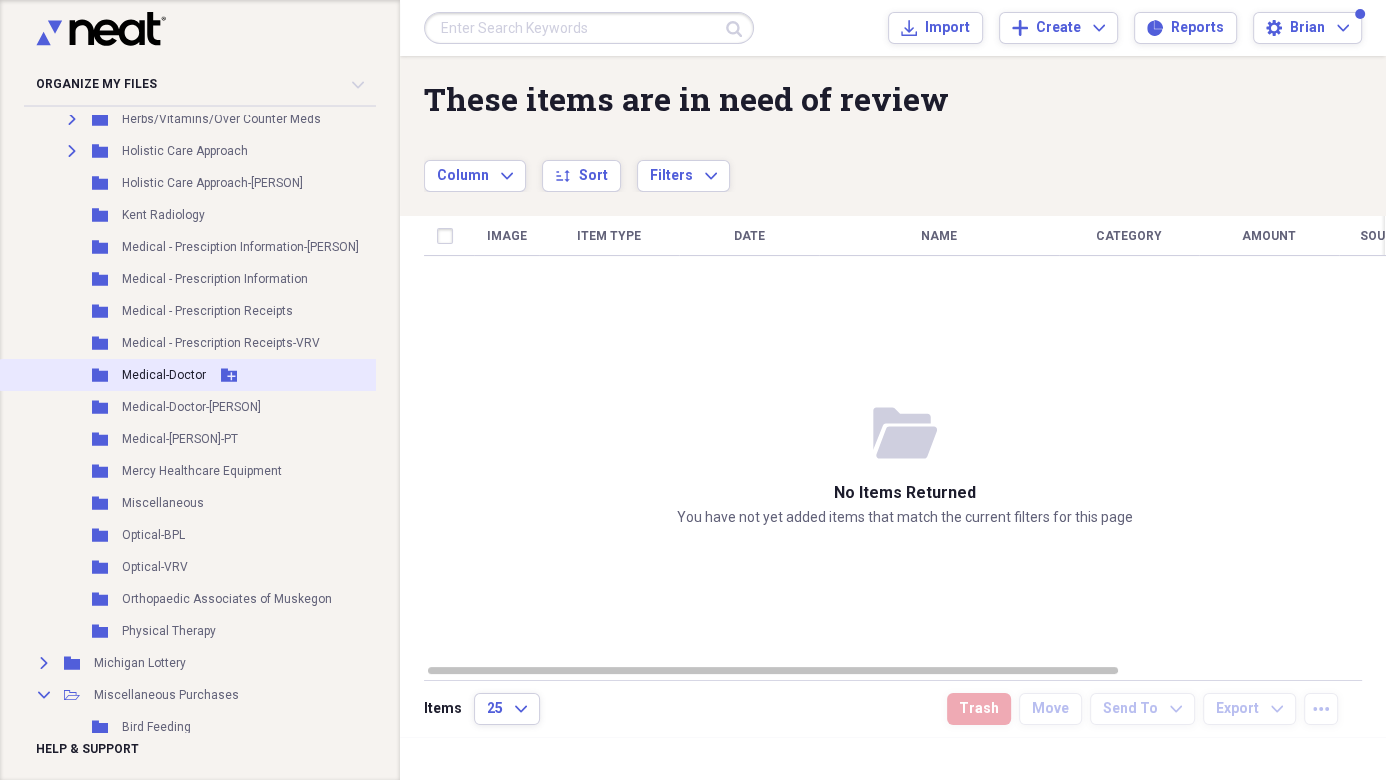 click on "Medical-Doctor" at bounding box center (164, 375) 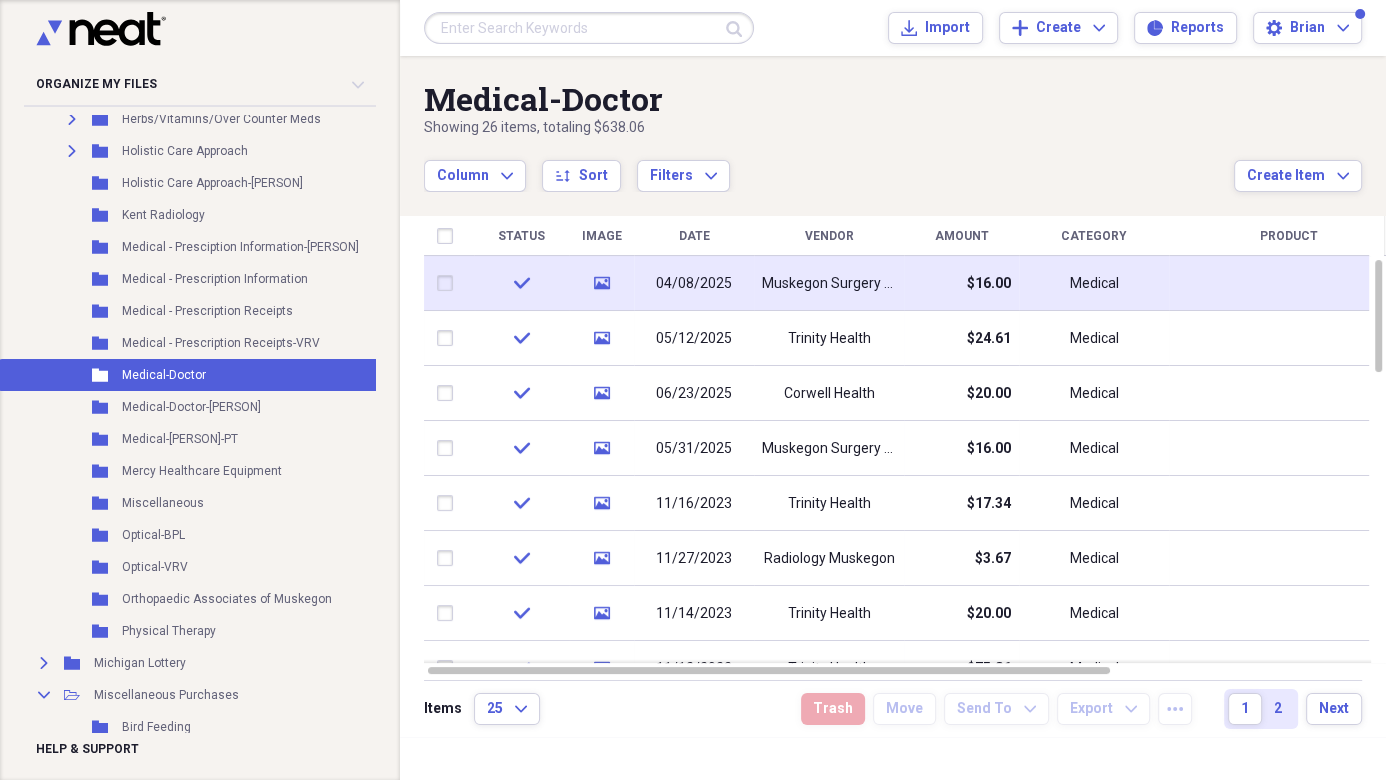 click on "Muskegon Surgery Center" at bounding box center (829, 284) 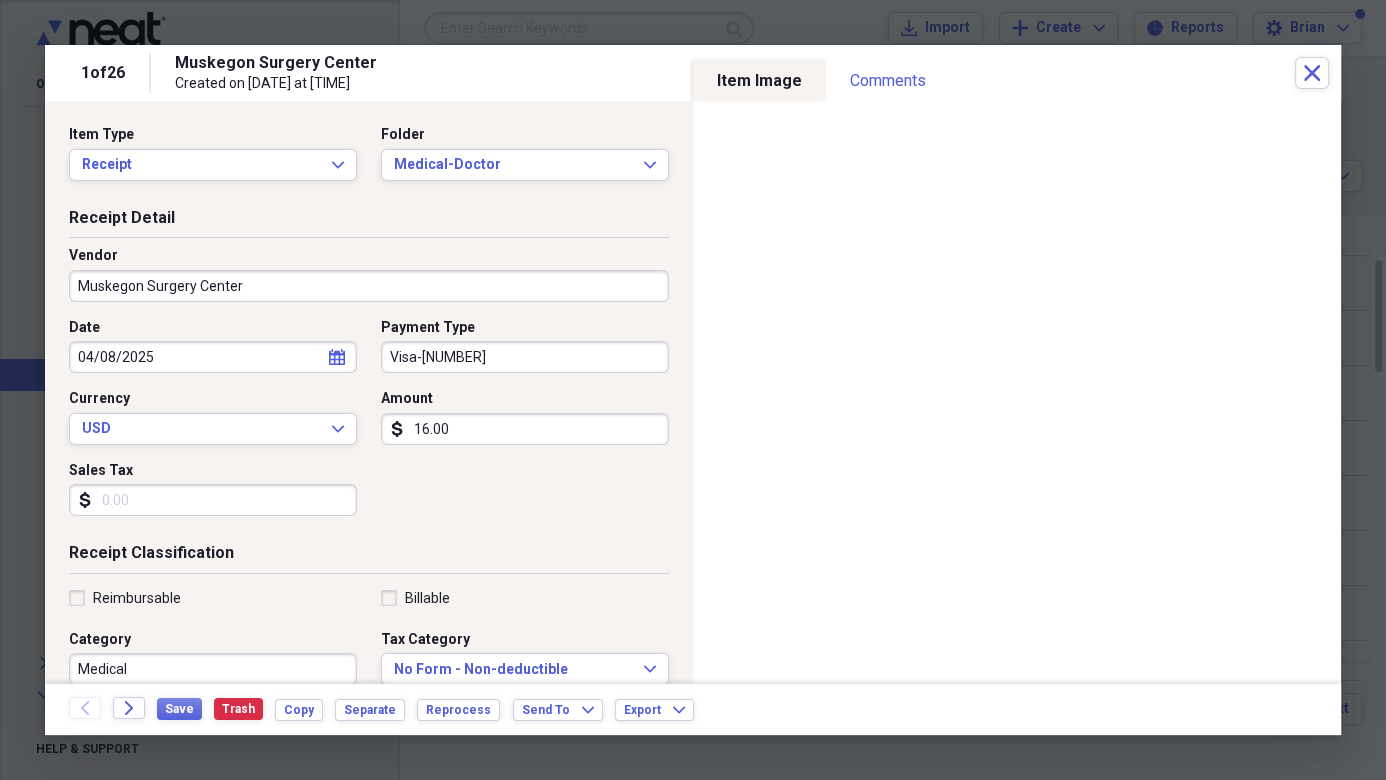 click 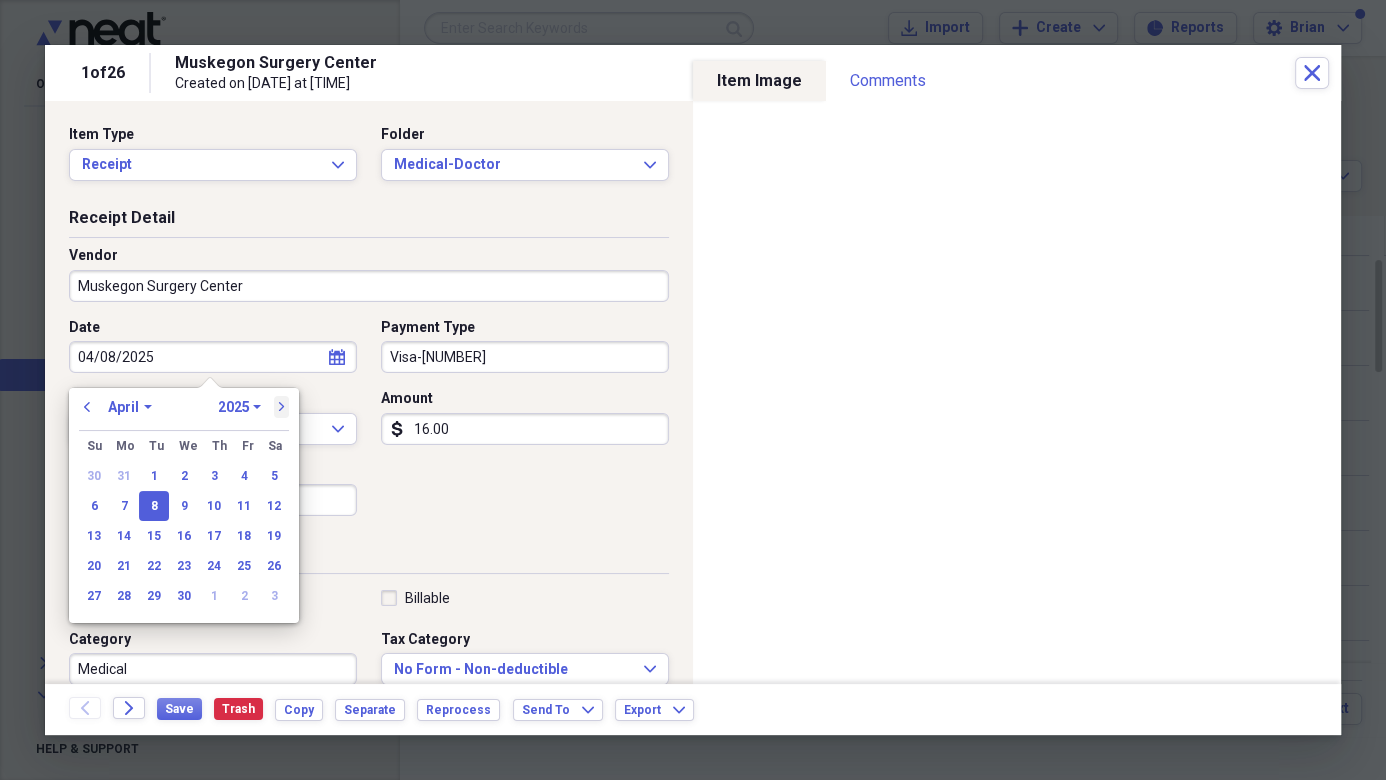 click on "next" at bounding box center (282, 407) 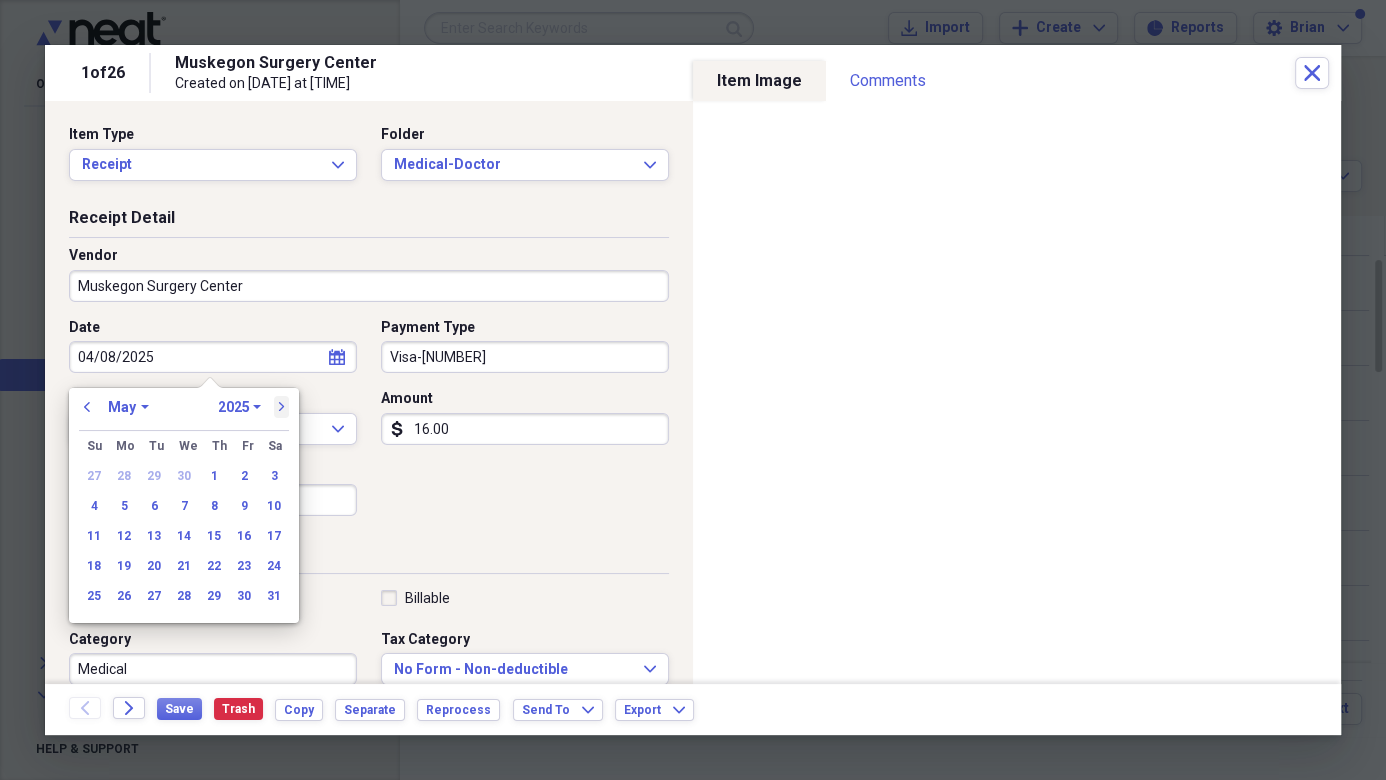 click on "next" at bounding box center [282, 407] 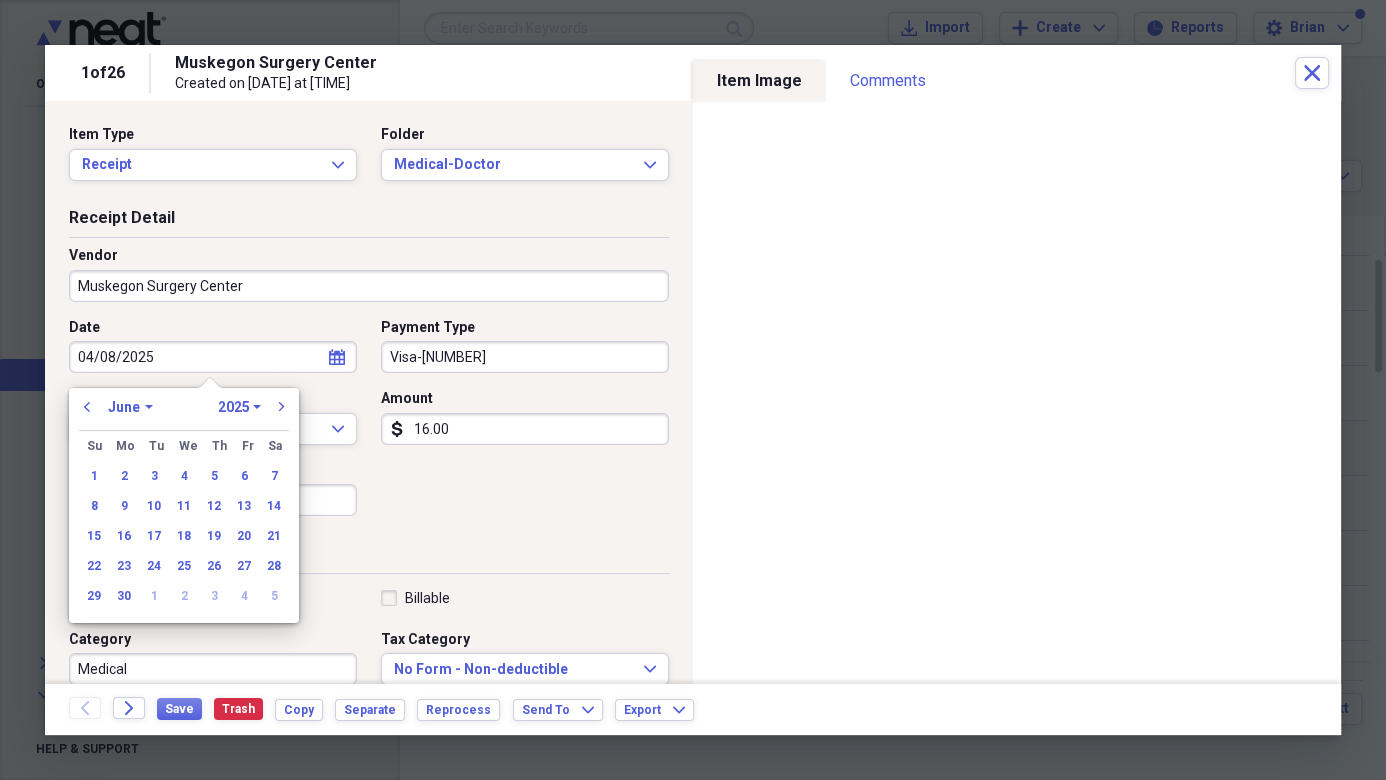click on "previous January February March April May June July August September October November December 1970 1971 1972 1973 1974 1975 1976 1977 1978 1979 1980 1981 1982 1983 1984 1985 1986 1987 1988 1989 1990 1991 1992 1993 1994 1995 1996 1997 1998 1999 2000 2001 2002 2003 2004 2005 2006 2007 2008 2009 2010 2011 2012 2013 2014 2015 2016 2017 2018 2019 2020 2021 2022 2023 2024 2025 2026 2027 2028 2029 2030 2031 2032 2033 2034 2035 next" at bounding box center (184, 413) 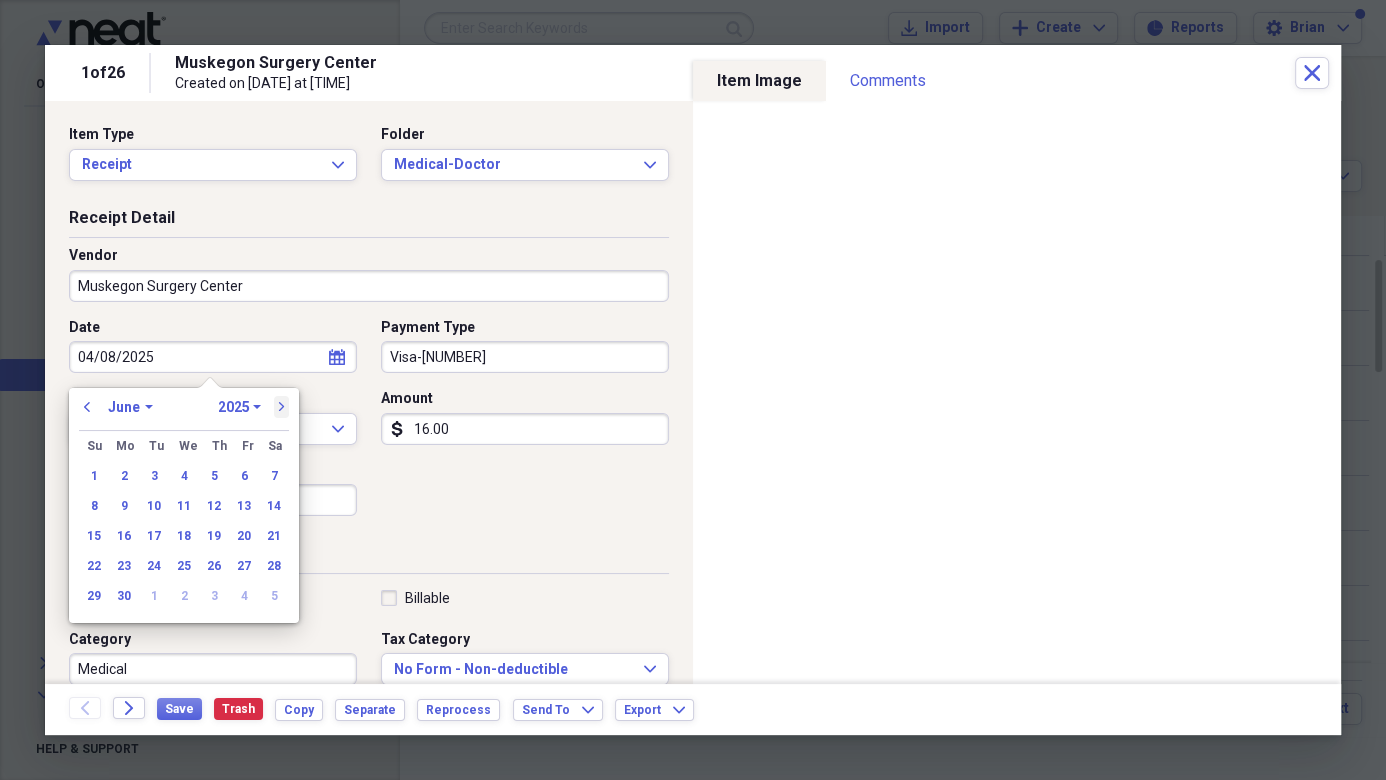 click on "next" at bounding box center (282, 407) 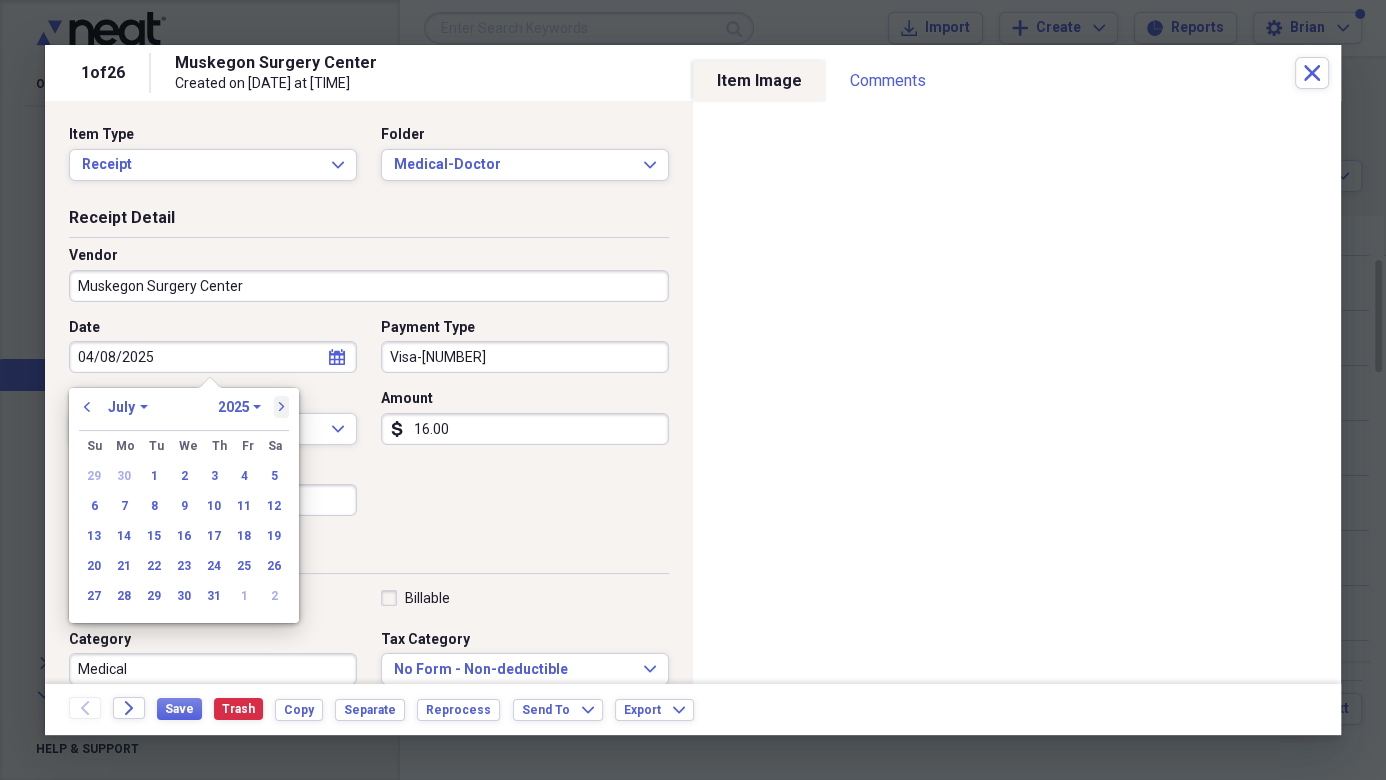 click on "next" at bounding box center (282, 407) 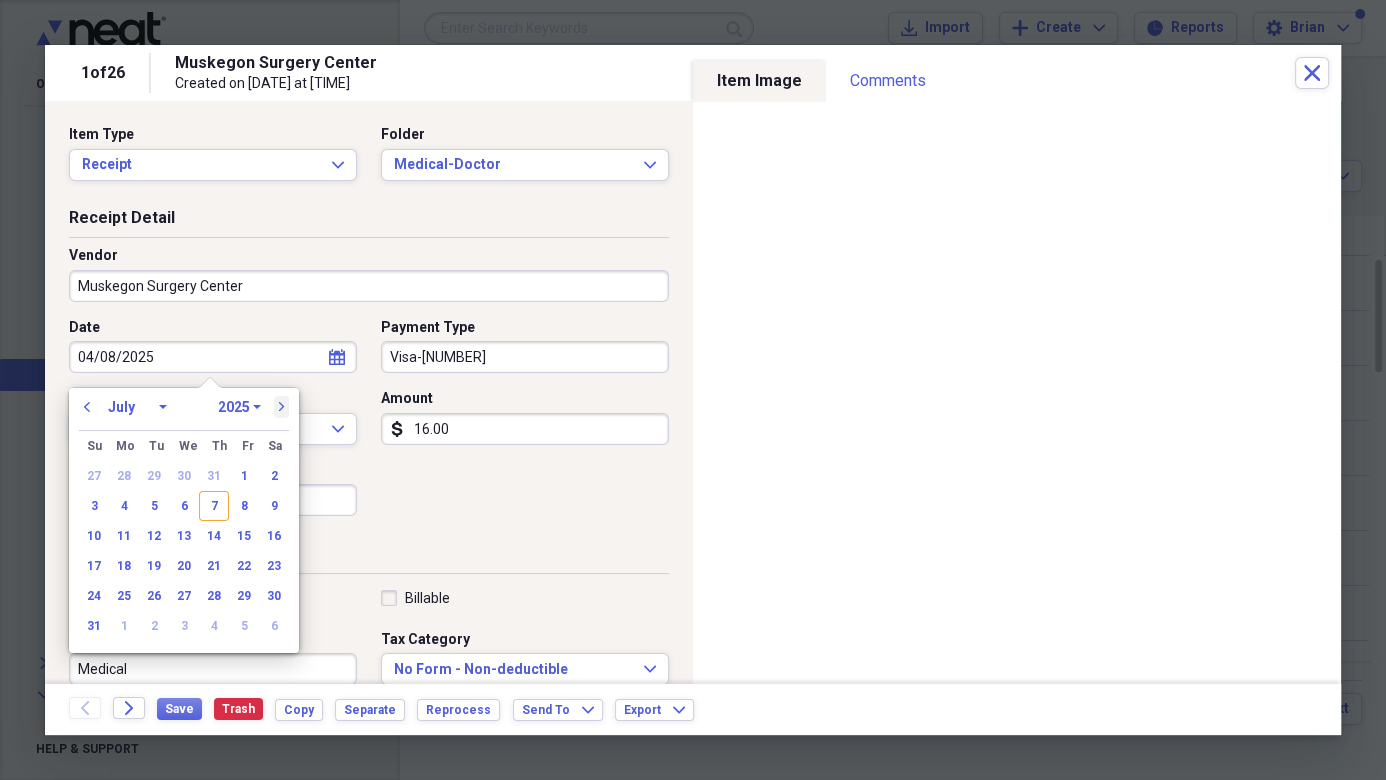 select on "7" 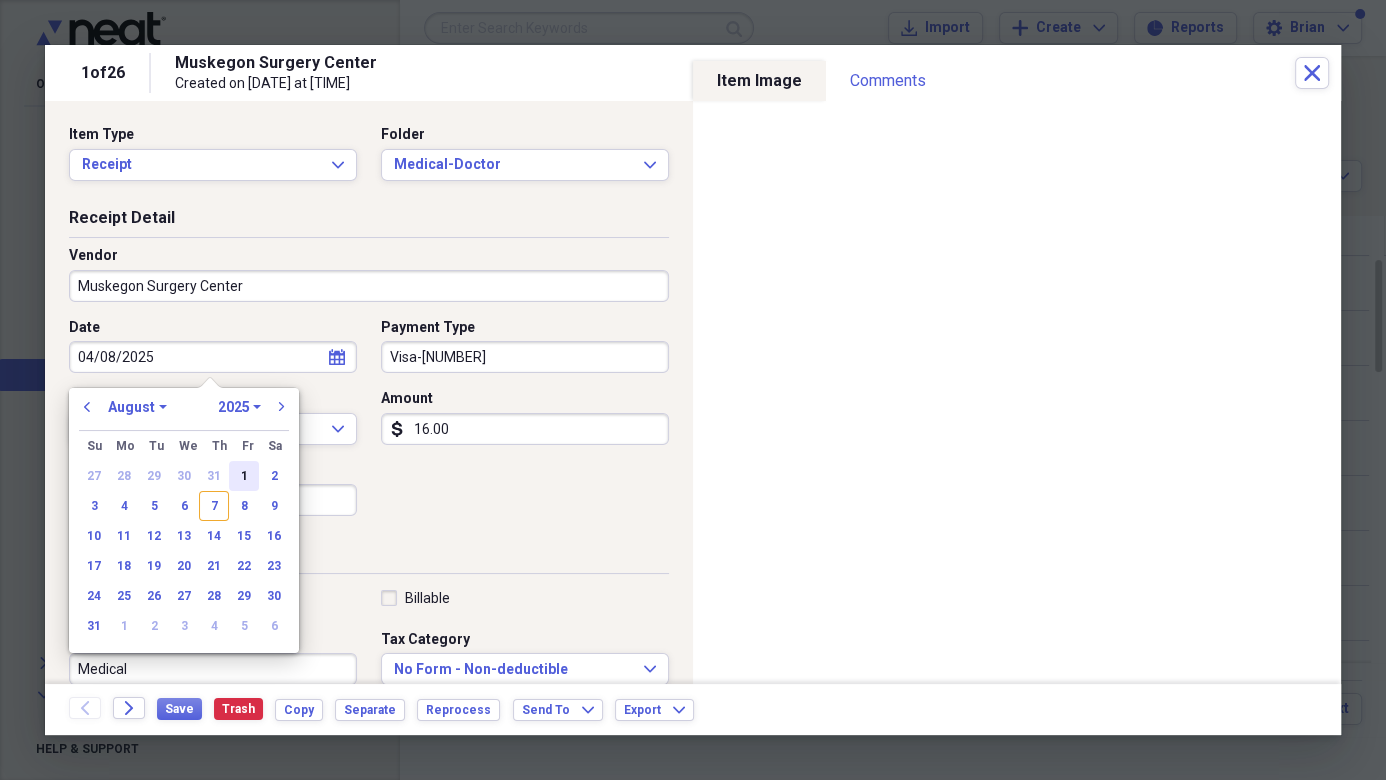 click on "1" at bounding box center [244, 476] 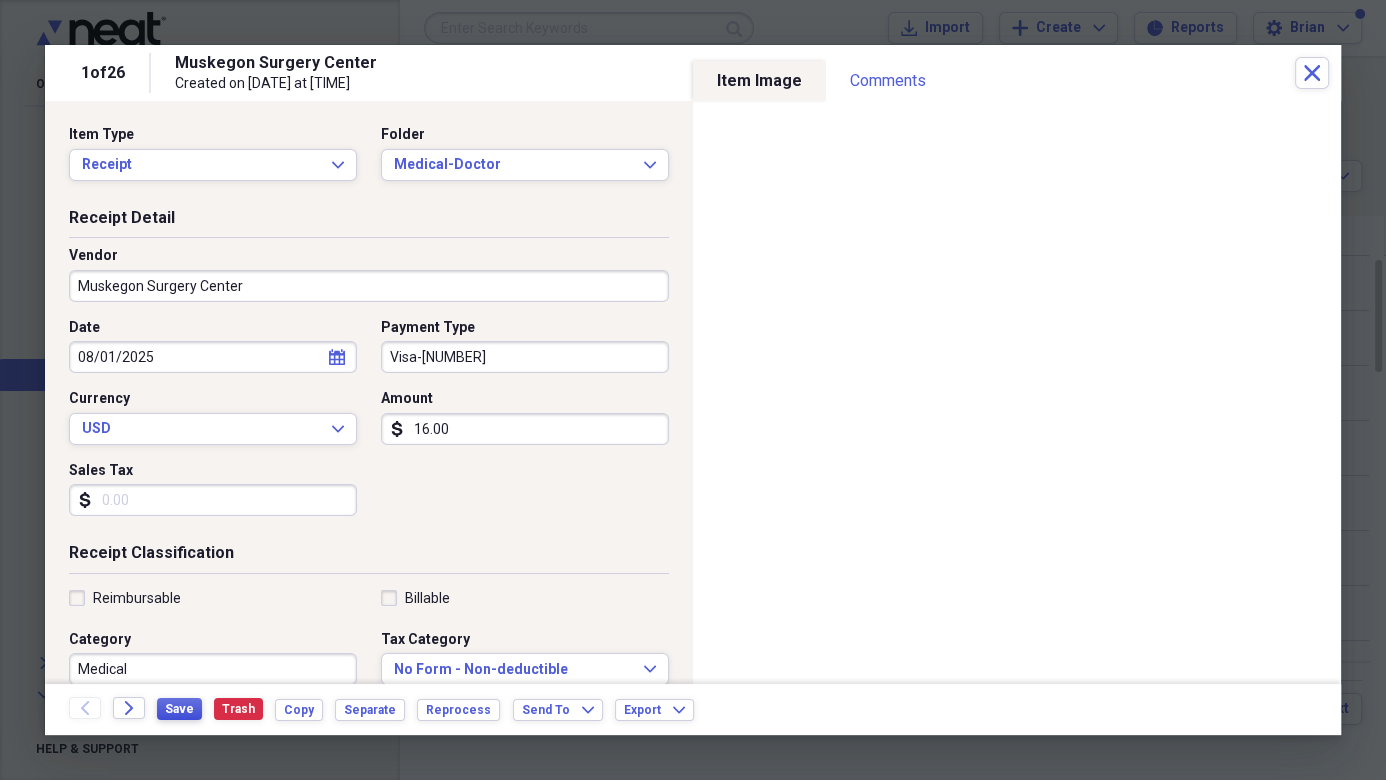 click on "Save" at bounding box center [179, 709] 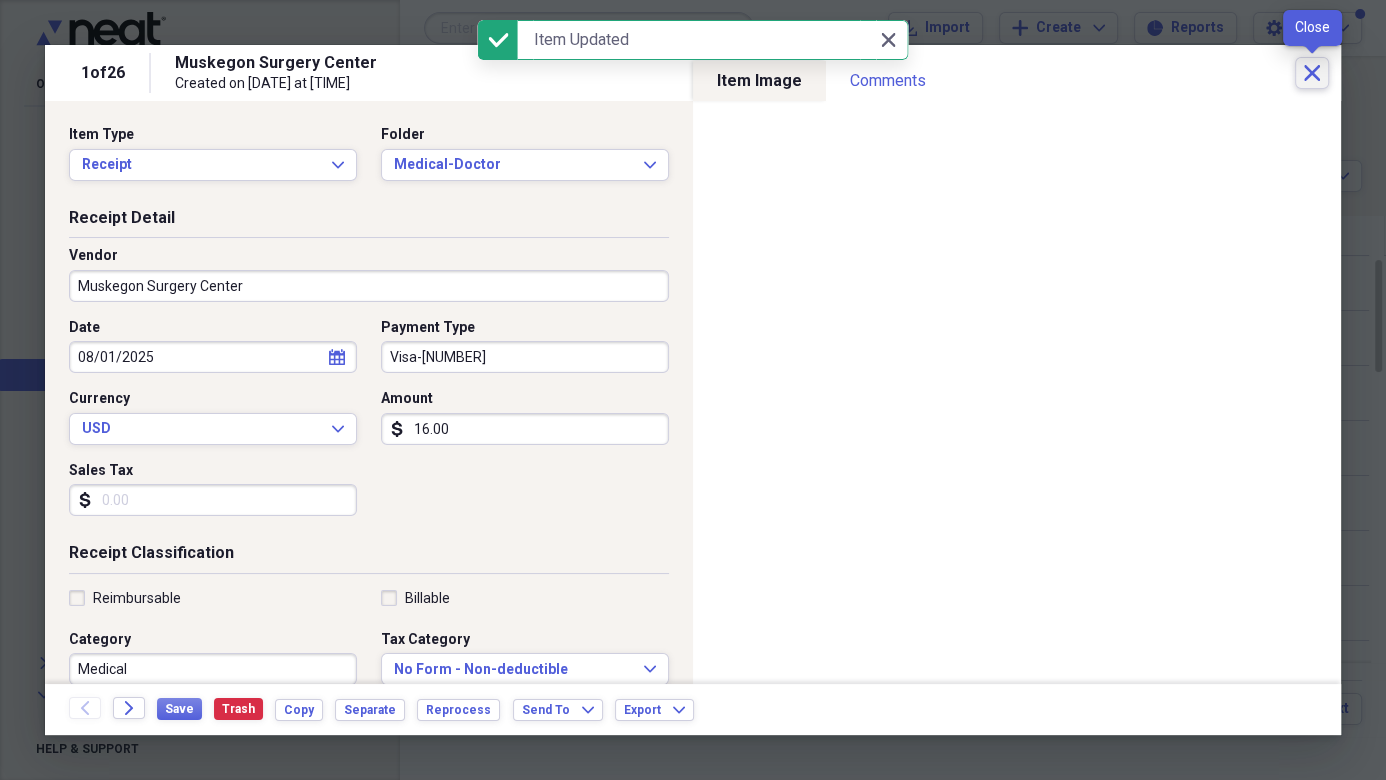 click on "Close" 